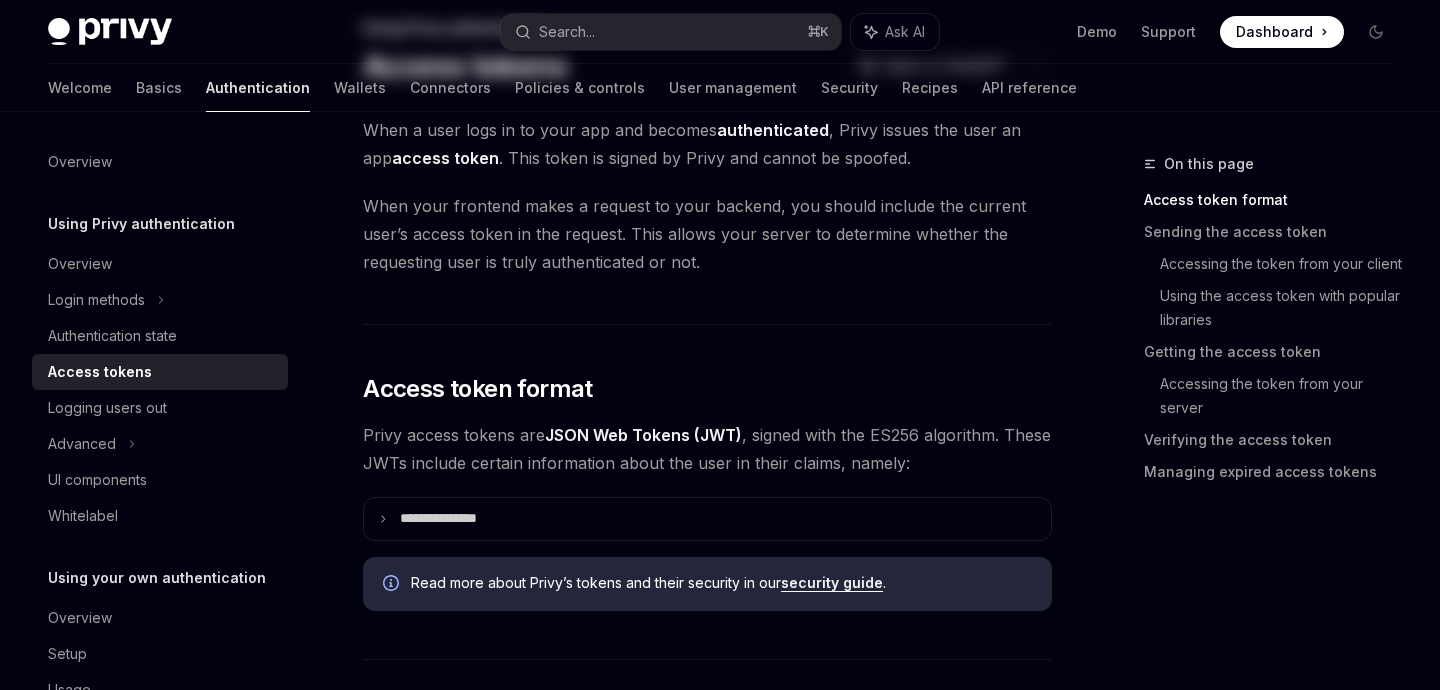 scroll, scrollTop: 0, scrollLeft: 0, axis: both 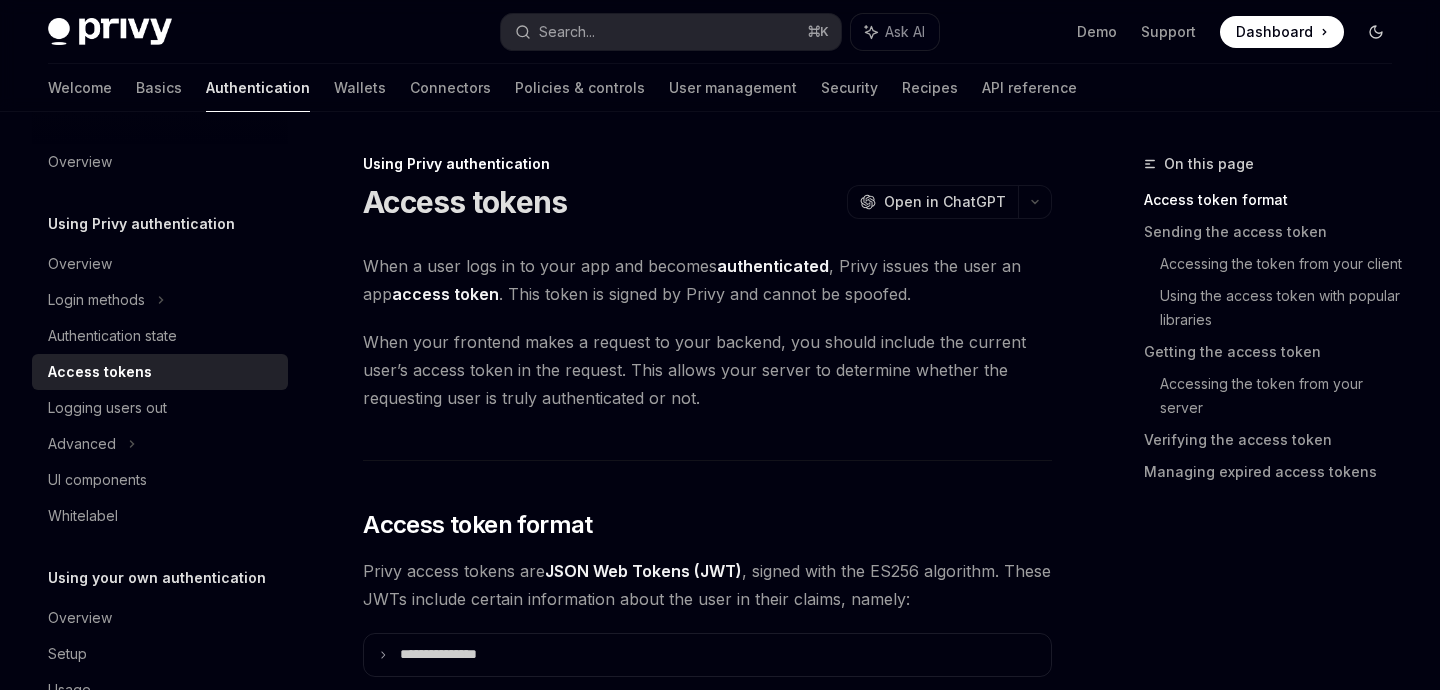 click at bounding box center [1376, 32] 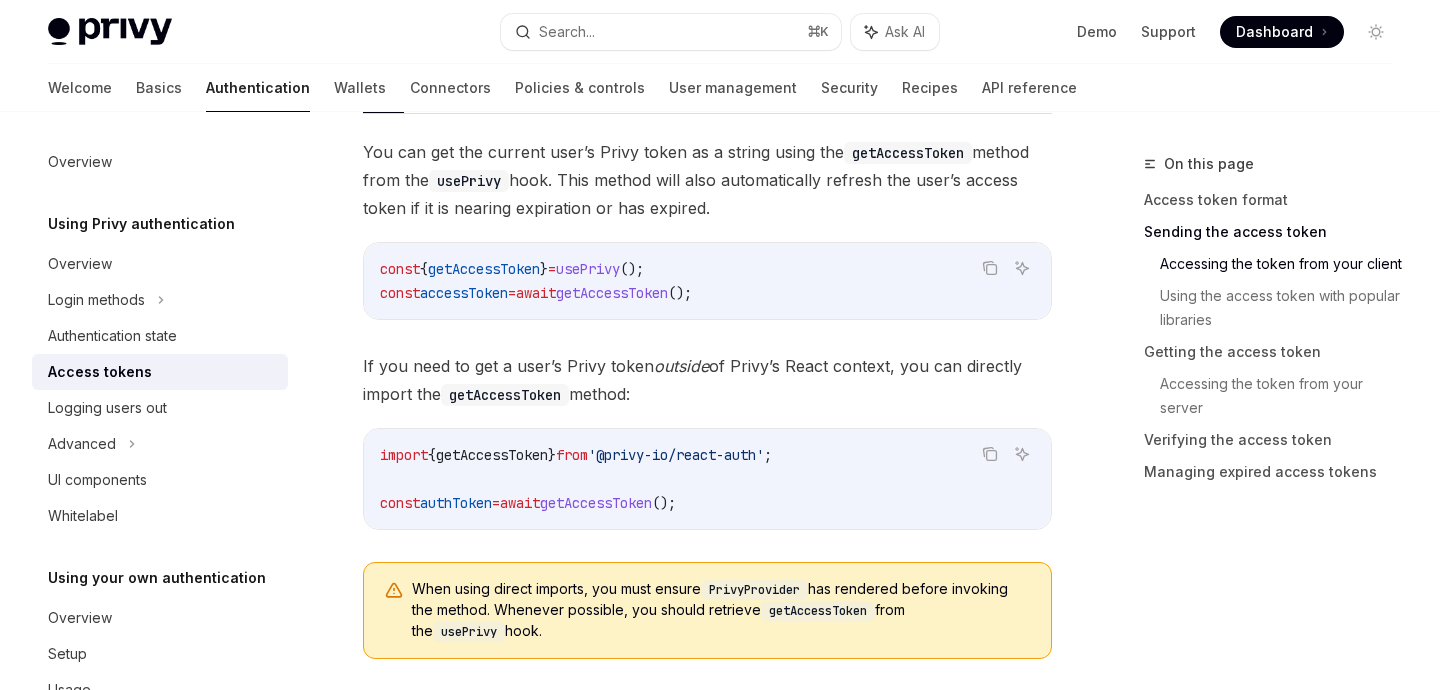 scroll, scrollTop: 1318, scrollLeft: 0, axis: vertical 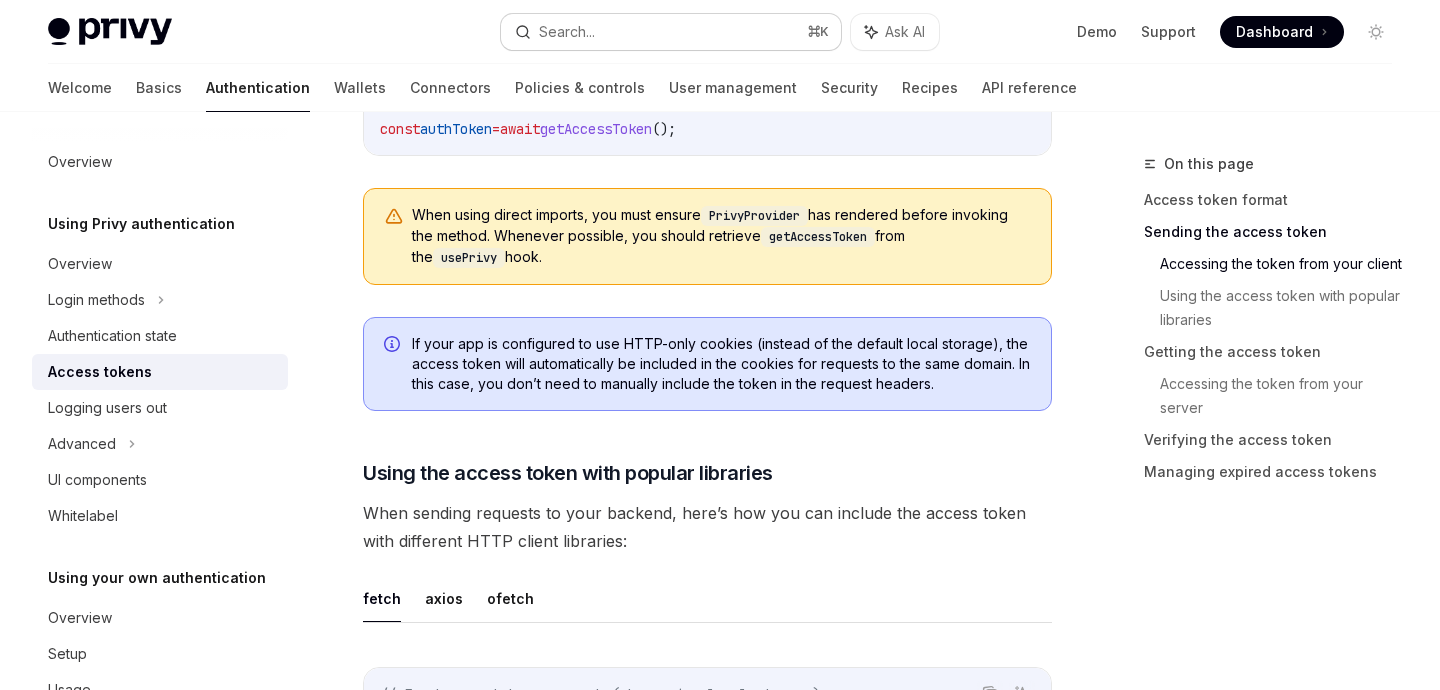 click on "Search... ⌘ K" at bounding box center [670, 32] 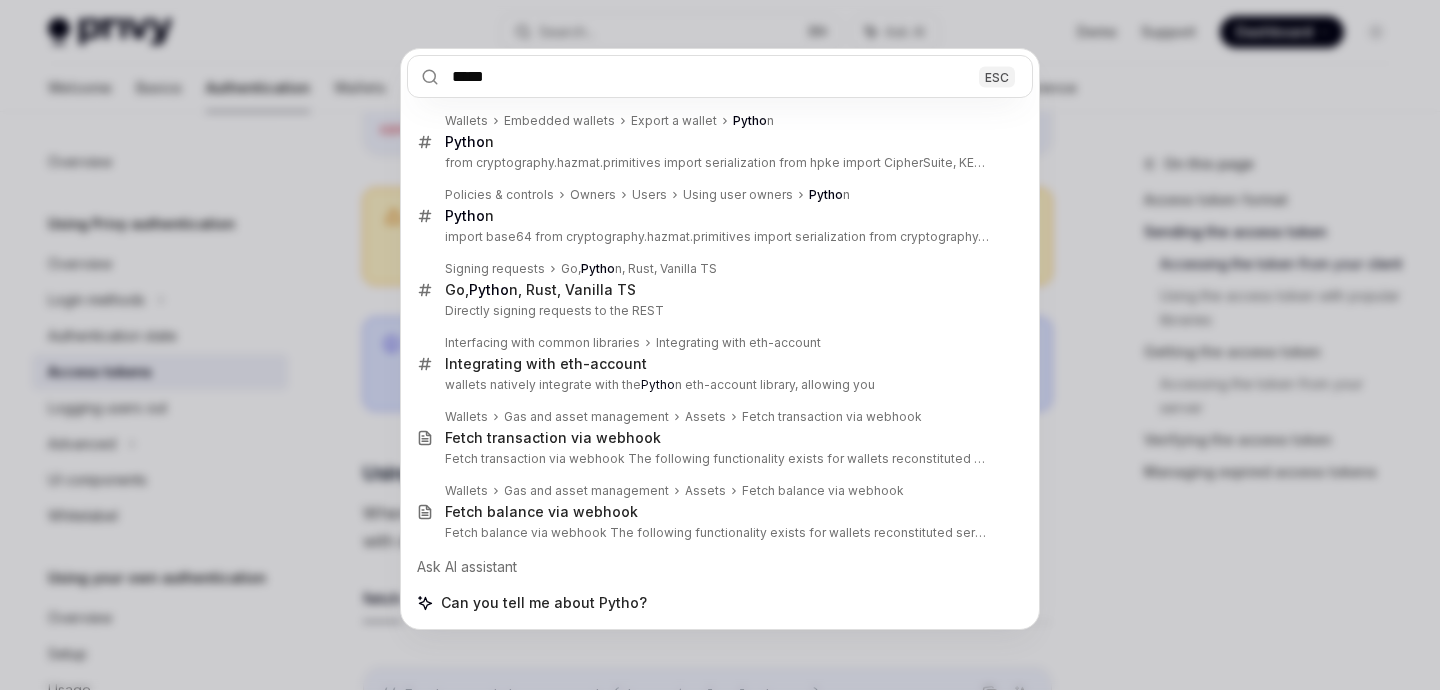 type on "*****" 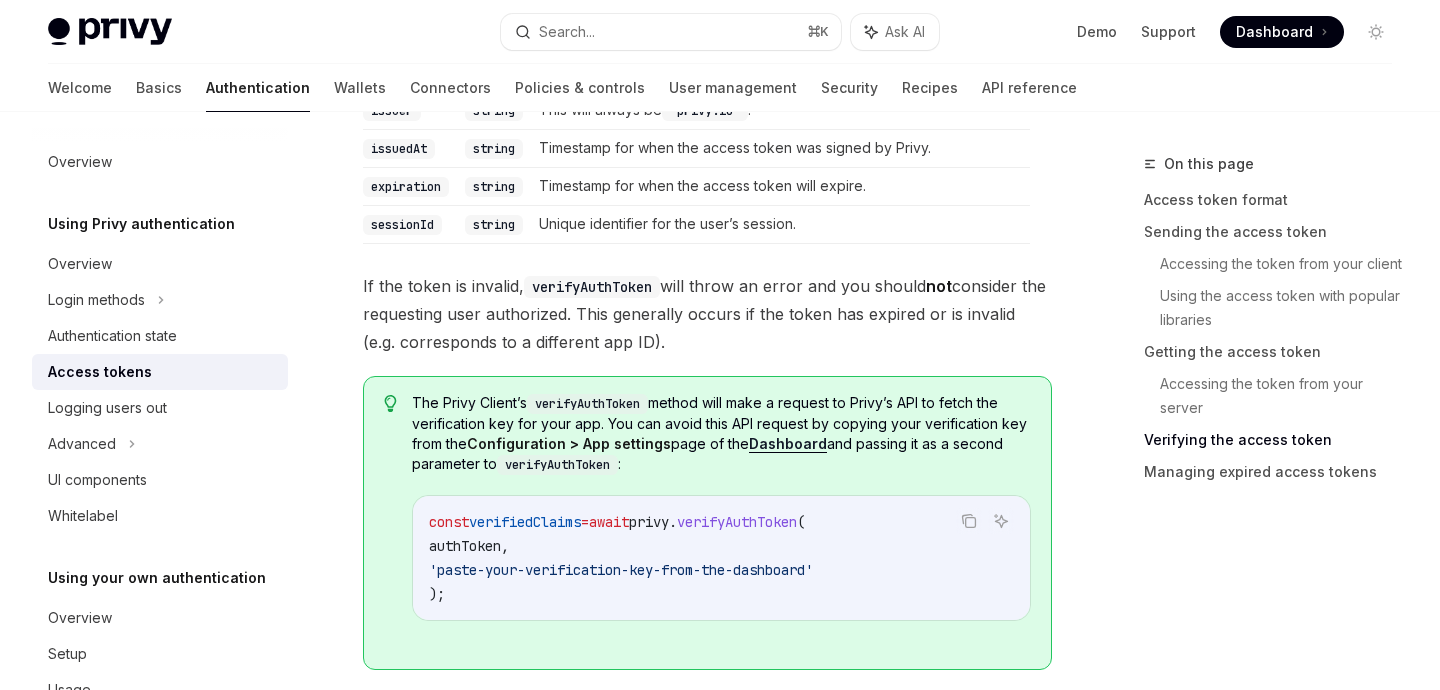 scroll, scrollTop: 4028, scrollLeft: 0, axis: vertical 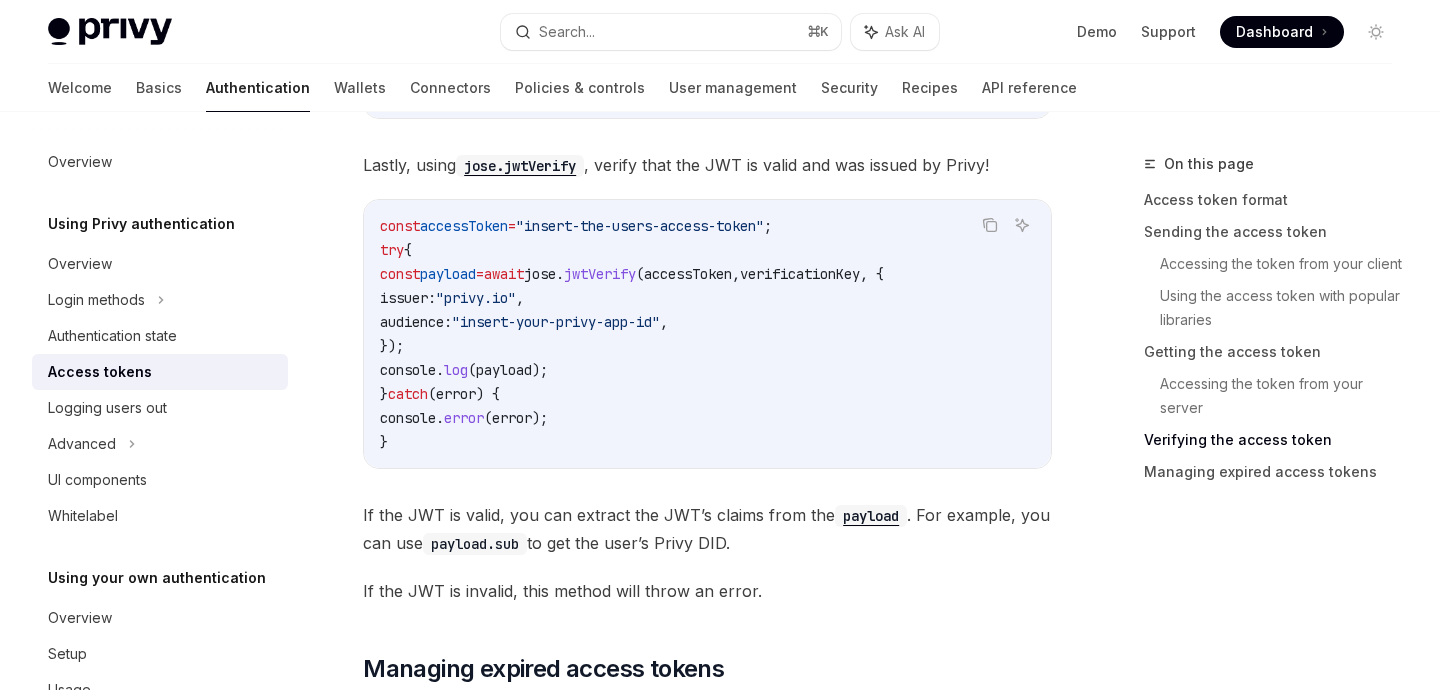 click on "Dashboard" at bounding box center (1274, 32) 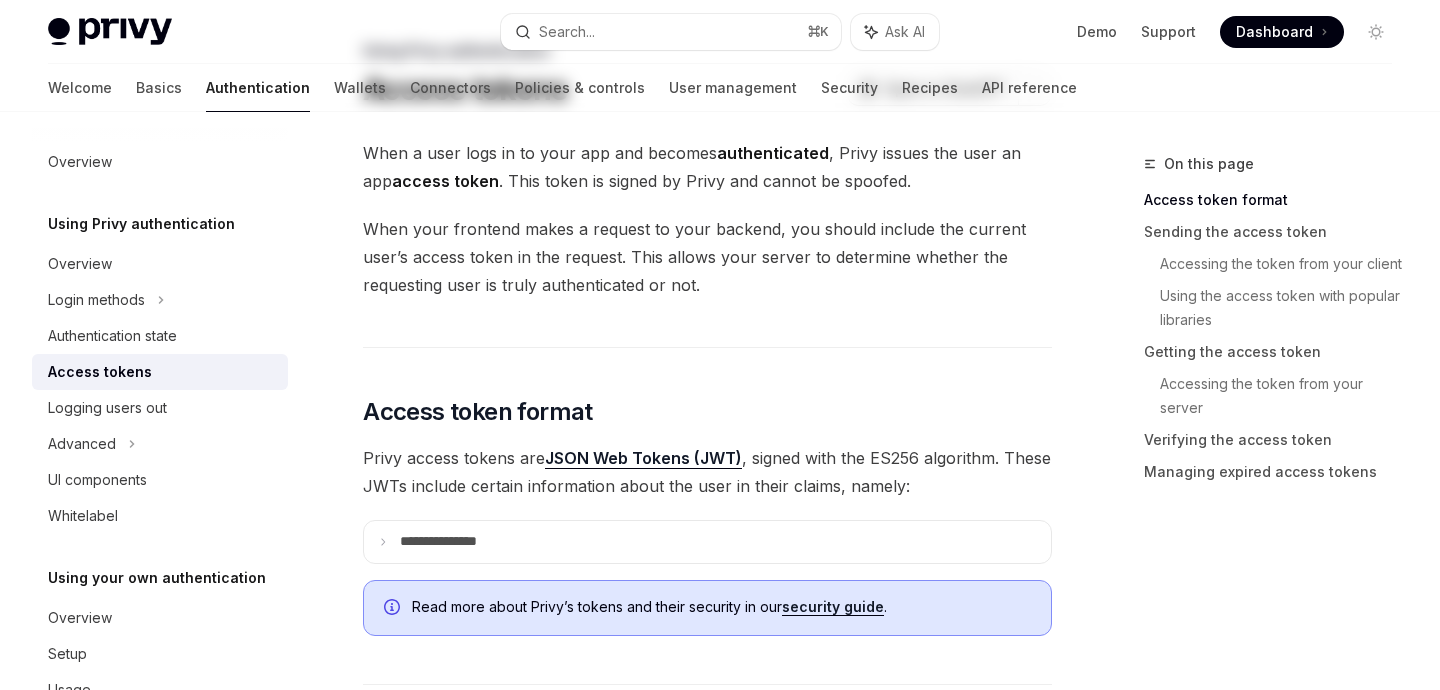 scroll, scrollTop: 0, scrollLeft: 0, axis: both 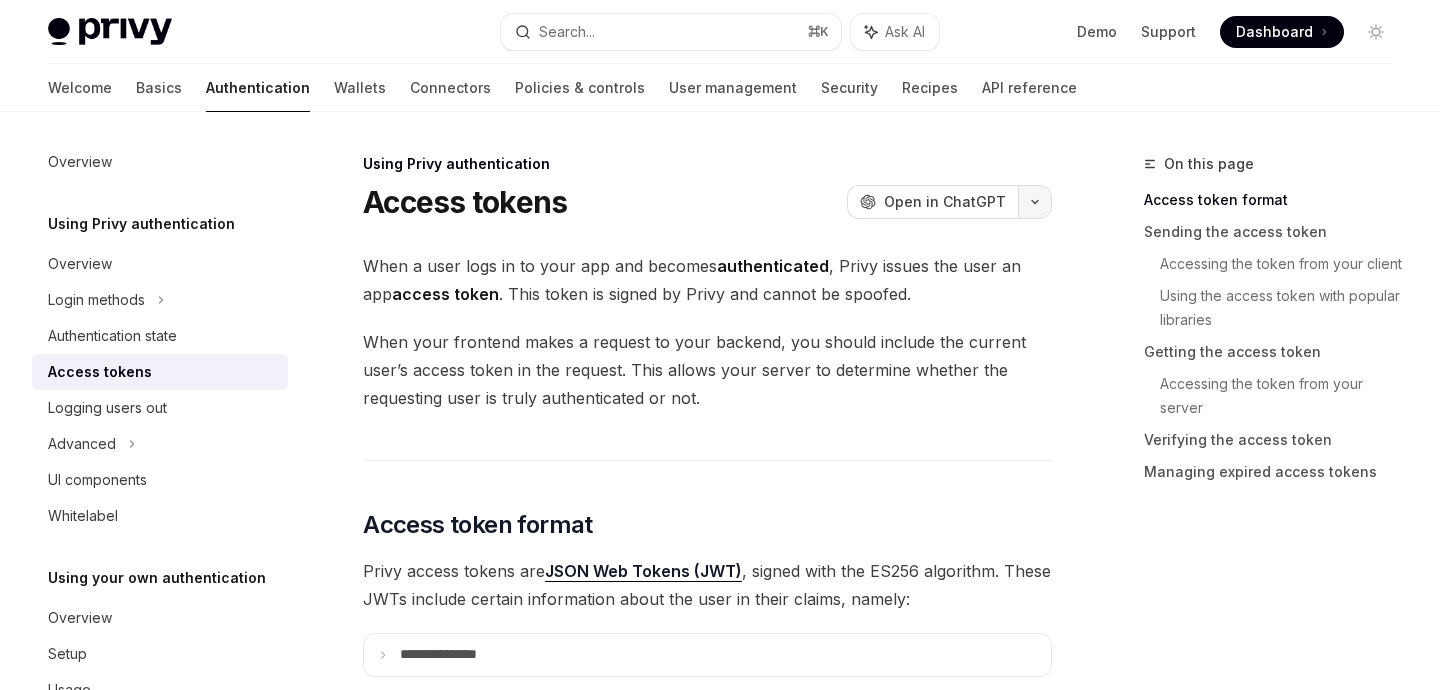 click 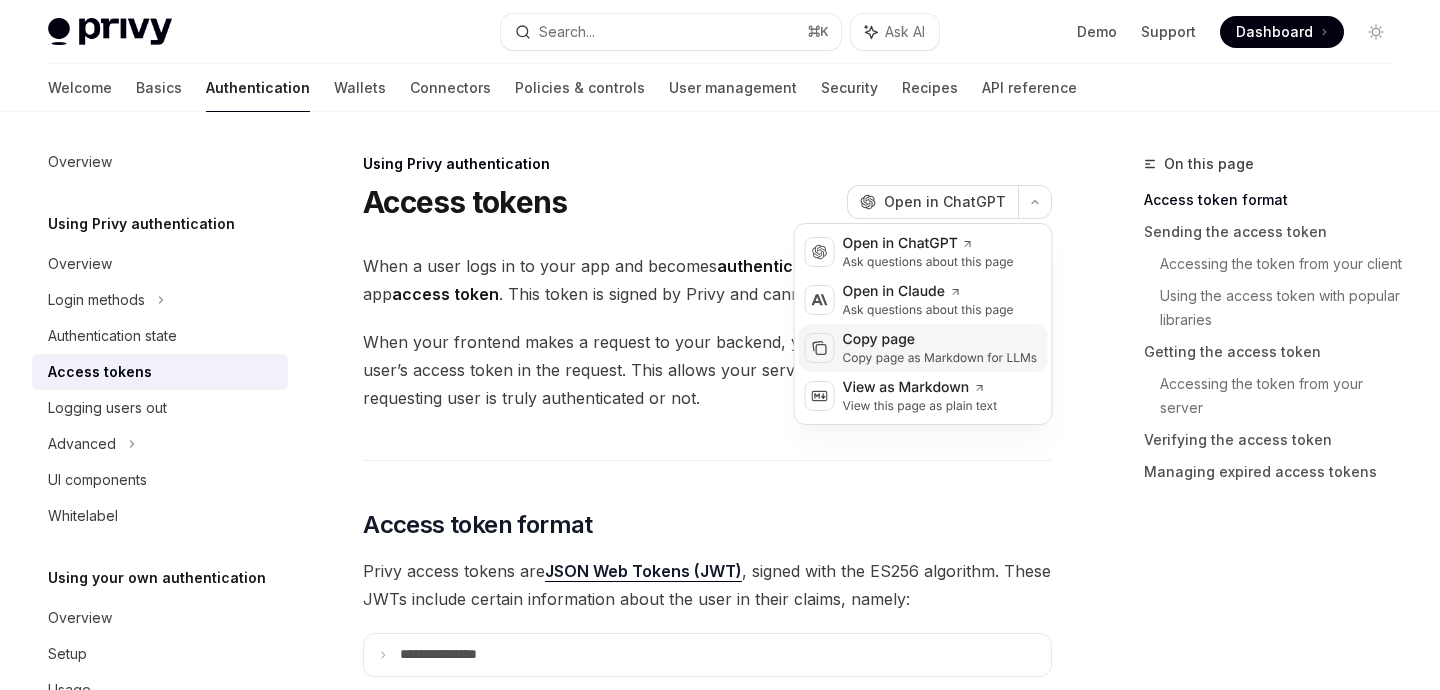 click on "Copy page as Markdown for LLMs" at bounding box center [940, 358] 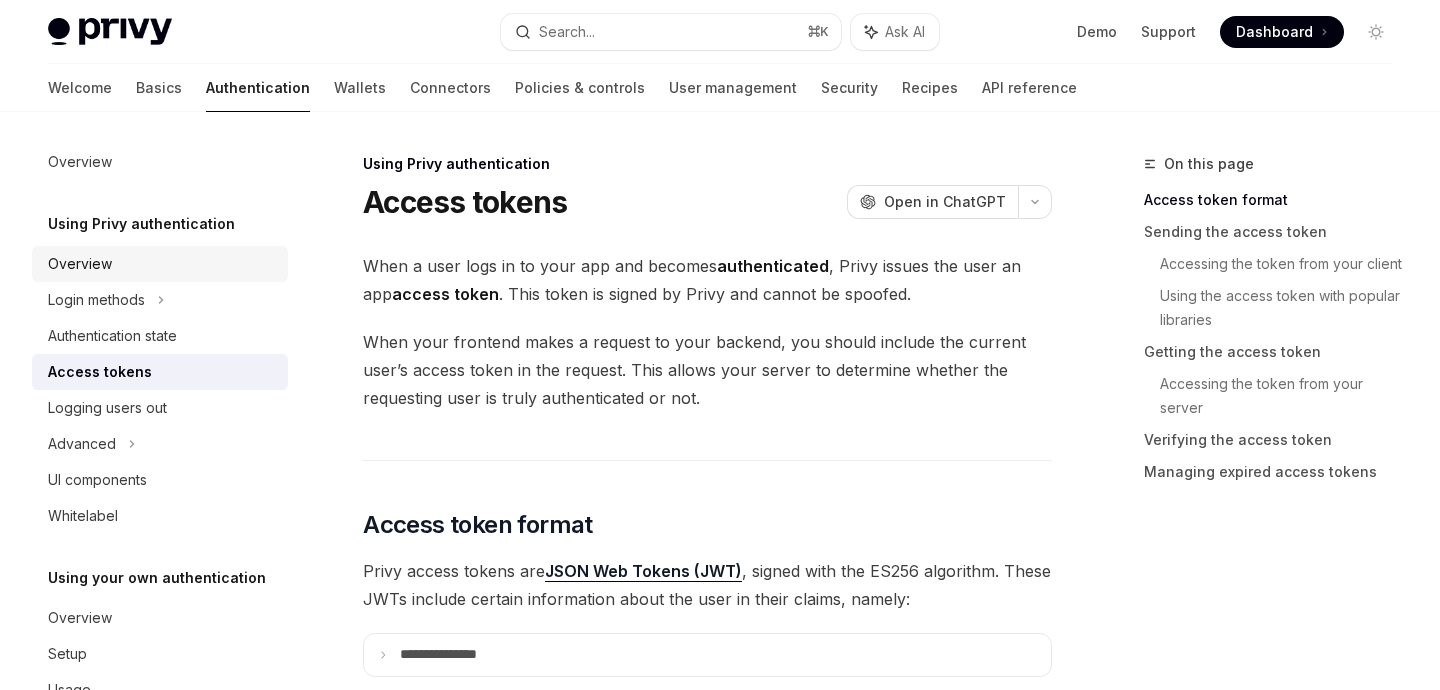 click on "Overview" at bounding box center (162, 264) 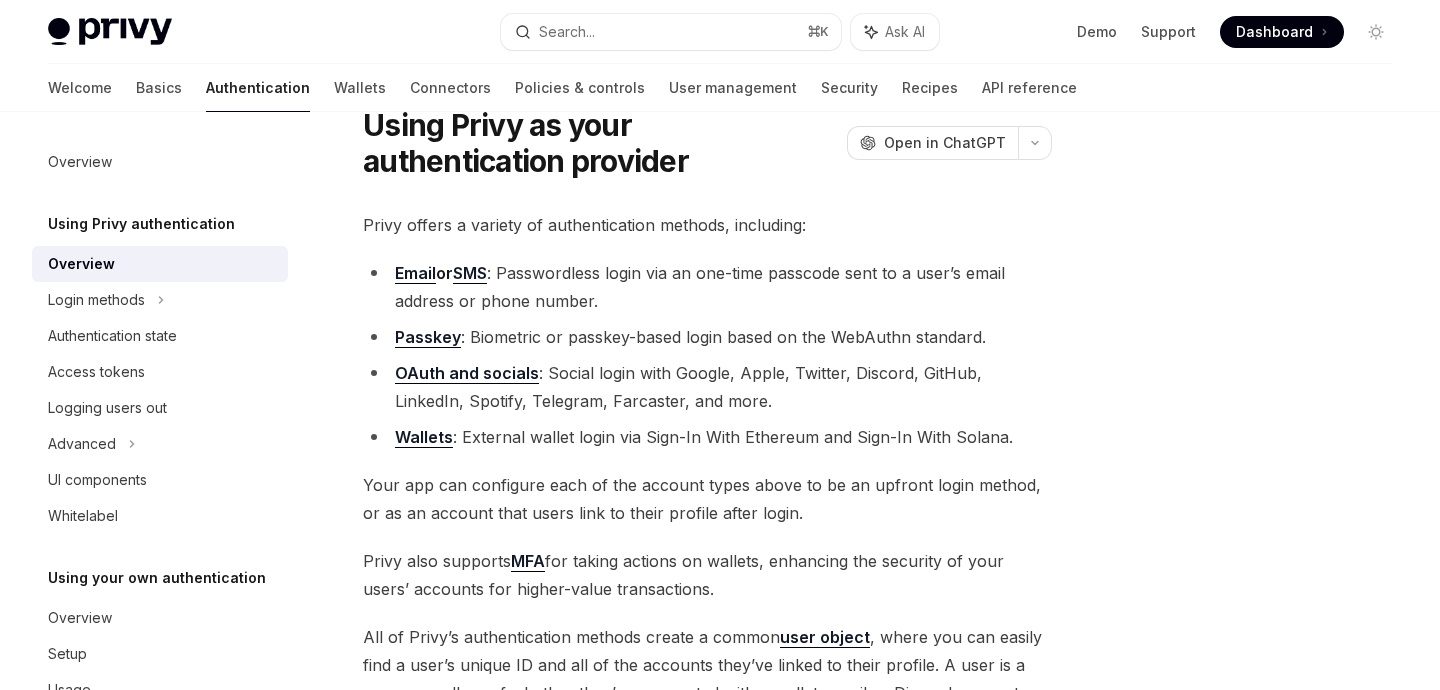scroll, scrollTop: 0, scrollLeft: 0, axis: both 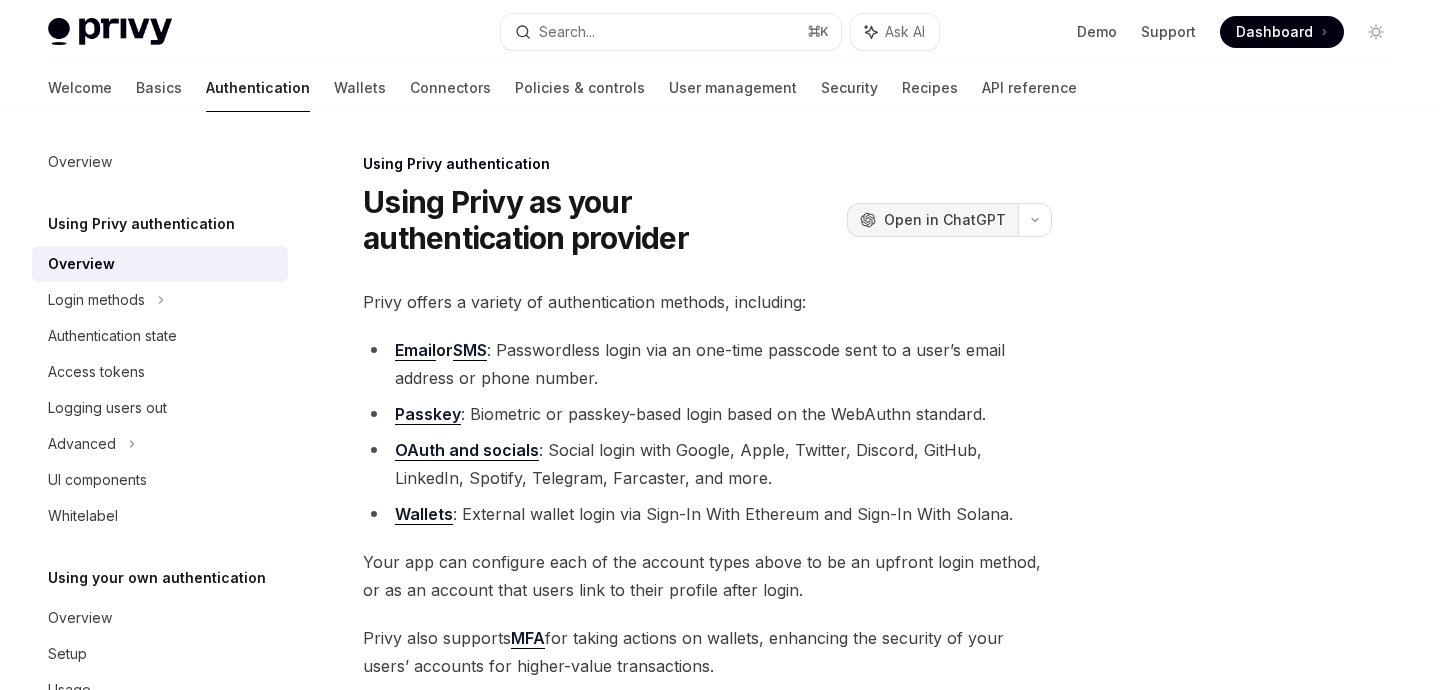 click on "Open in ChatGPT" at bounding box center [945, 220] 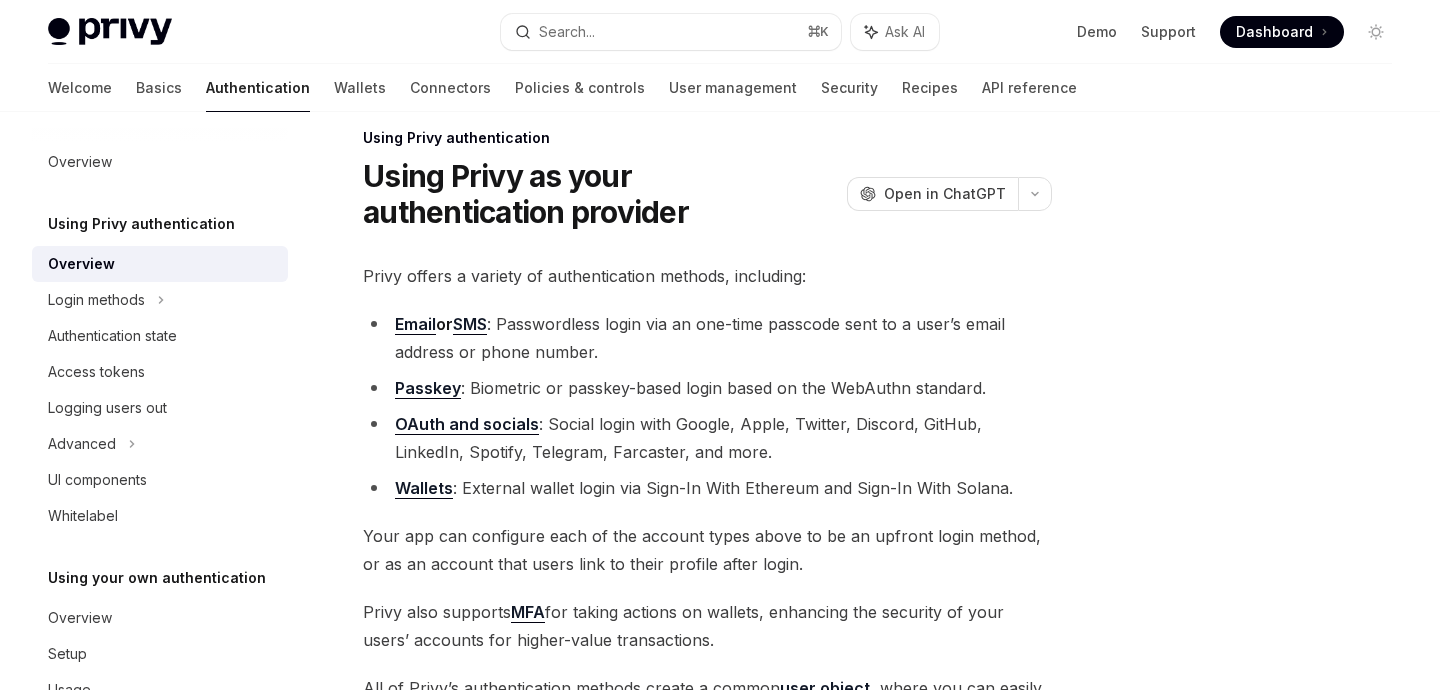 scroll, scrollTop: 409, scrollLeft: 0, axis: vertical 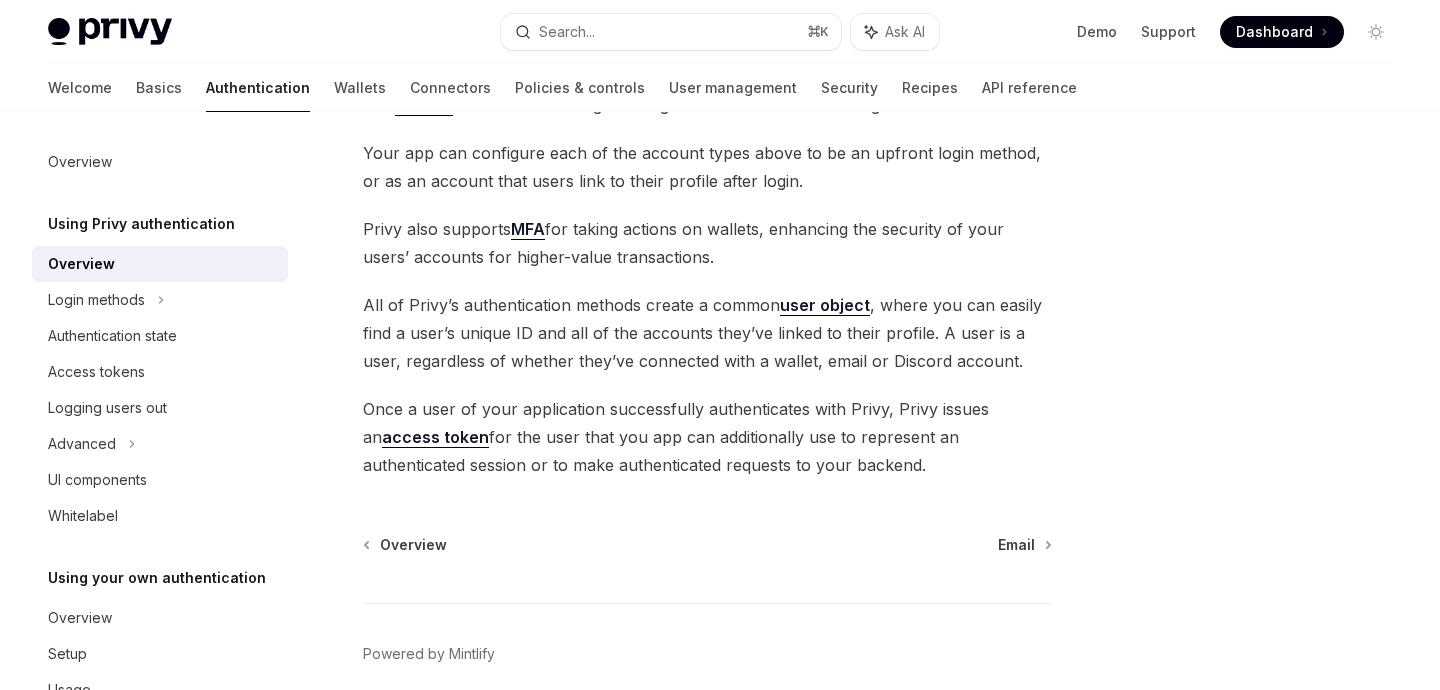 click at bounding box center [1256, 421] 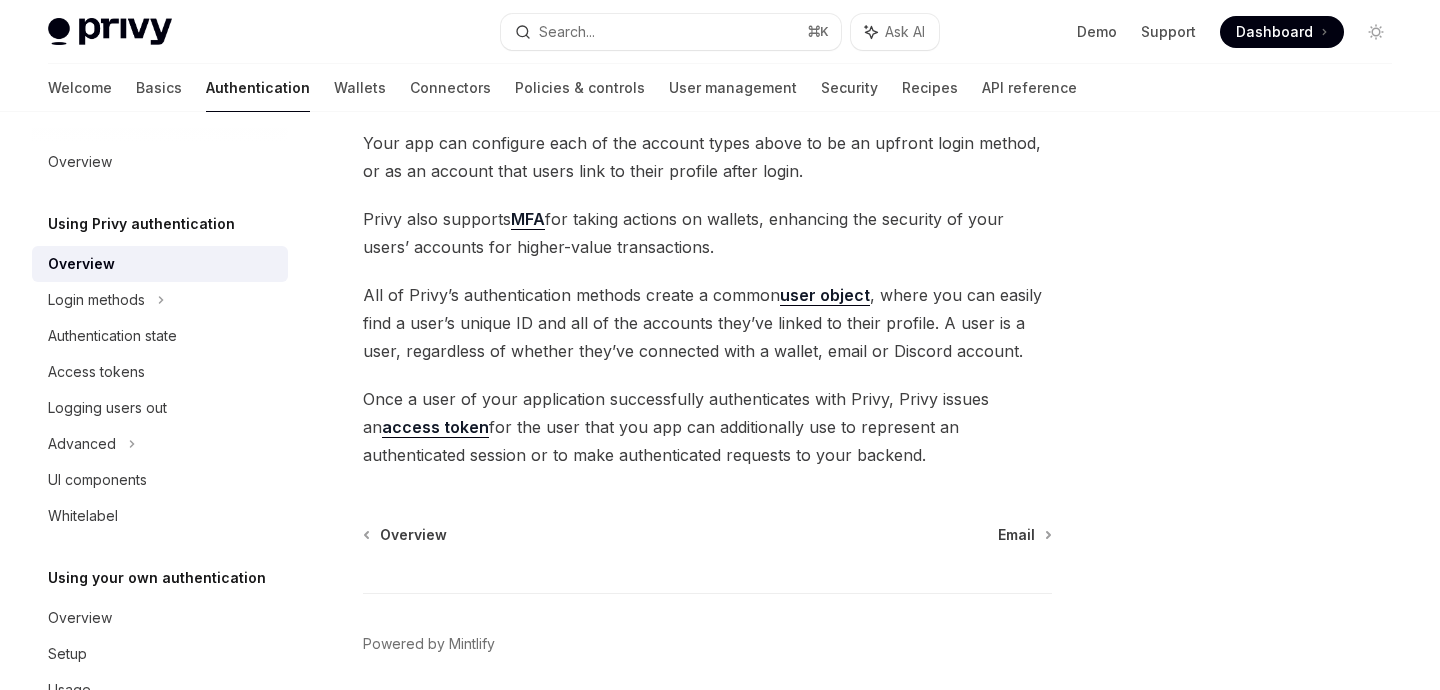 scroll, scrollTop: 495, scrollLeft: 0, axis: vertical 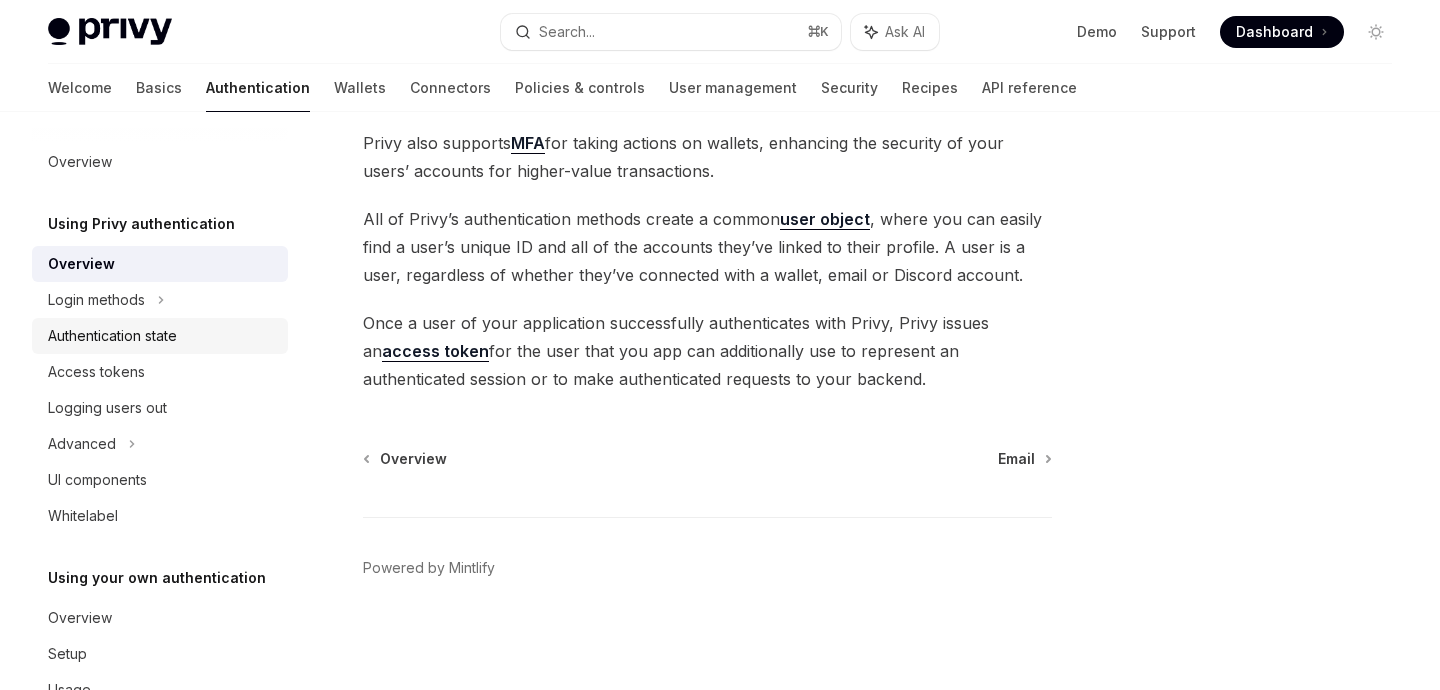 click on "Authentication state" at bounding box center [112, 336] 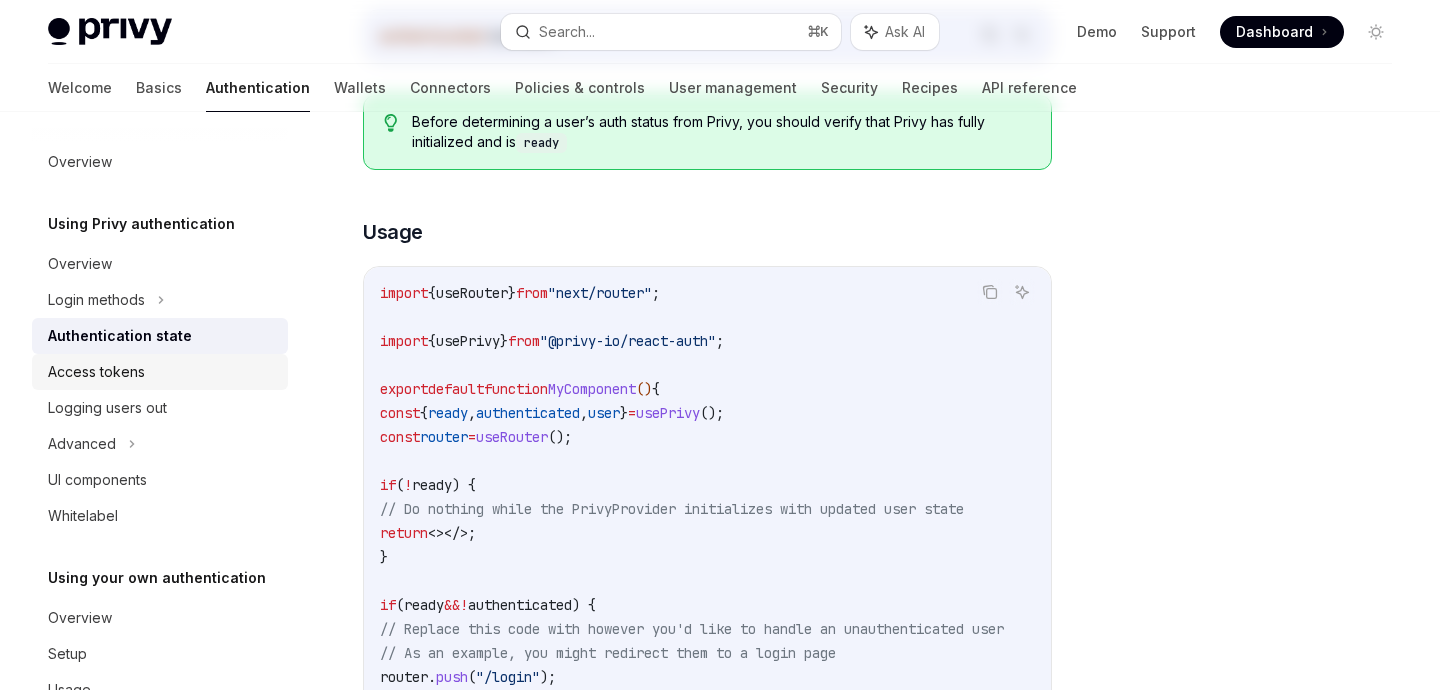 scroll, scrollTop: 0, scrollLeft: 0, axis: both 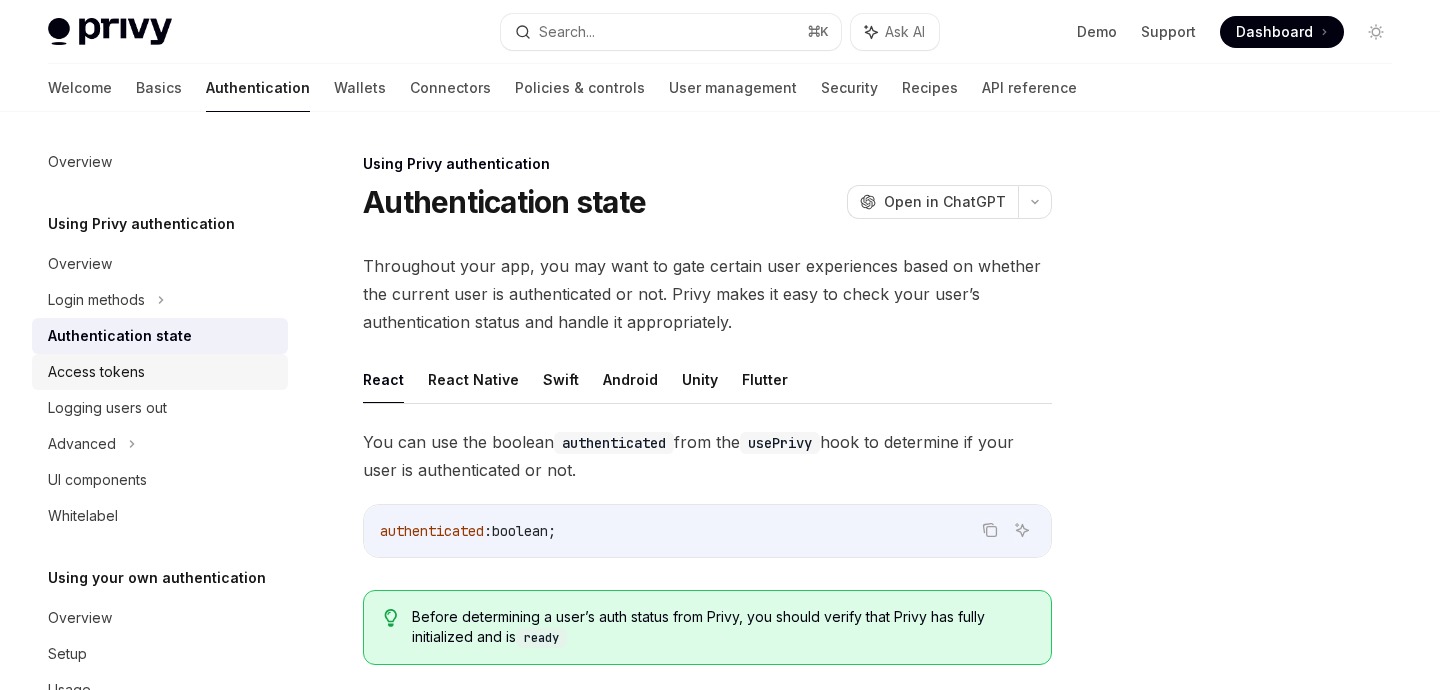 click on "Access tokens" at bounding box center (96, 372) 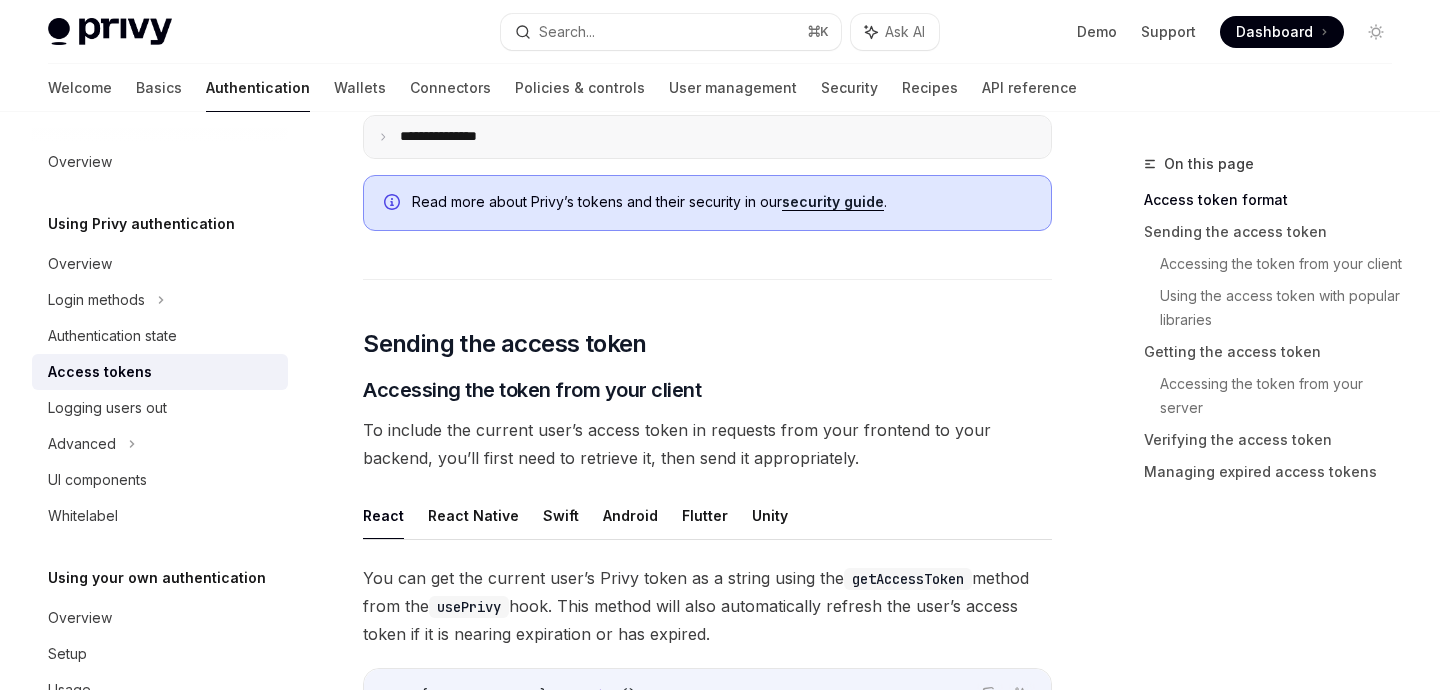 scroll, scrollTop: 814, scrollLeft: 0, axis: vertical 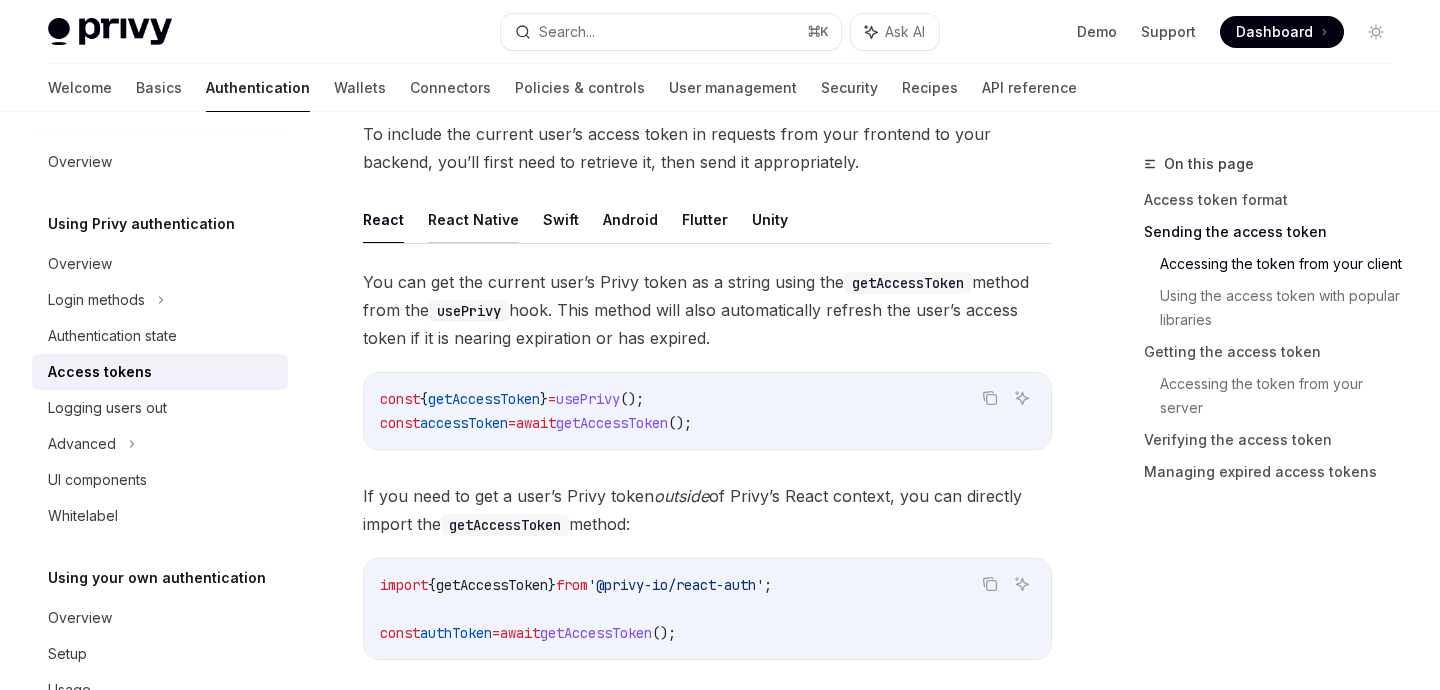 click on "React Native" at bounding box center [473, 219] 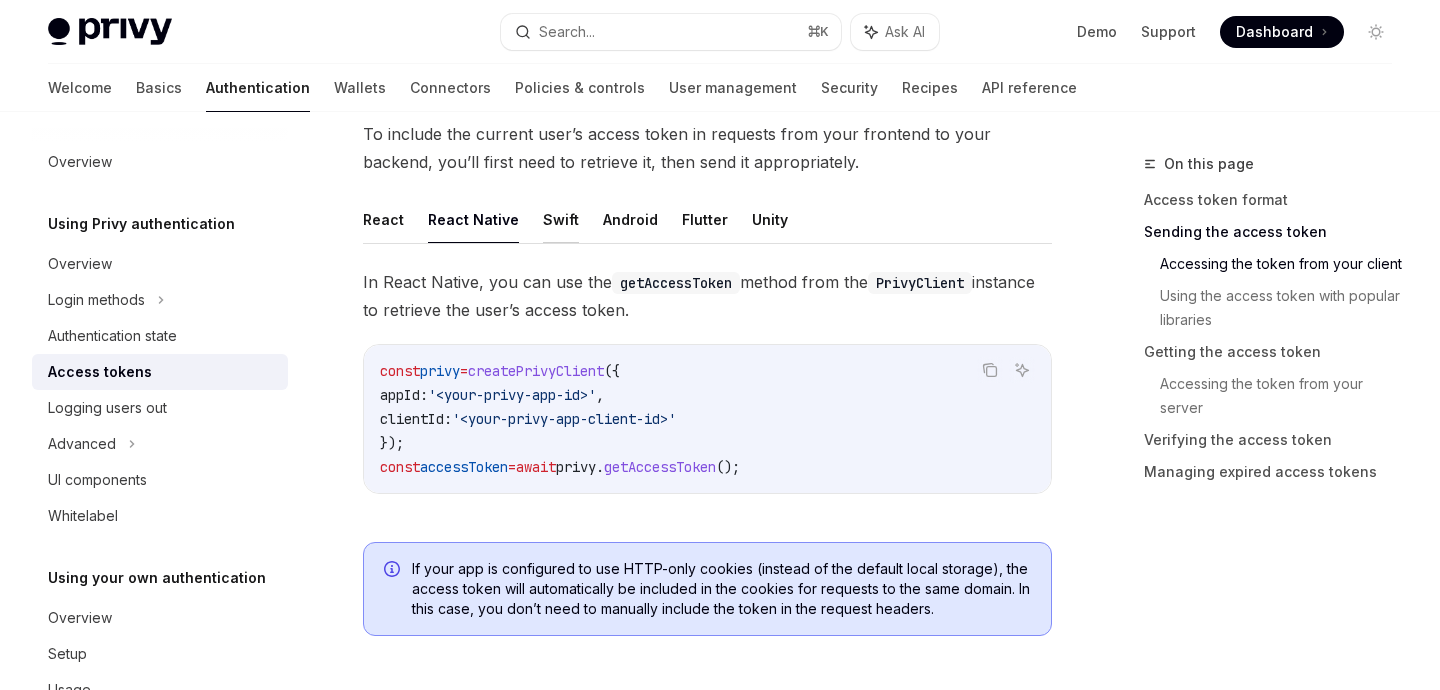 click on "Swift" at bounding box center [561, 219] 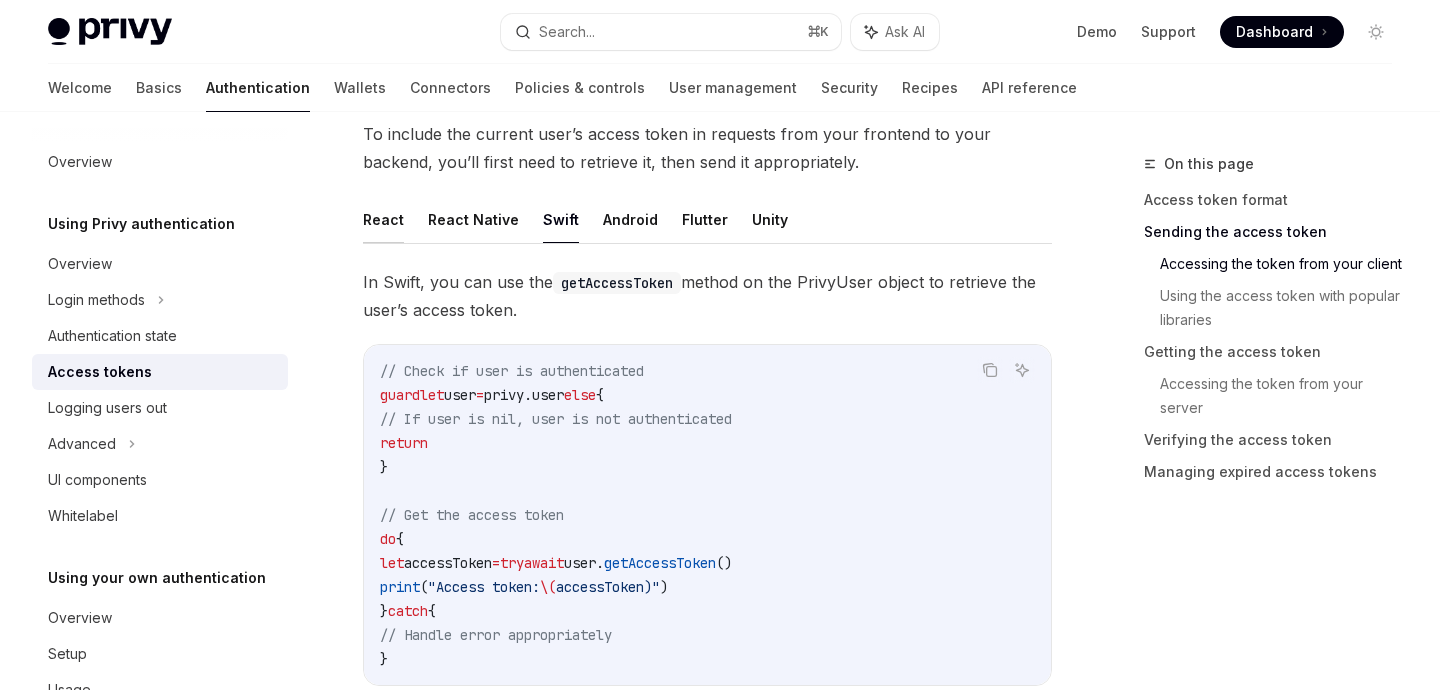 click on "React" at bounding box center [383, 219] 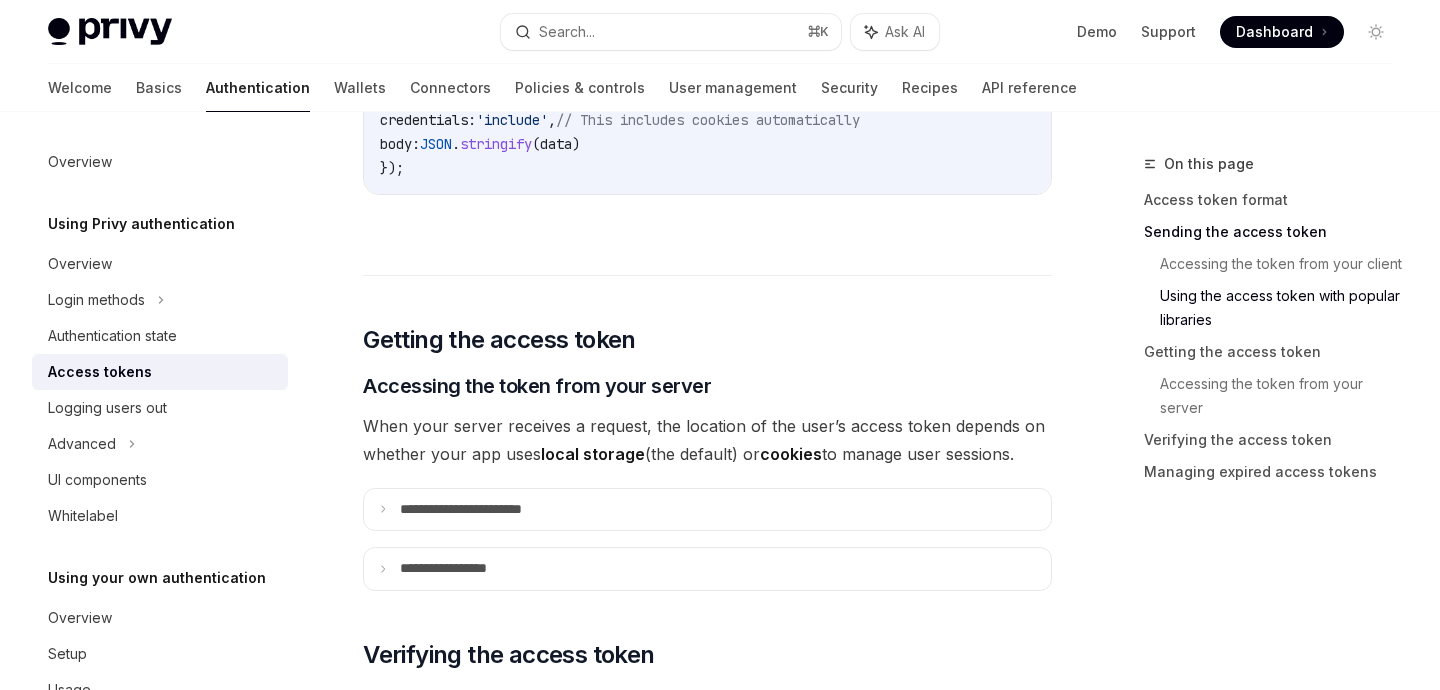 scroll, scrollTop: 2374, scrollLeft: 0, axis: vertical 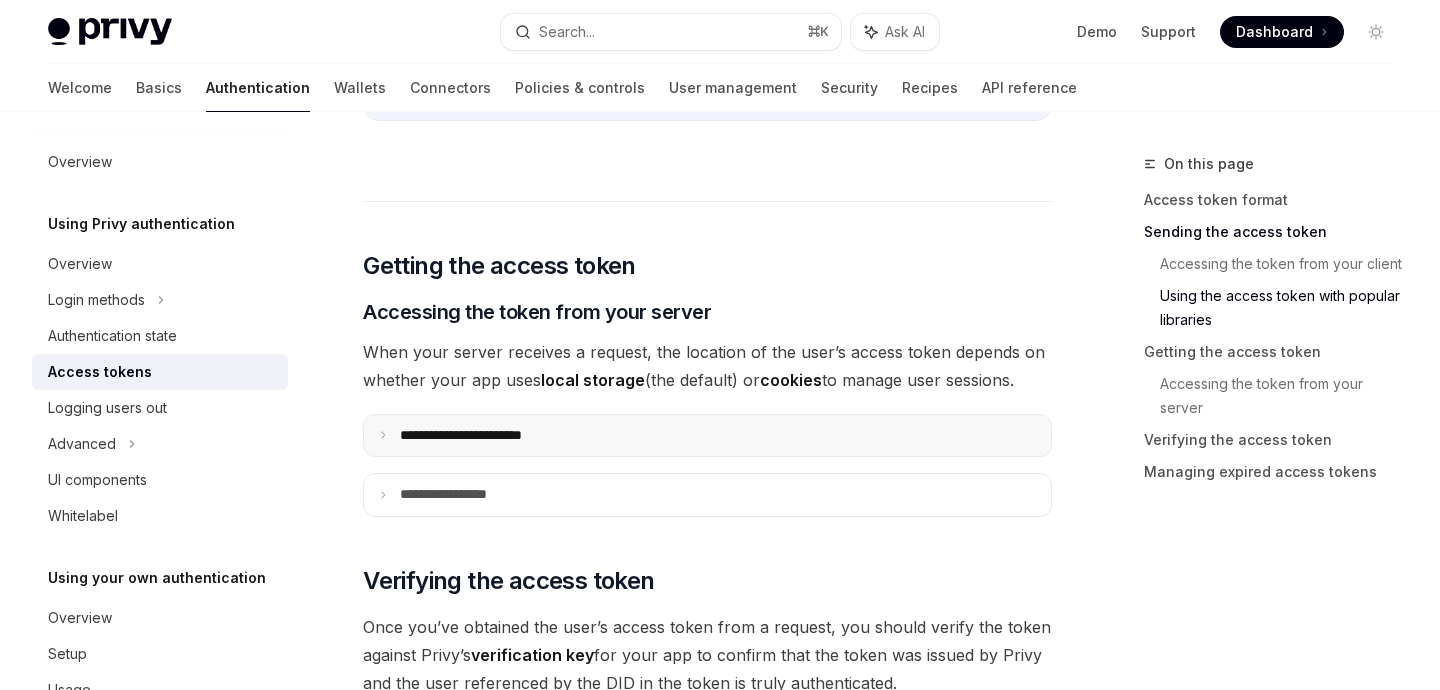 click on "**********" at bounding box center [707, 436] 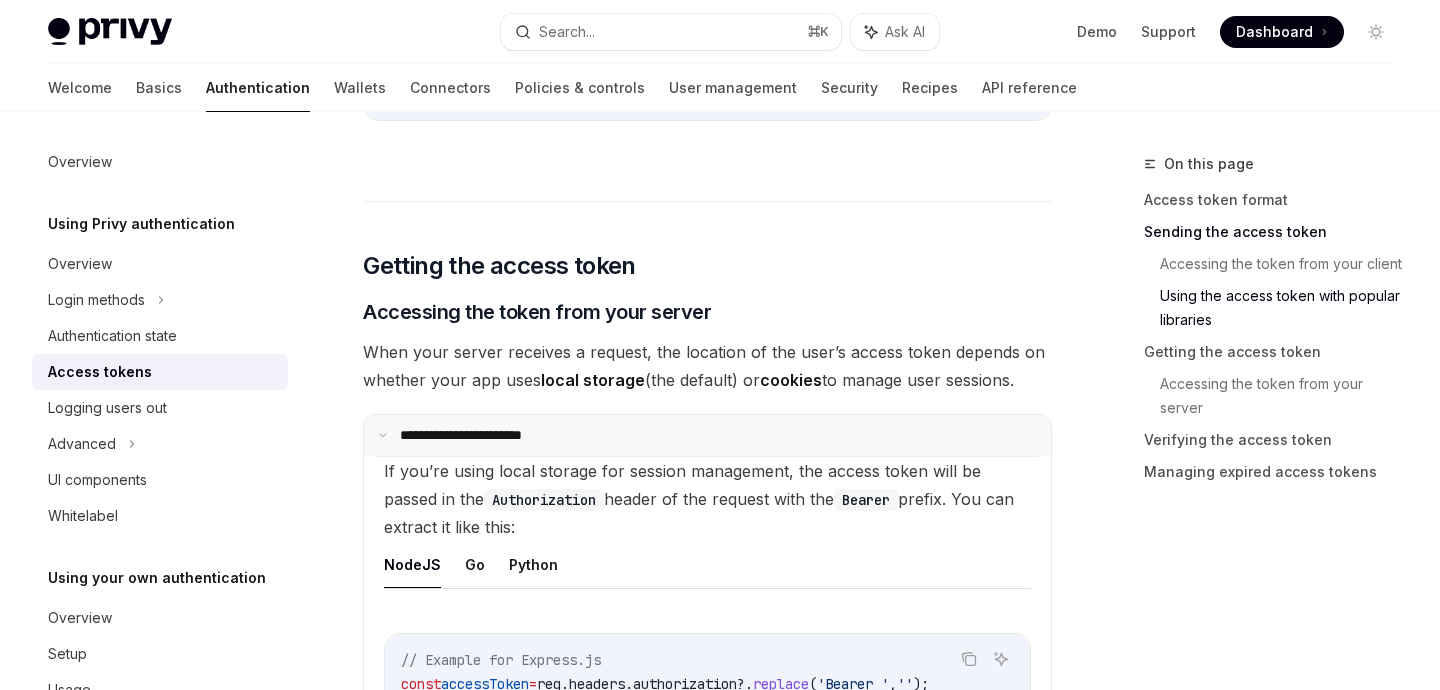 click on "**********" at bounding box center (707, 436) 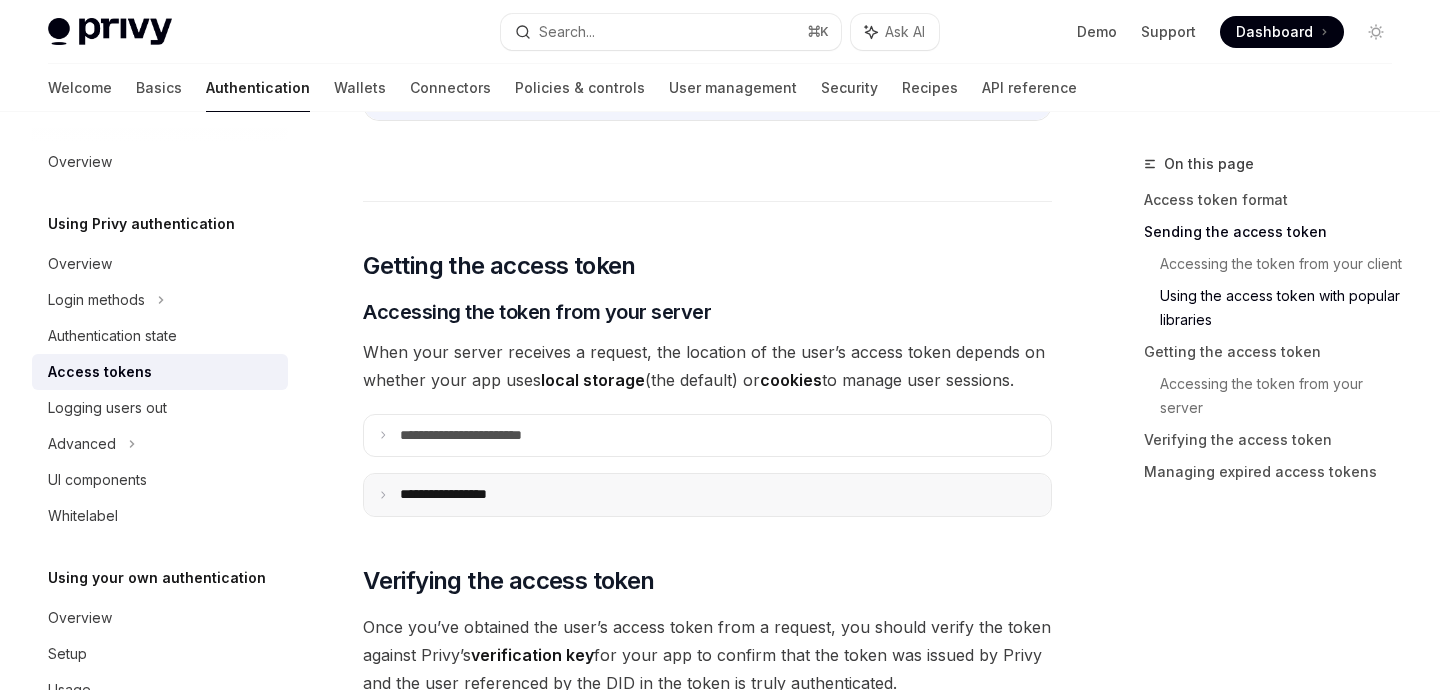 click on "**********" at bounding box center (707, 495) 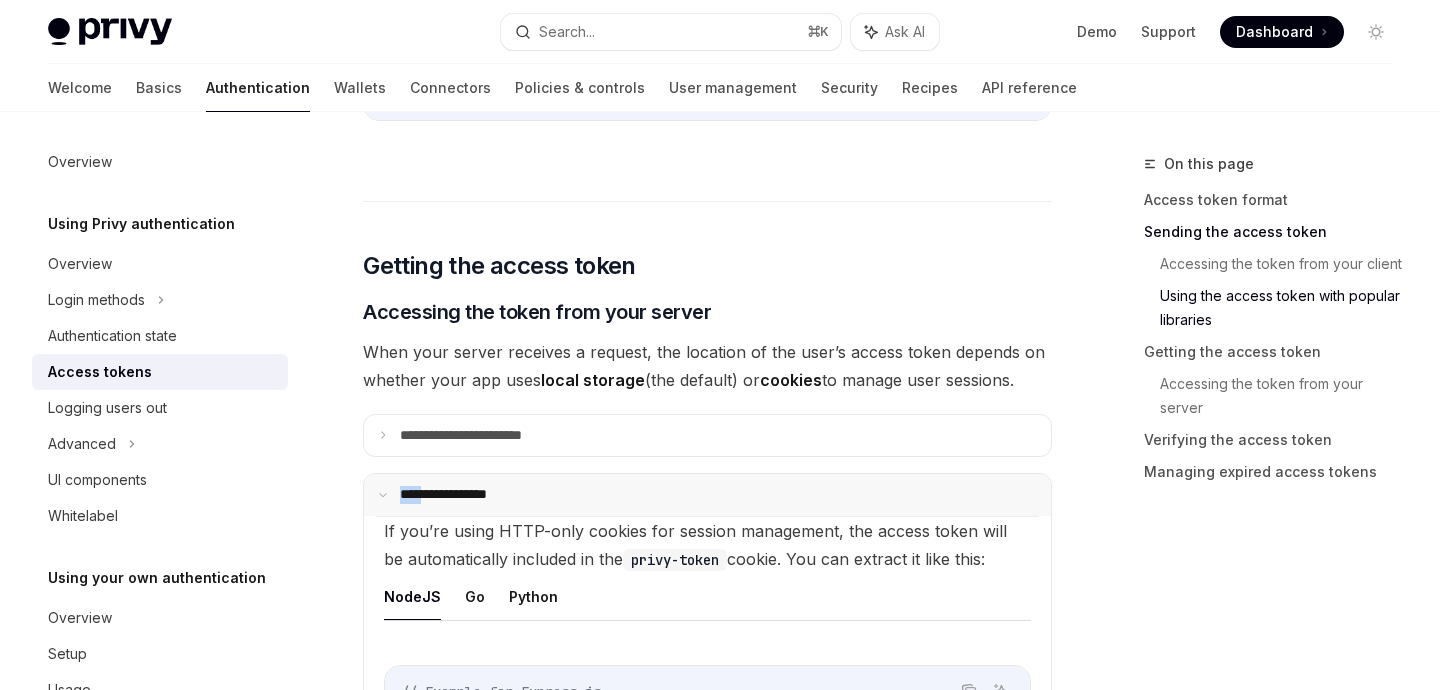 click on "**********" at bounding box center [707, 495] 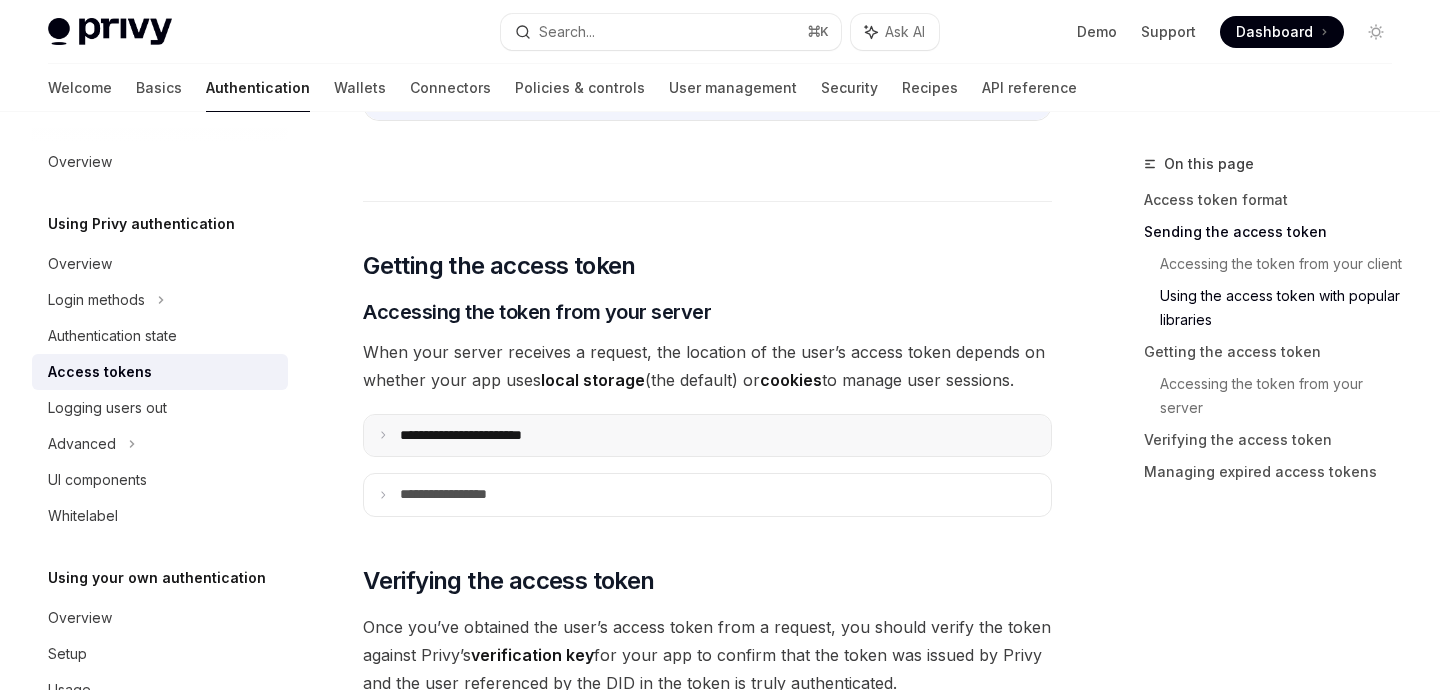 click on "**********" at bounding box center (707, 436) 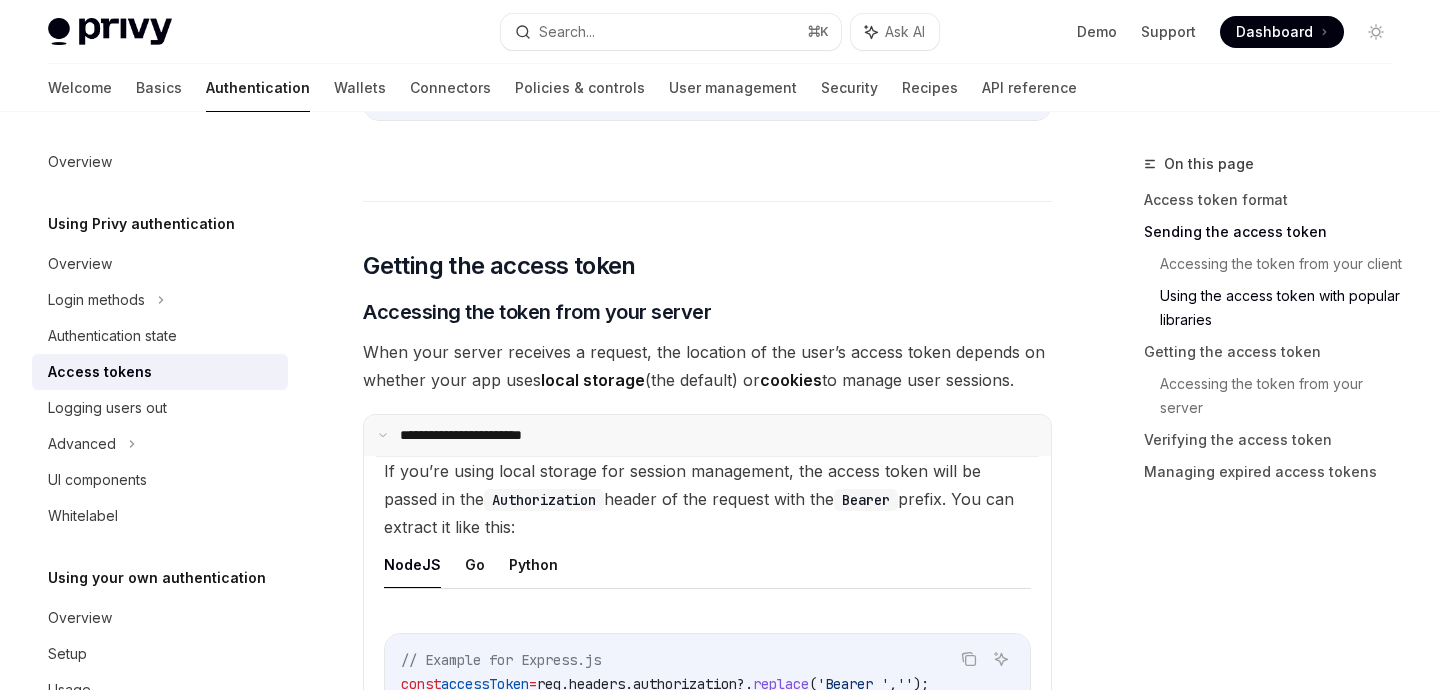 scroll, scrollTop: 2676, scrollLeft: 0, axis: vertical 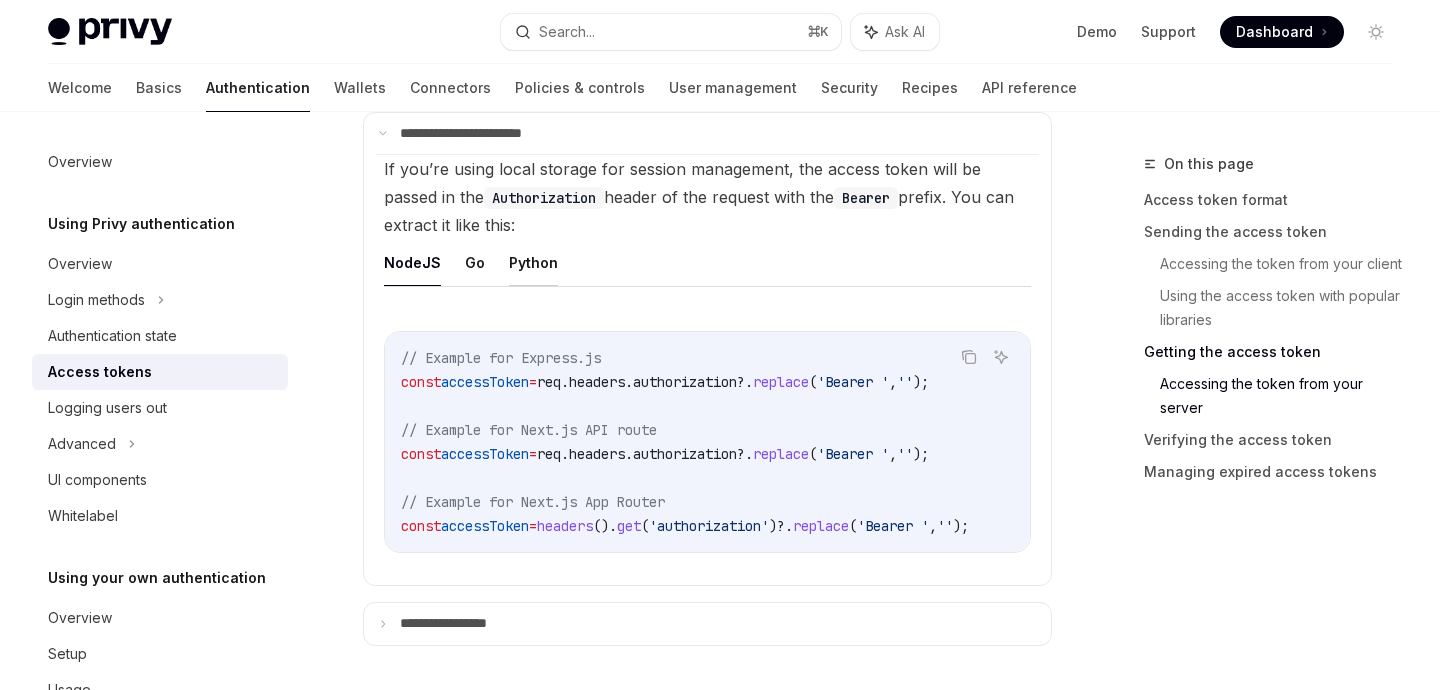 click on "Python" at bounding box center (533, 262) 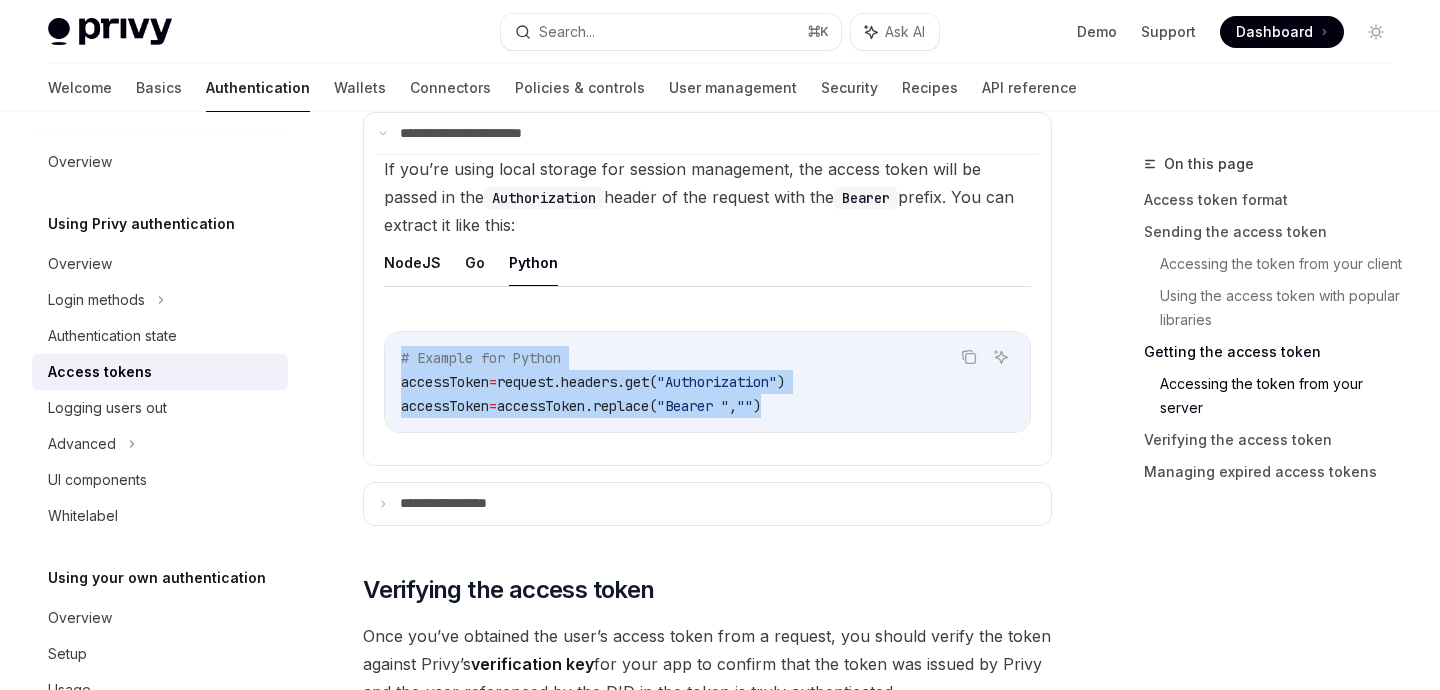 drag, startPoint x: 828, startPoint y: 412, endPoint x: 387, endPoint y: 357, distance: 444.41647 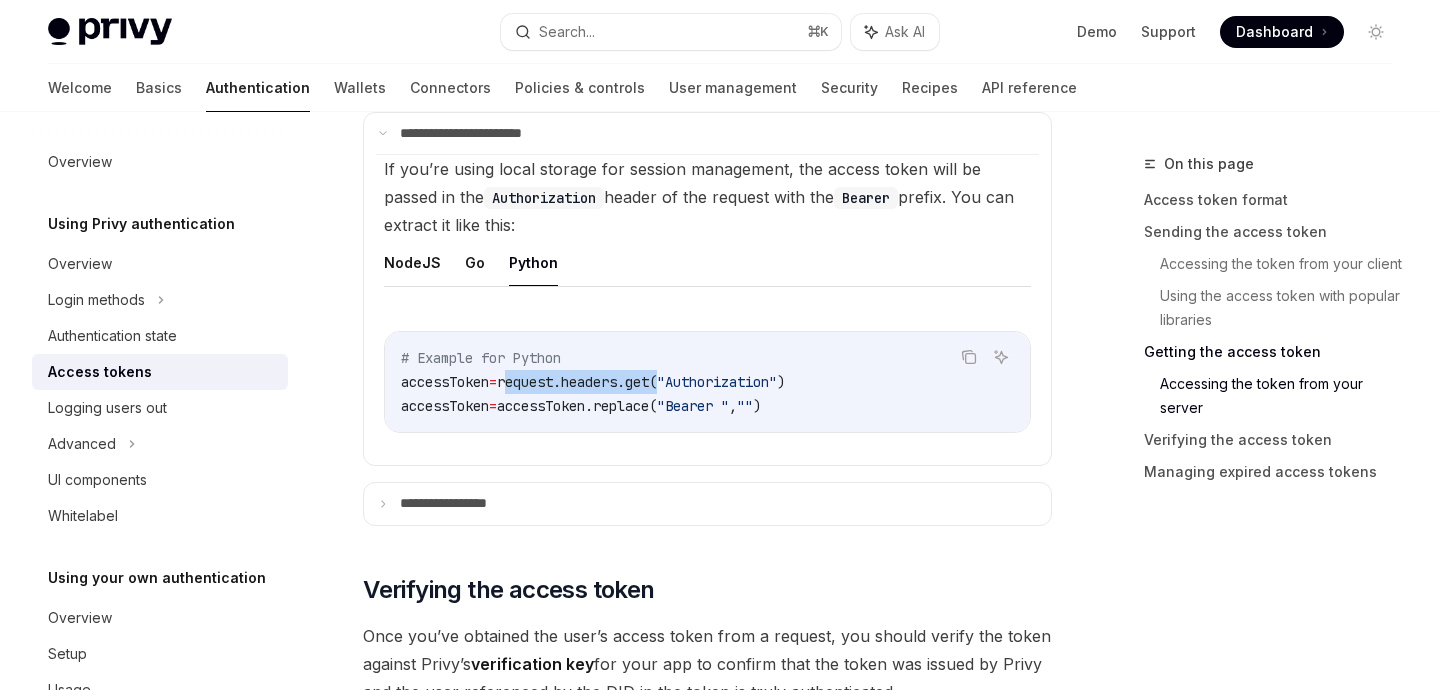 drag, startPoint x: 519, startPoint y: 383, endPoint x: 678, endPoint y: 379, distance: 159.05031 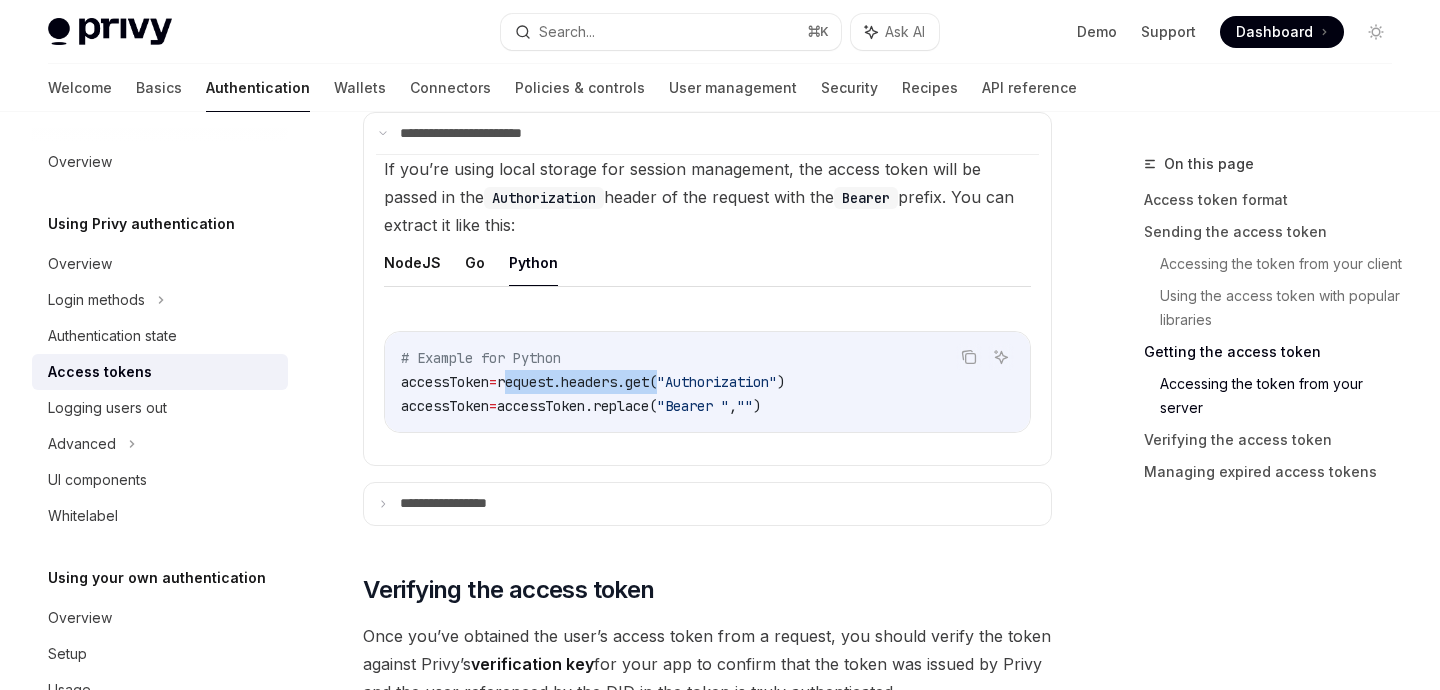 copy on "request.headers.get" 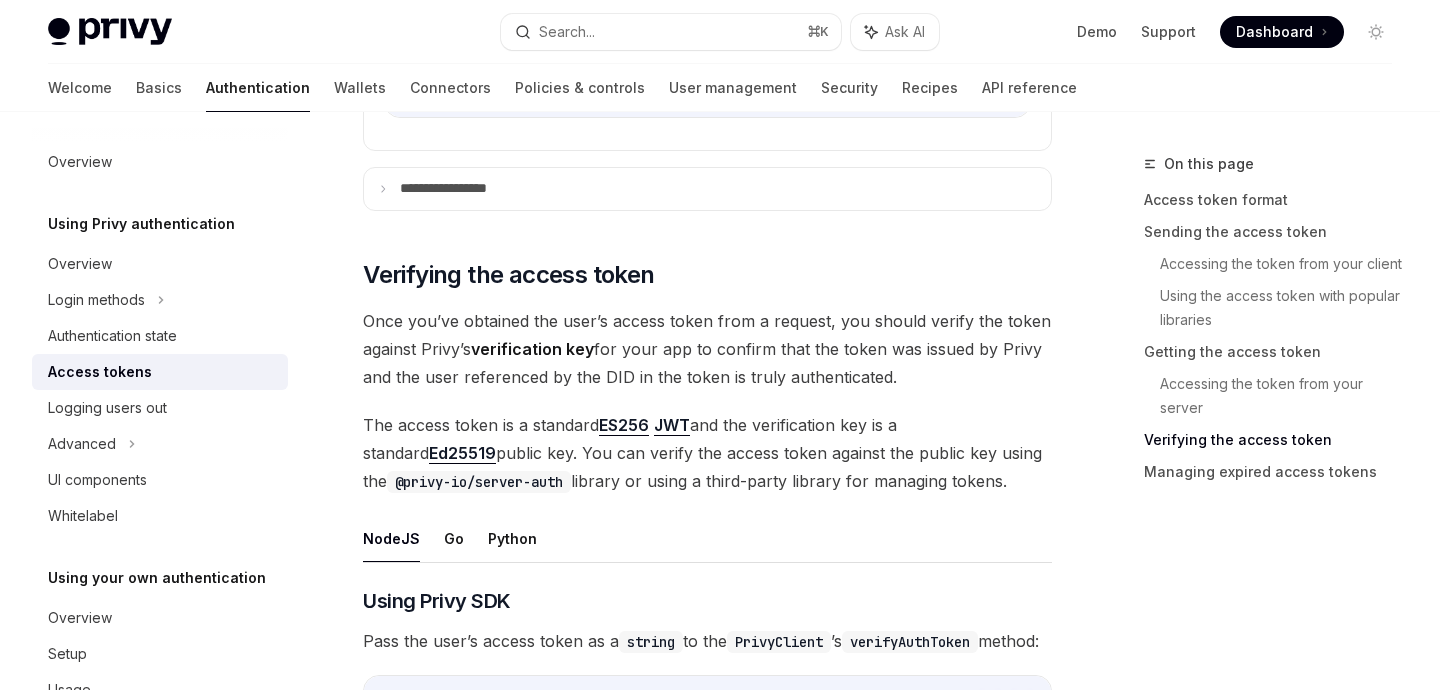 scroll, scrollTop: 3175, scrollLeft: 0, axis: vertical 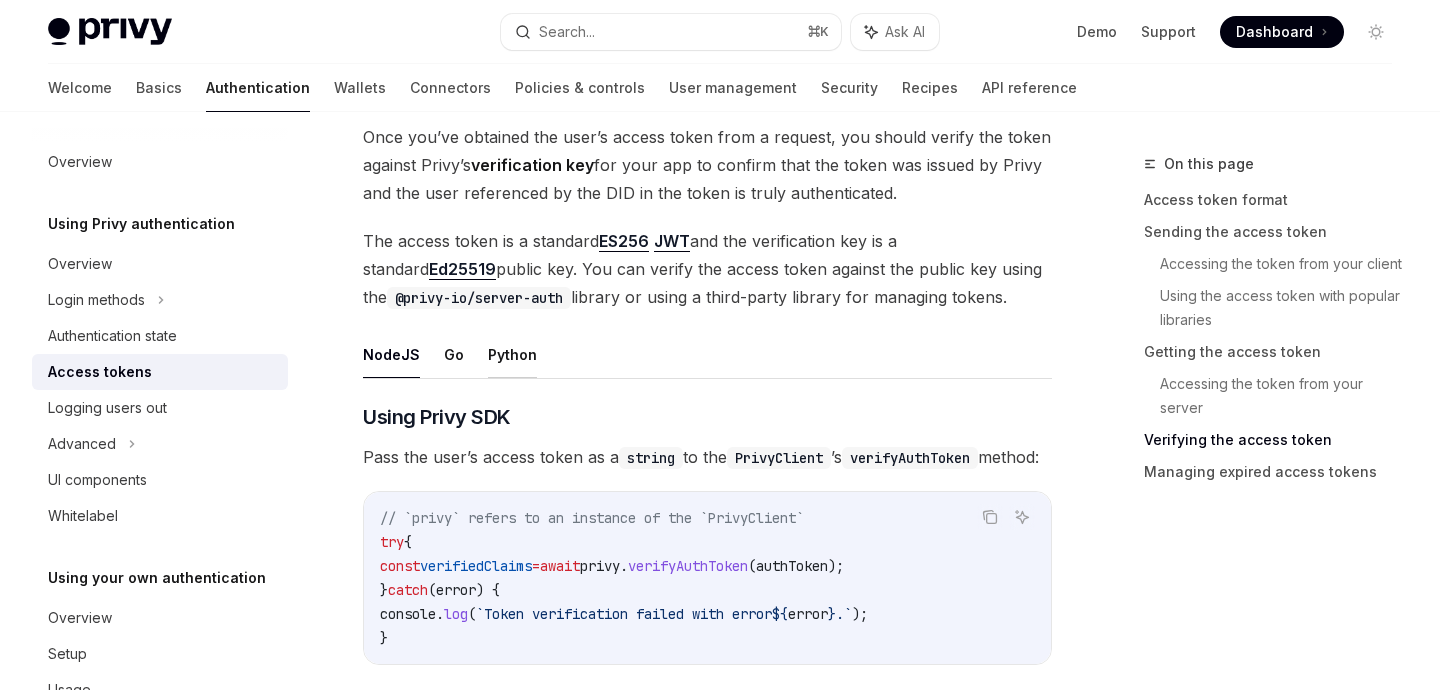 click on "Python" at bounding box center (512, 354) 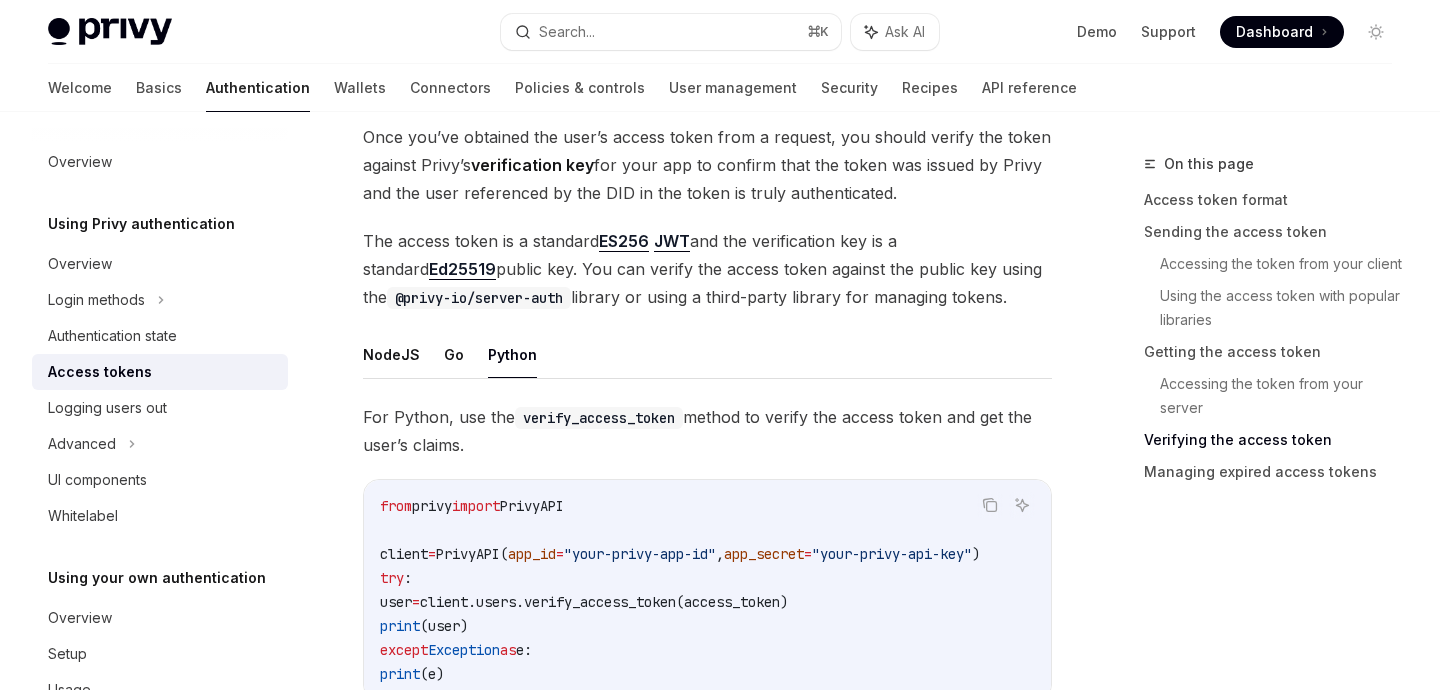 scroll, scrollTop: 3561, scrollLeft: 0, axis: vertical 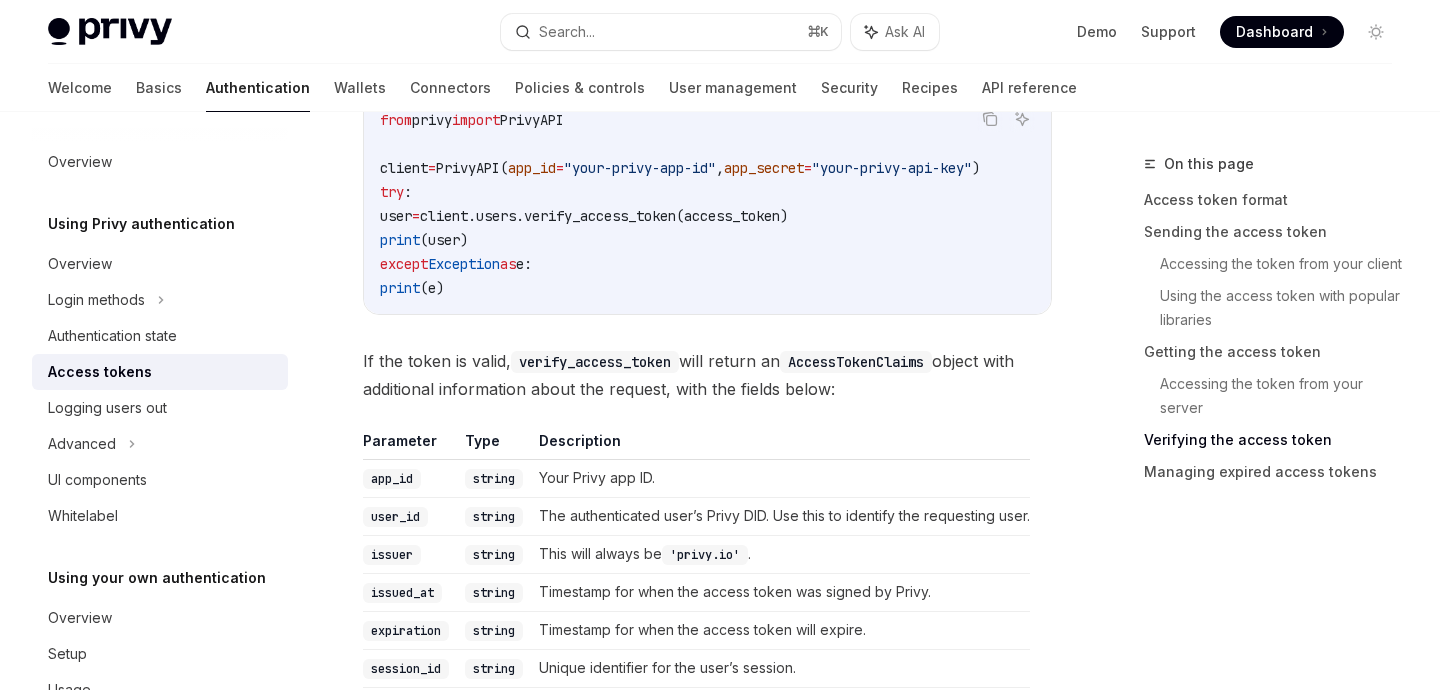click on "e:" at bounding box center [524, 264] 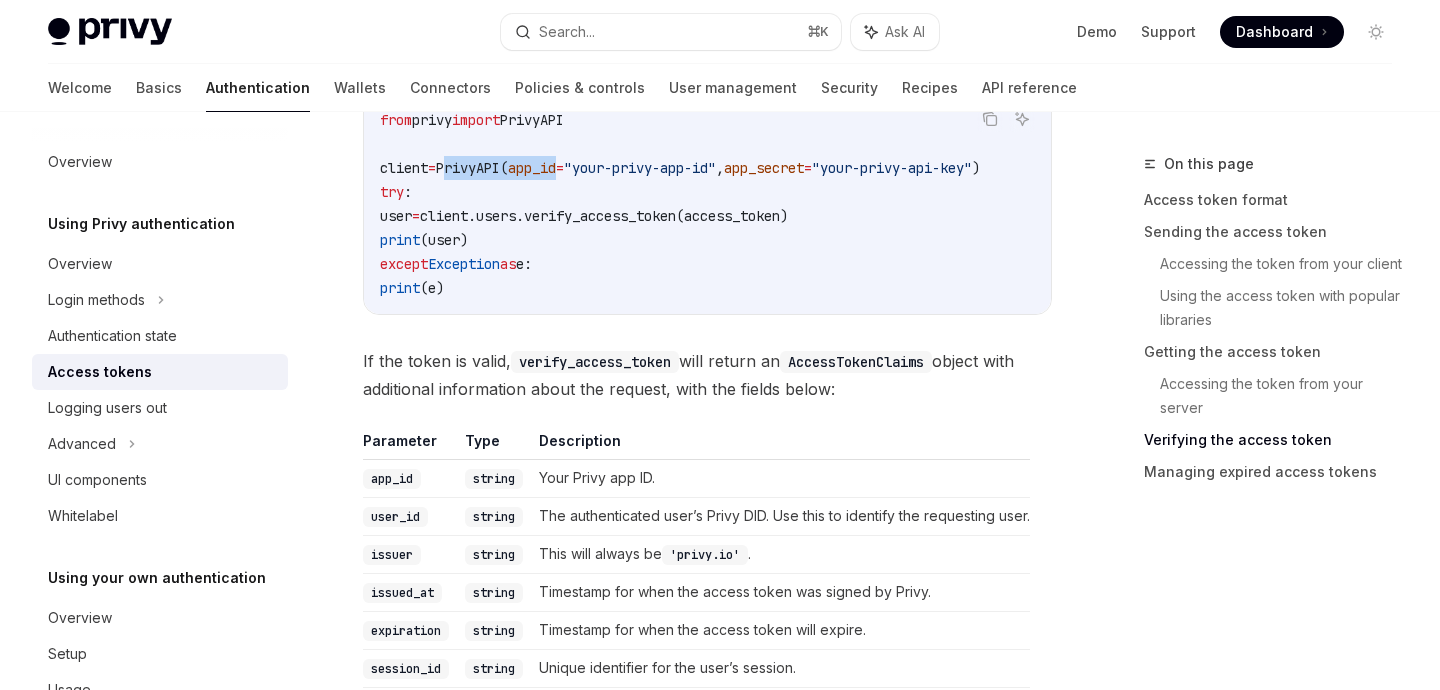 drag, startPoint x: 495, startPoint y: 167, endPoint x: 581, endPoint y: 169, distance: 86.023254 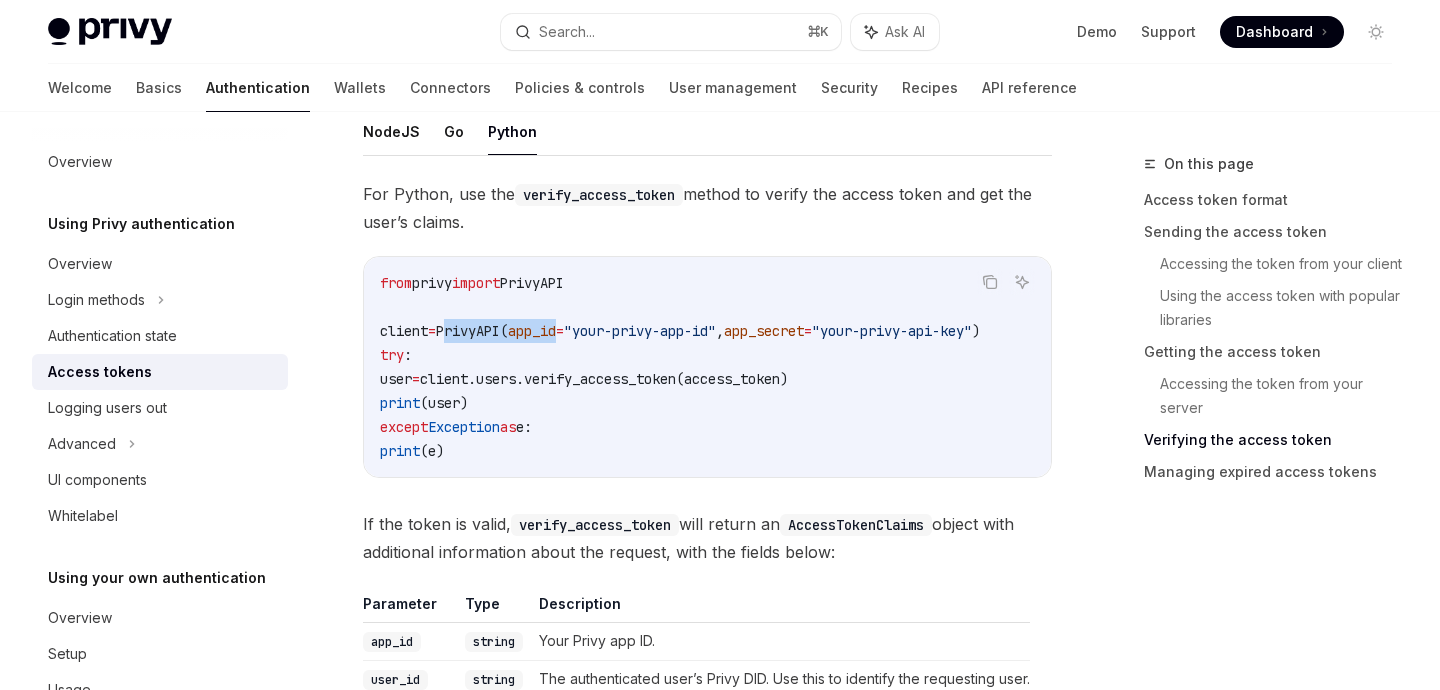 scroll, scrollTop: 3381, scrollLeft: 0, axis: vertical 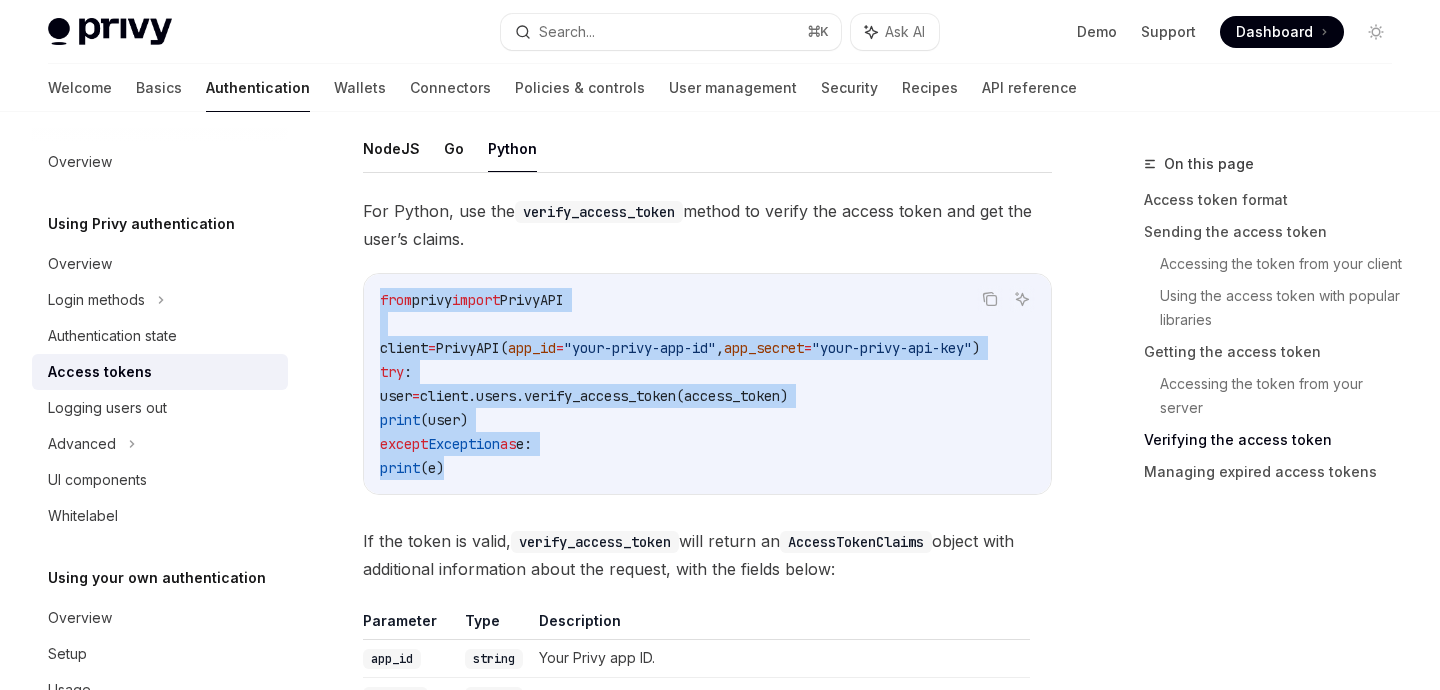 drag, startPoint x: 523, startPoint y: 467, endPoint x: 373, endPoint y: 302, distance: 222.99103 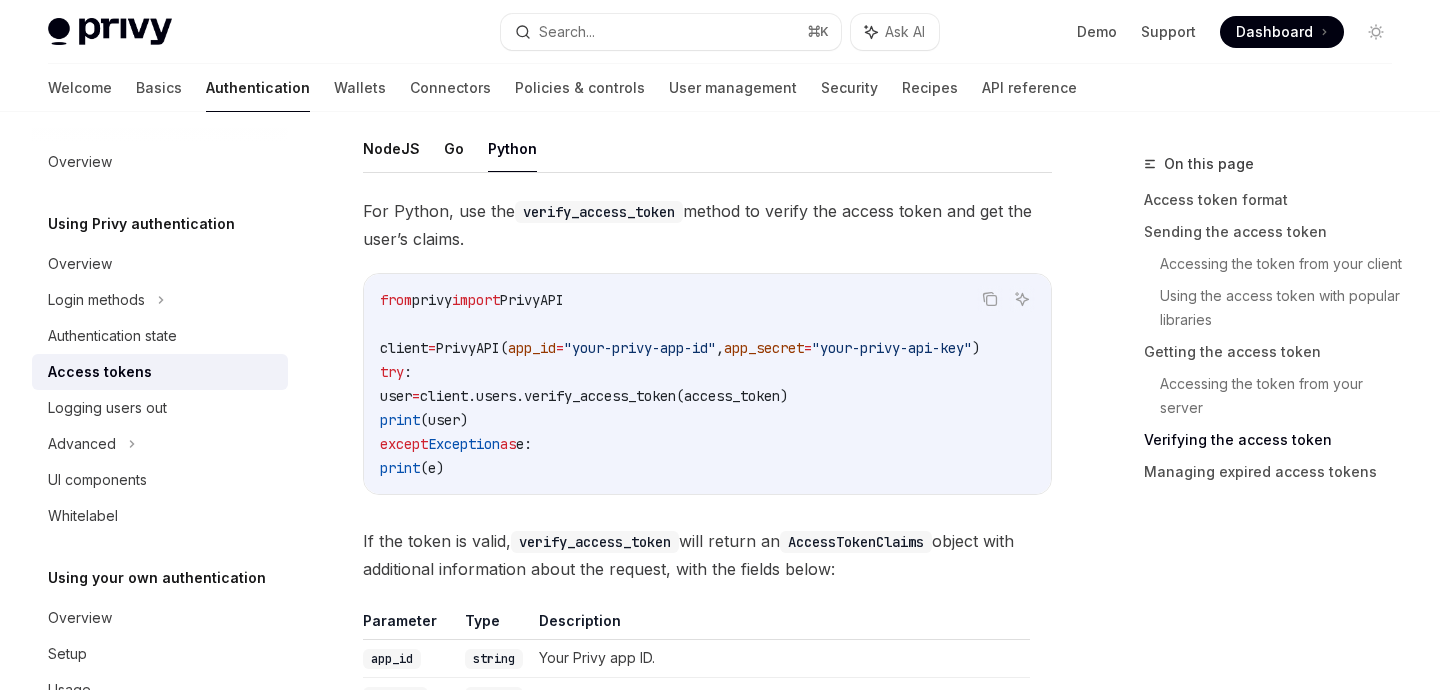 drag, startPoint x: 724, startPoint y: 229, endPoint x: 748, endPoint y: 241, distance: 26.832815 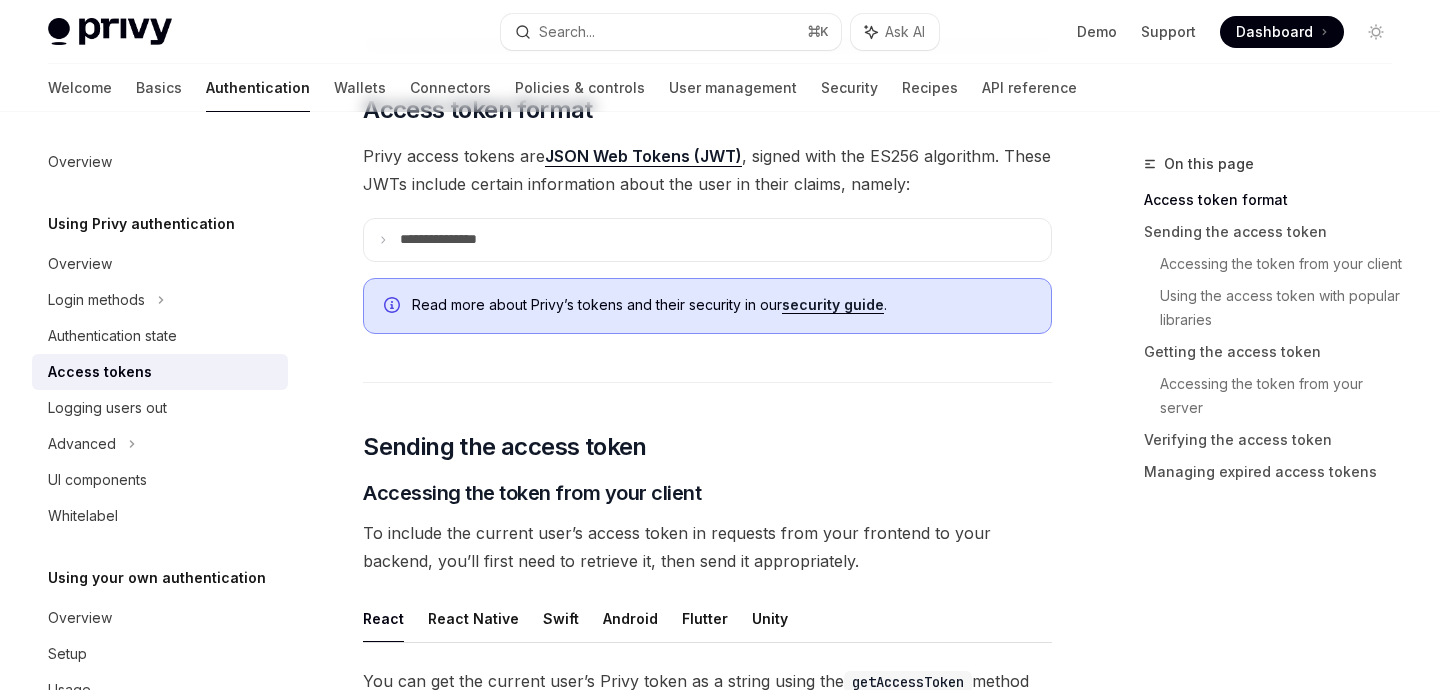 scroll, scrollTop: 0, scrollLeft: 0, axis: both 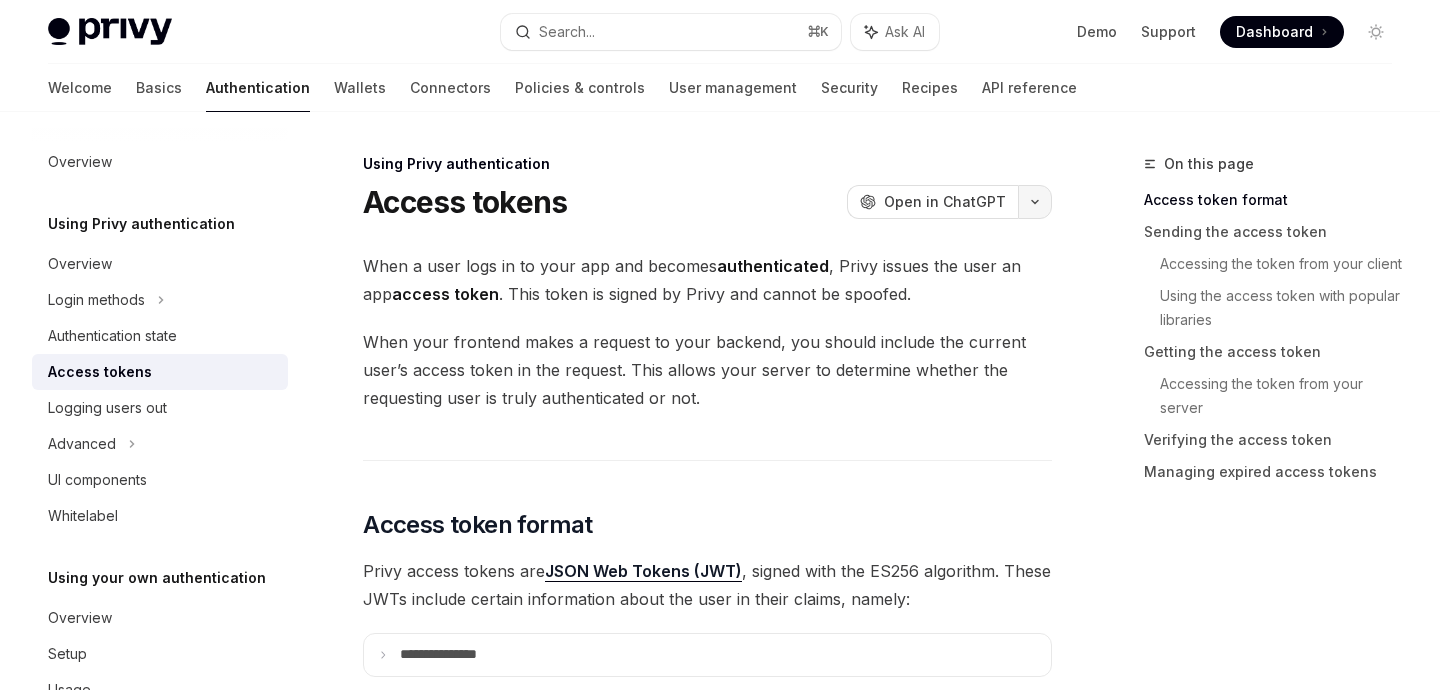 click at bounding box center [1035, 202] 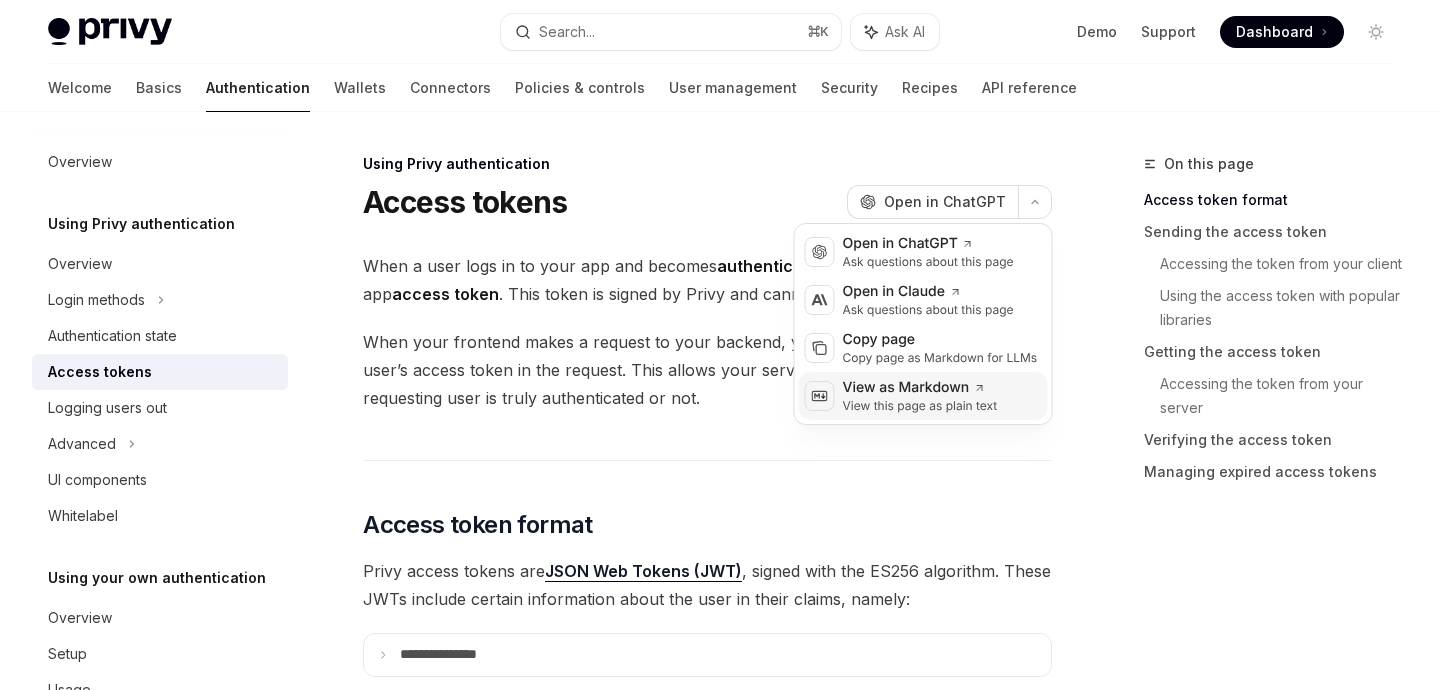 click on "View this page as plain text" at bounding box center [920, 406] 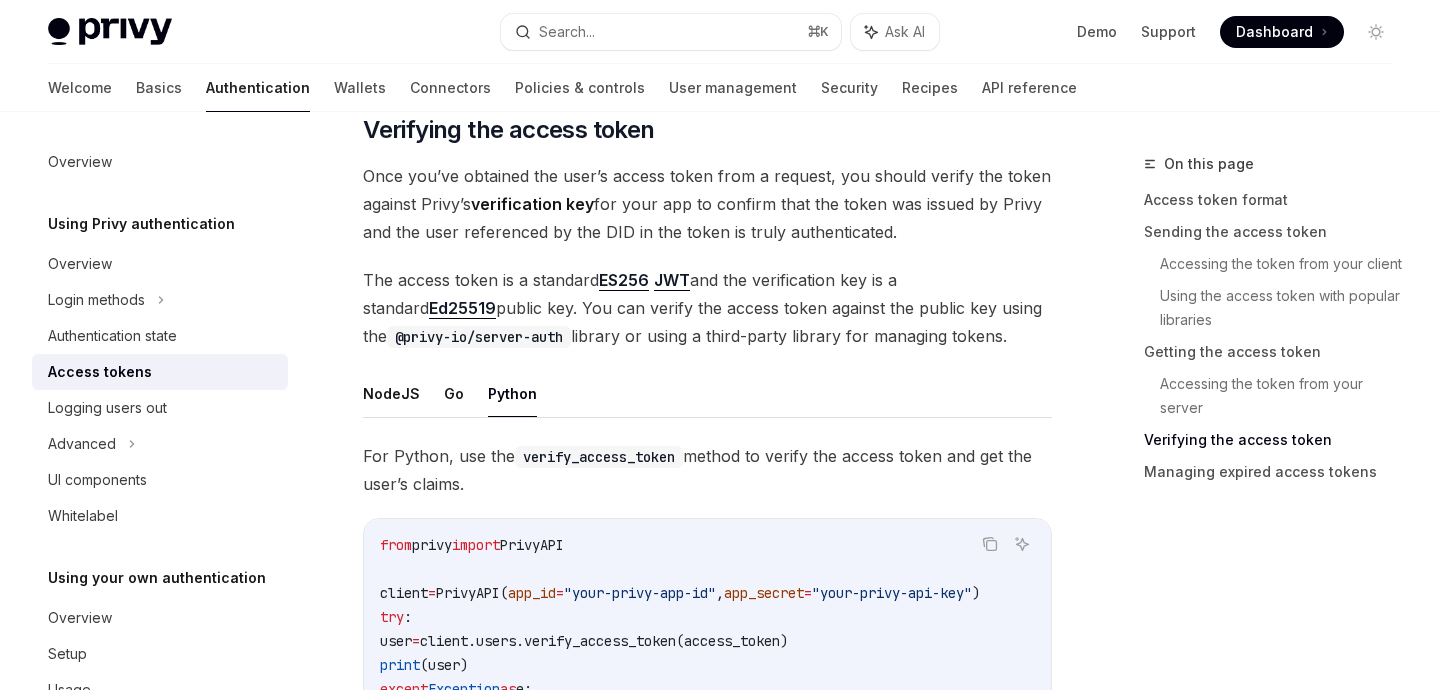 scroll, scrollTop: 3317, scrollLeft: 0, axis: vertical 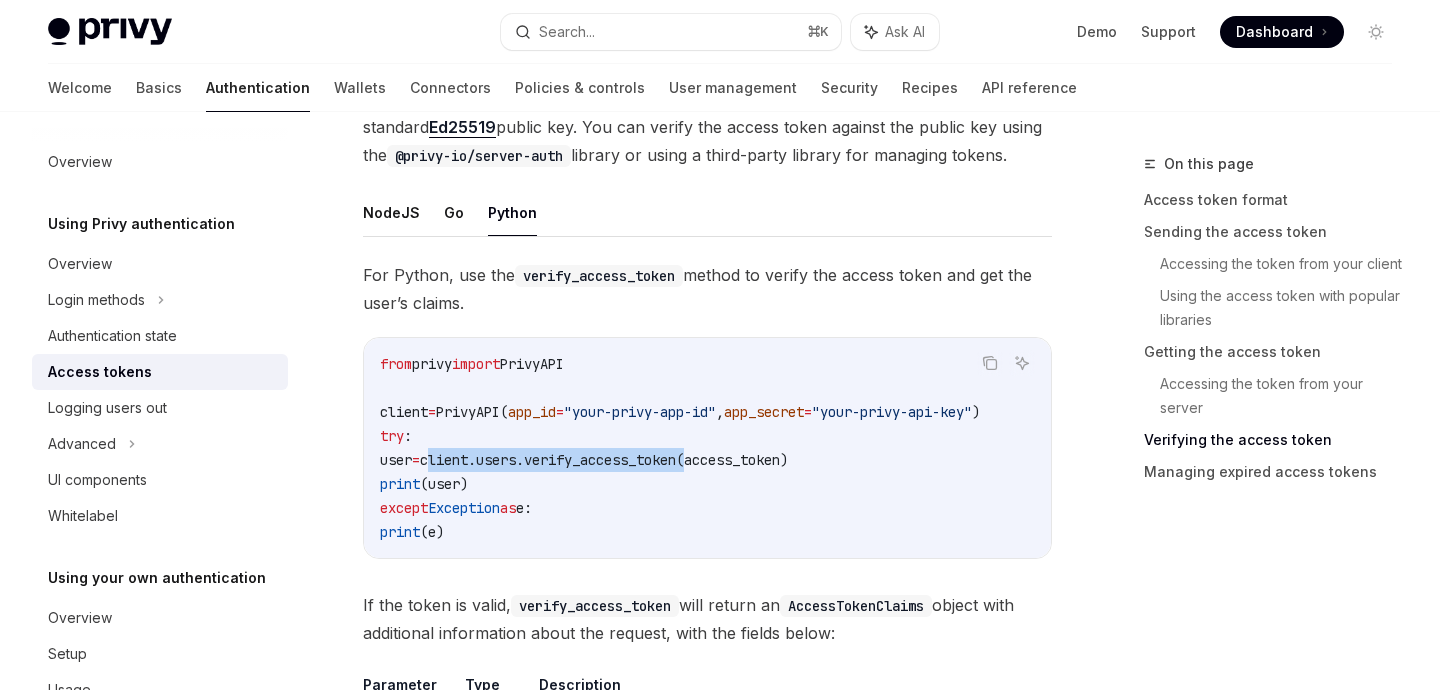 drag, startPoint x: 476, startPoint y: 452, endPoint x: 738, endPoint y: 453, distance: 262.00192 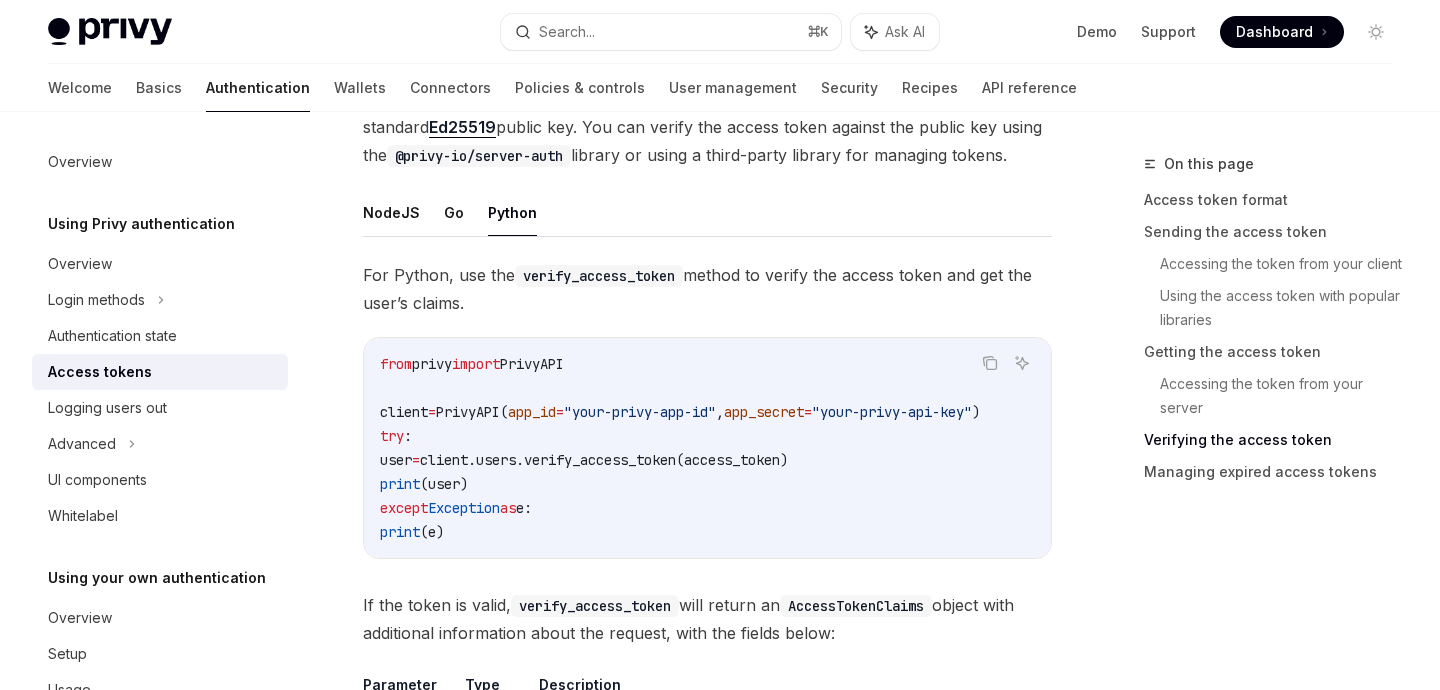 click on "client.users.verify_access_token(access_token)" at bounding box center [604, 460] 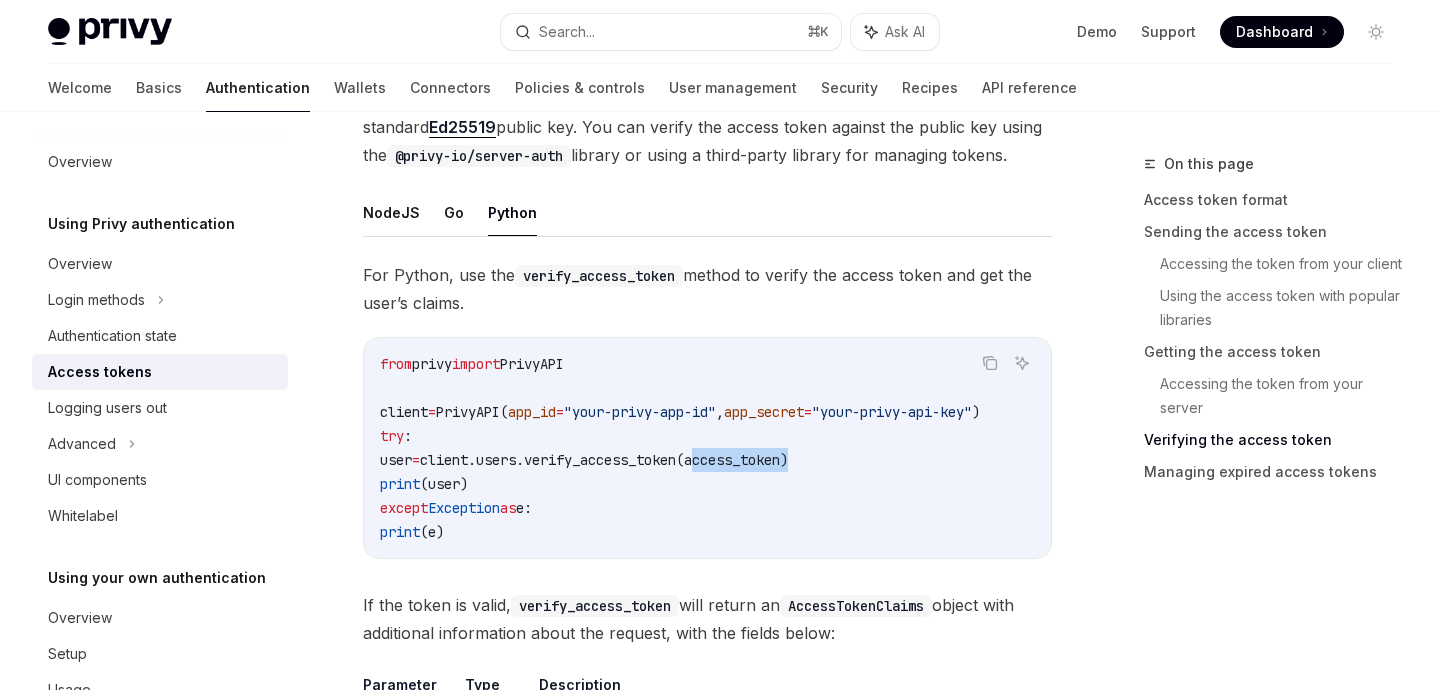 click on "client.users.verify_access_token(access_token)" at bounding box center (604, 460) 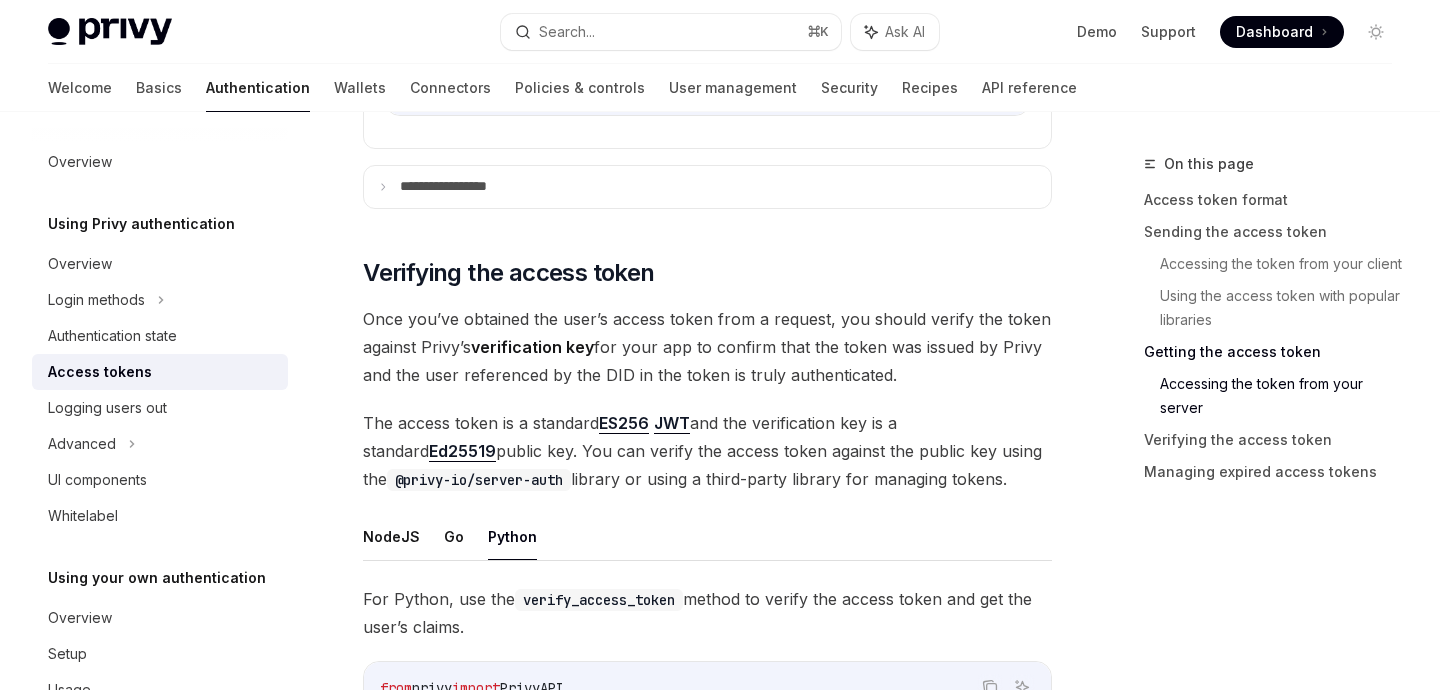 scroll, scrollTop: 2955, scrollLeft: 0, axis: vertical 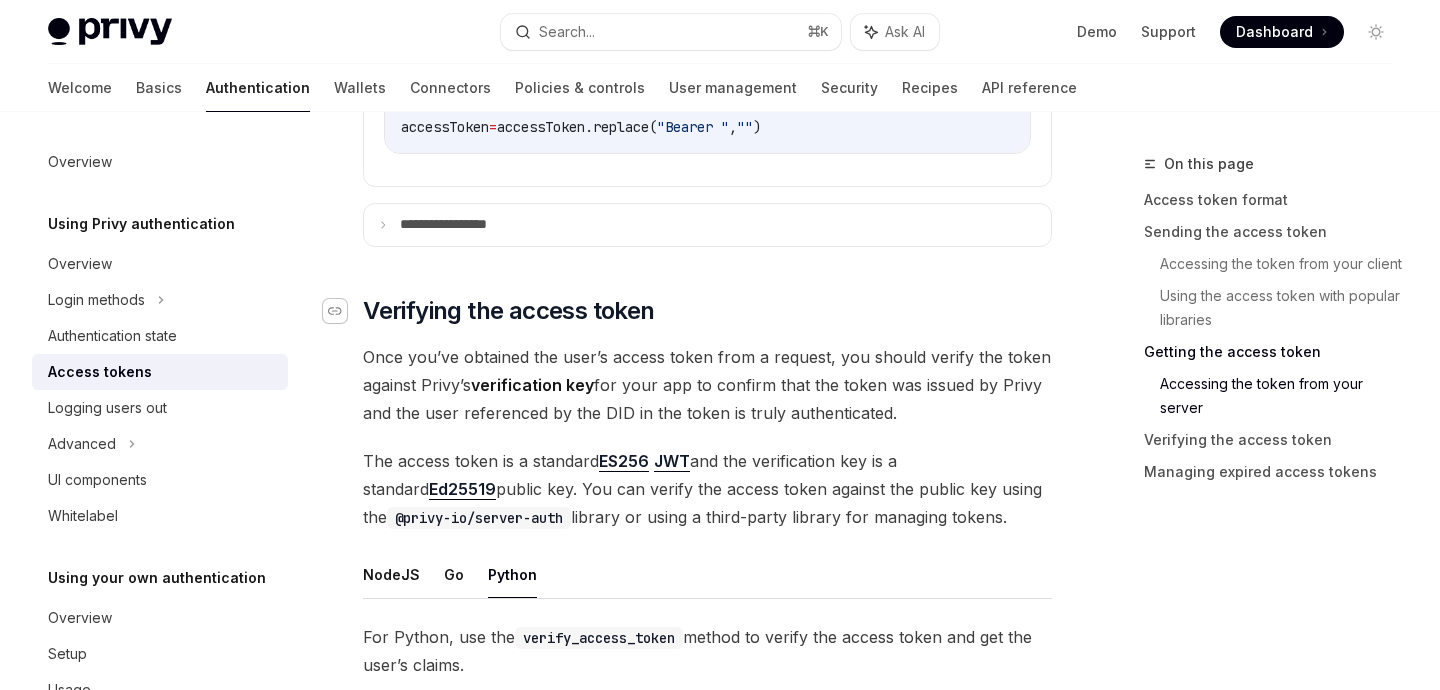 click 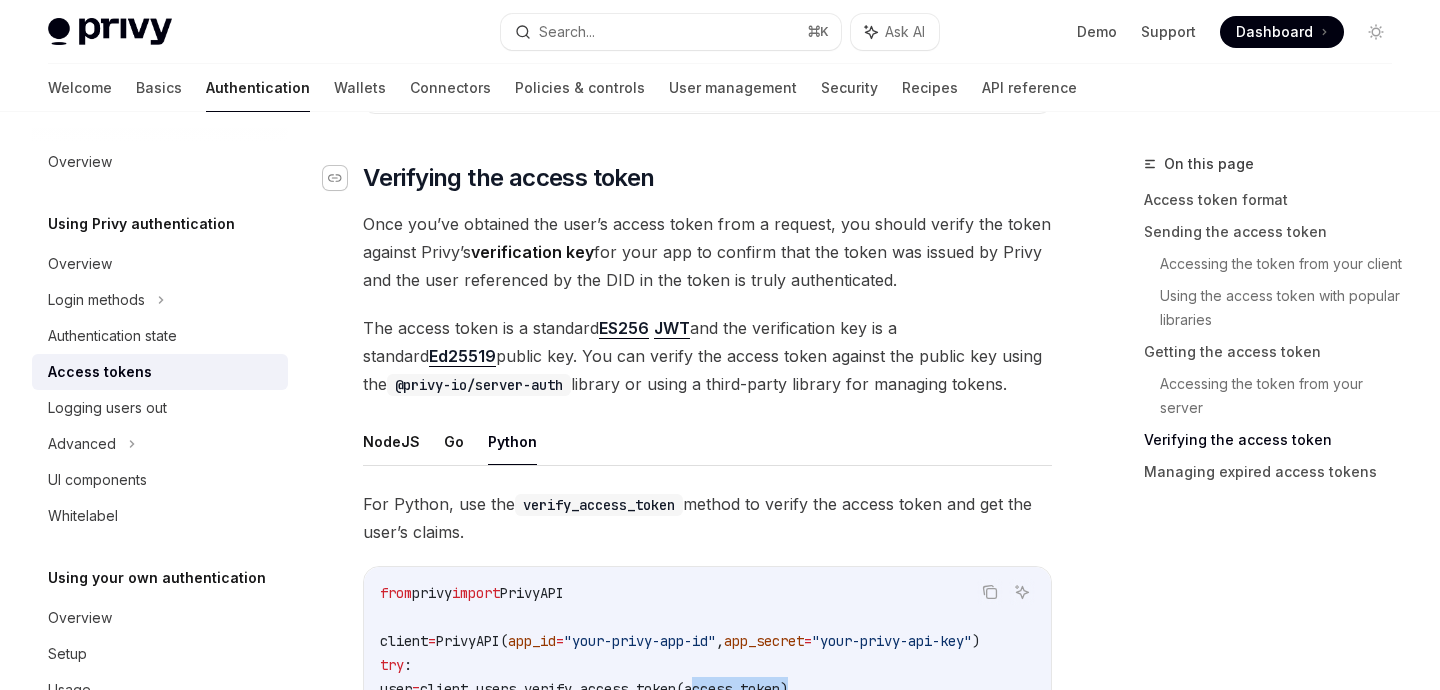 scroll, scrollTop: 3095, scrollLeft: 0, axis: vertical 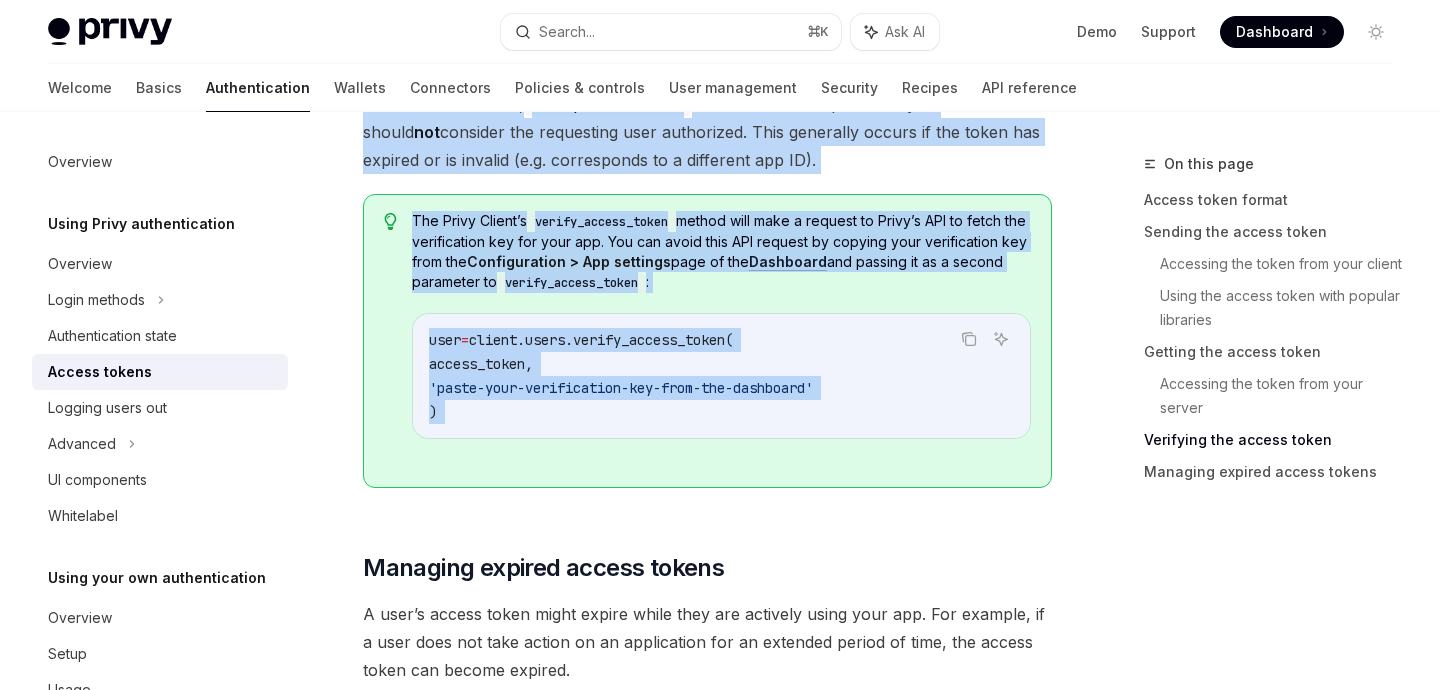 drag, startPoint x: 368, startPoint y: 171, endPoint x: 913, endPoint y: 521, distance: 647.7075 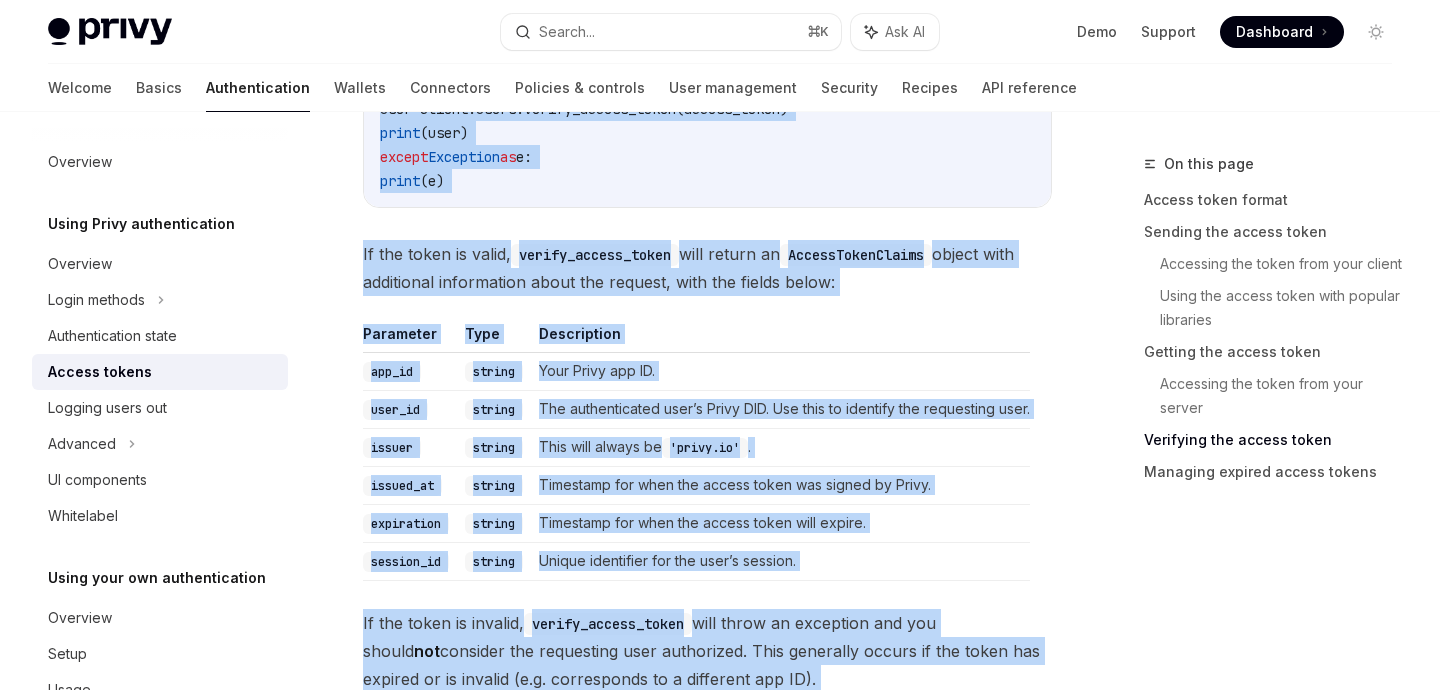 scroll, scrollTop: 3246, scrollLeft: 0, axis: vertical 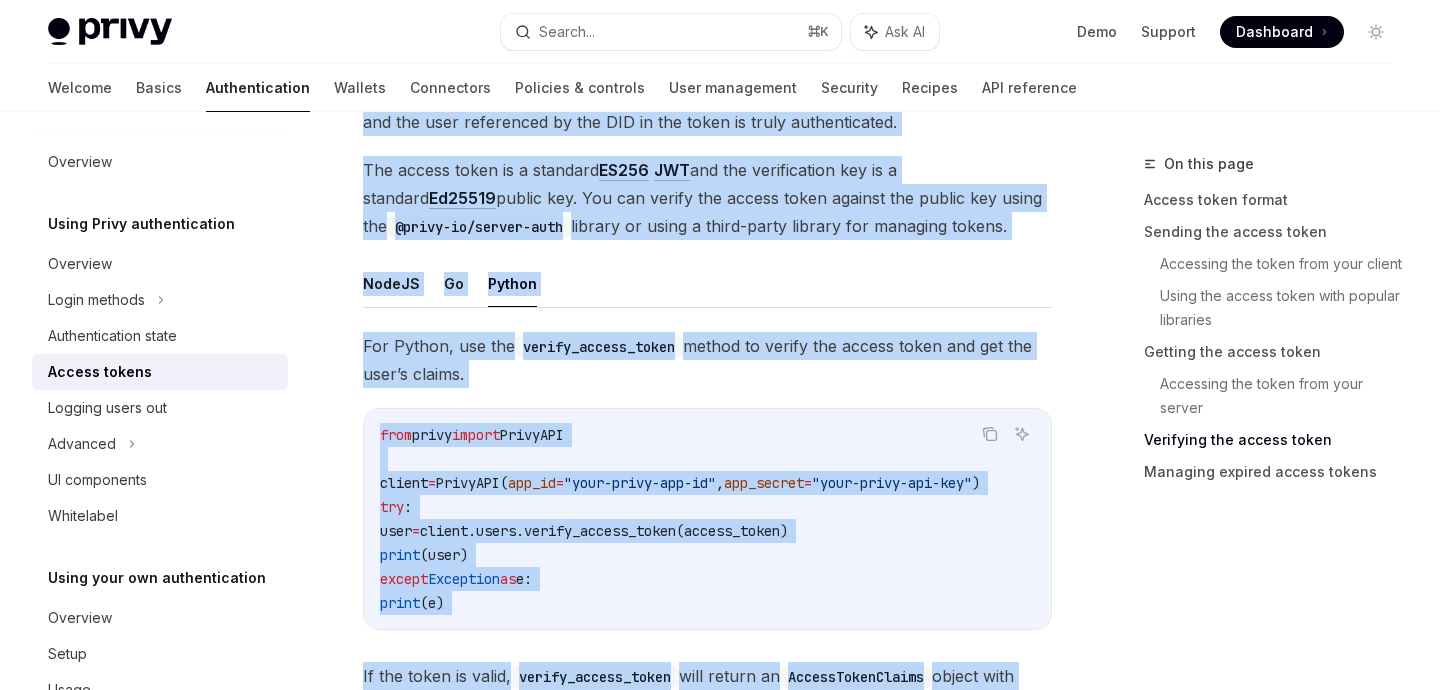 click on "from  privy  import  PrivyAPI
client  =  PrivyAPI( app_id = "your-privy-app-id" ,  app_secret = "your-privy-api-key" )
try :
user  =  client.users.verify_access_token(access_token)
print (user)
except  Exception  as  e:
print (e)" at bounding box center (707, 519) 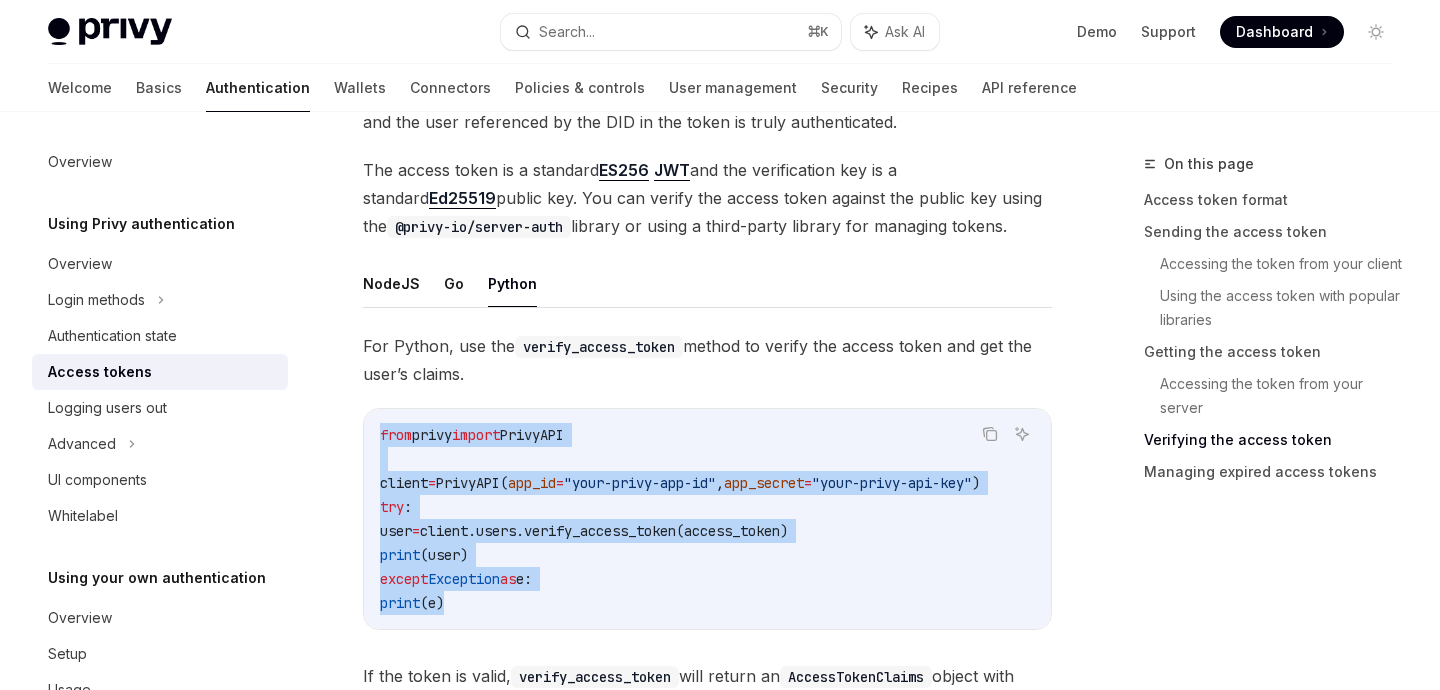 drag, startPoint x: 490, startPoint y: 601, endPoint x: 350, endPoint y: 439, distance: 214.11212 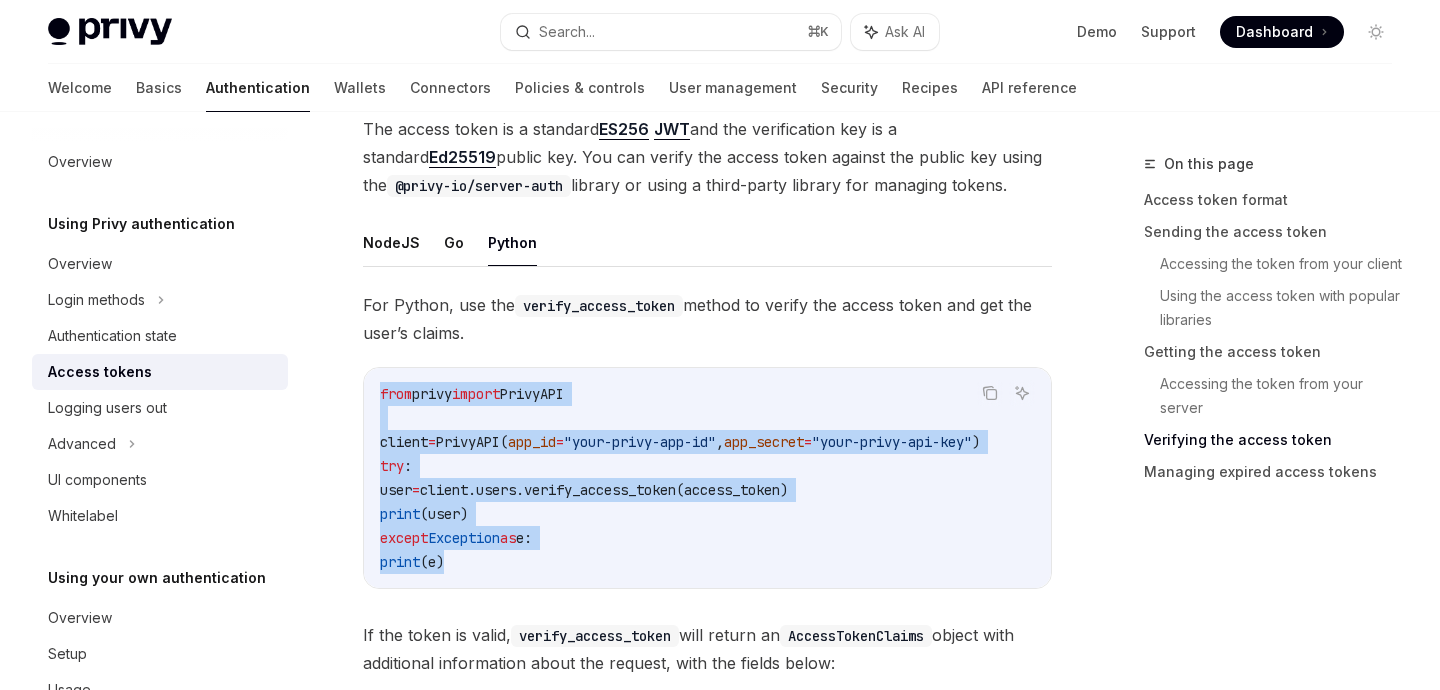 scroll, scrollTop: 3393, scrollLeft: 0, axis: vertical 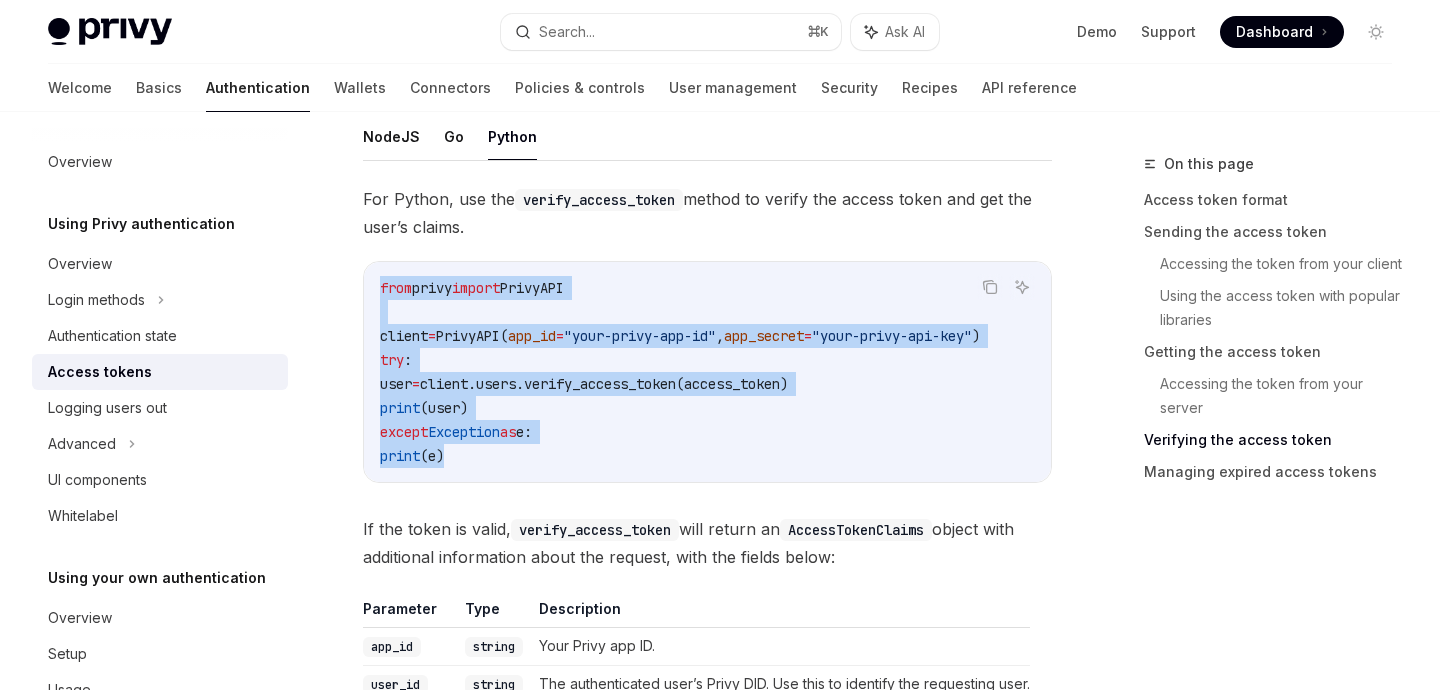click on "client.users.verify_access_token(access_token)" at bounding box center [604, 384] 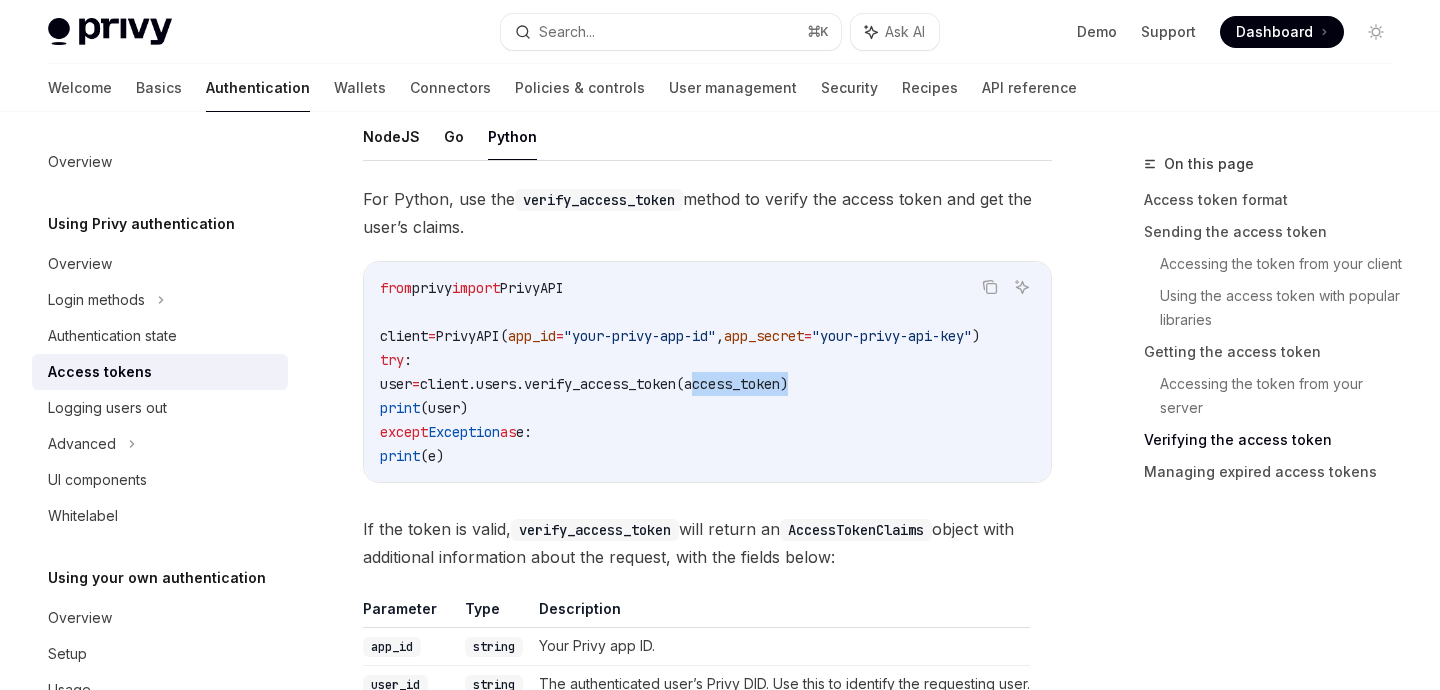 click on "client.users.verify_access_token(access_token)" at bounding box center (604, 384) 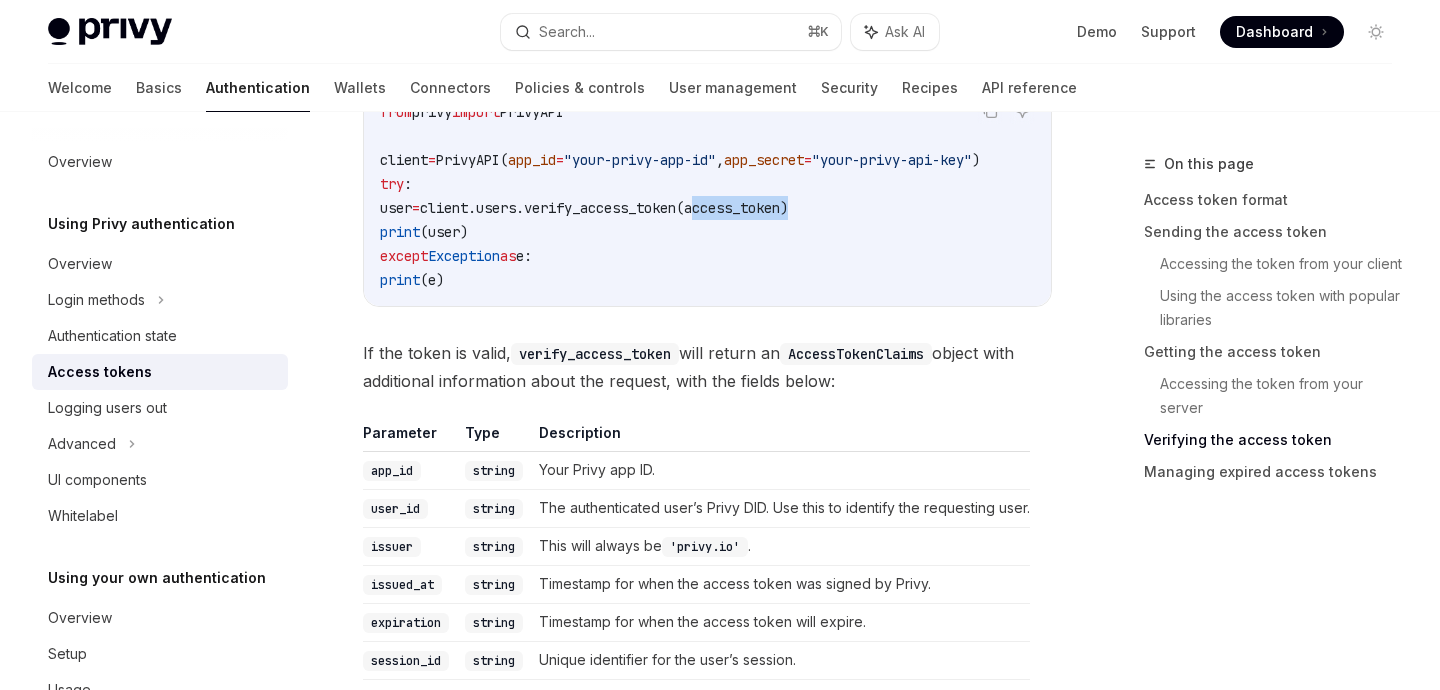 scroll, scrollTop: 3752, scrollLeft: 0, axis: vertical 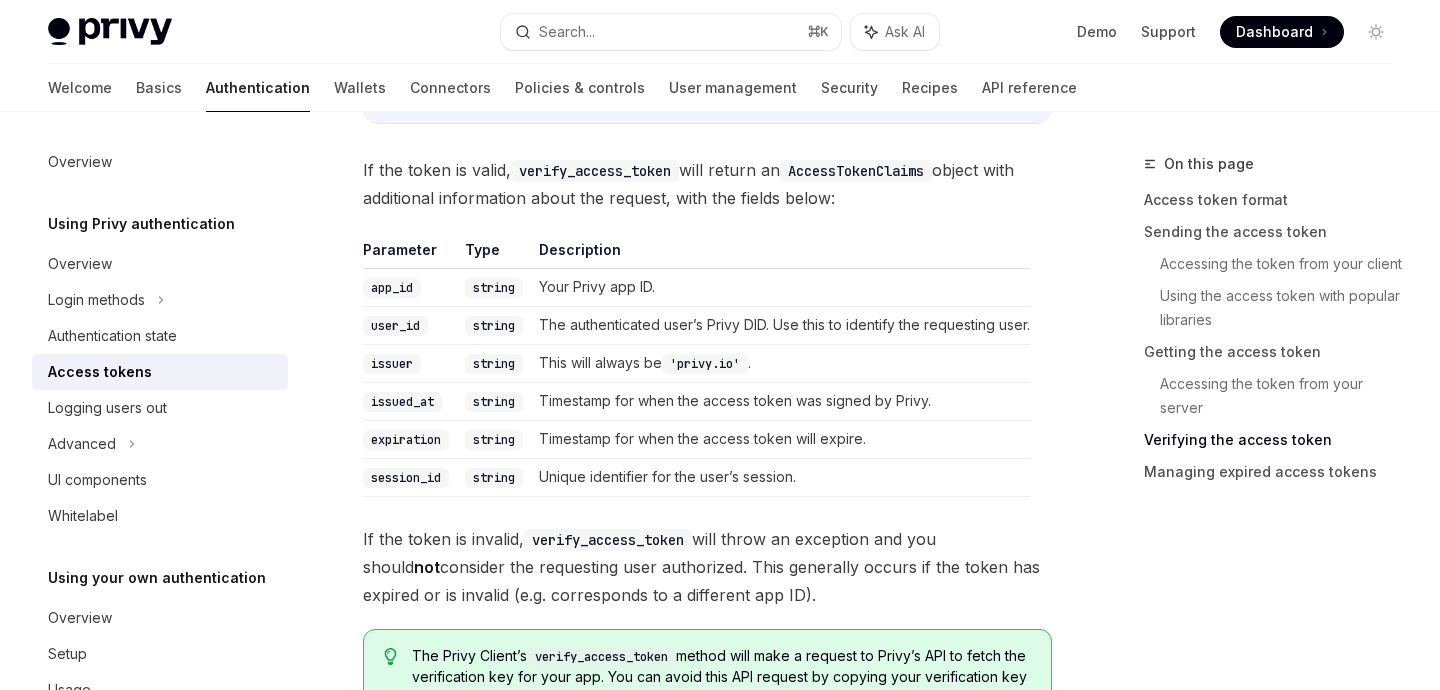 click on "Dashboard" at bounding box center (1274, 32) 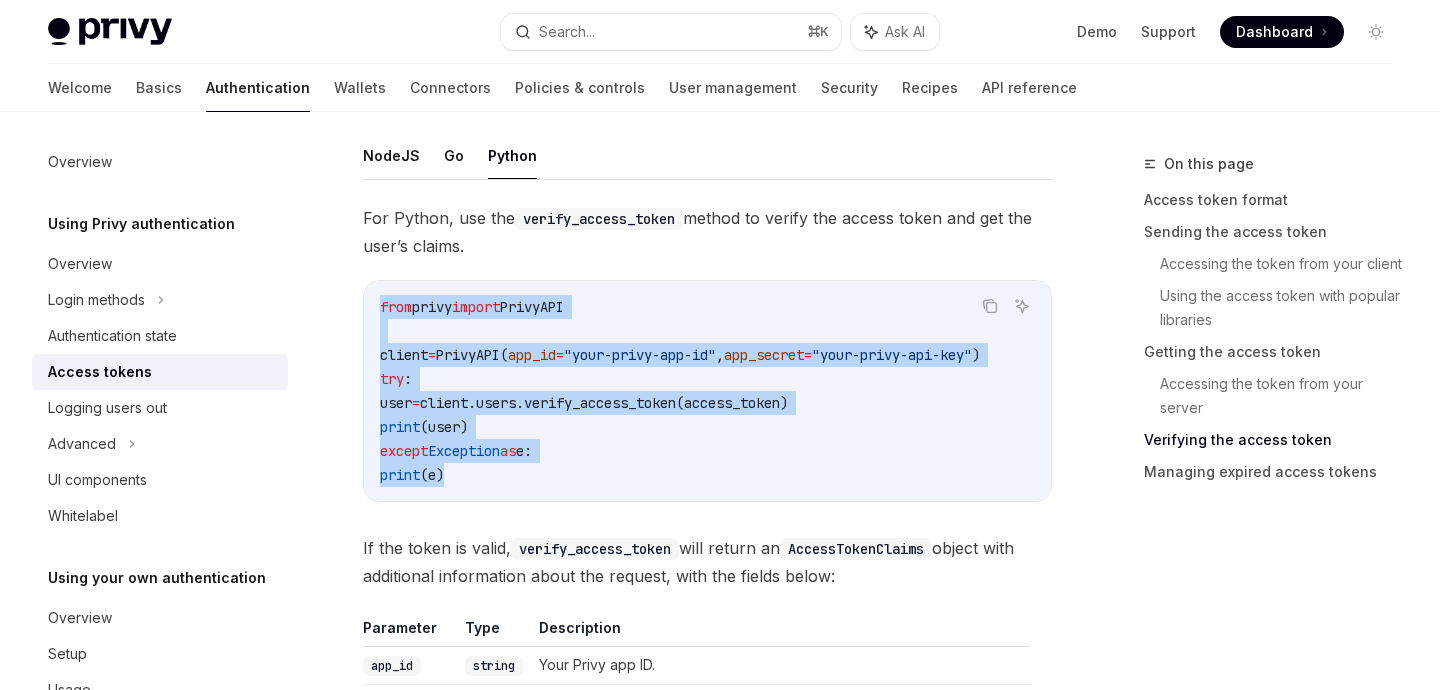 drag, startPoint x: 500, startPoint y: 476, endPoint x: 375, endPoint y: 310, distance: 207.80038 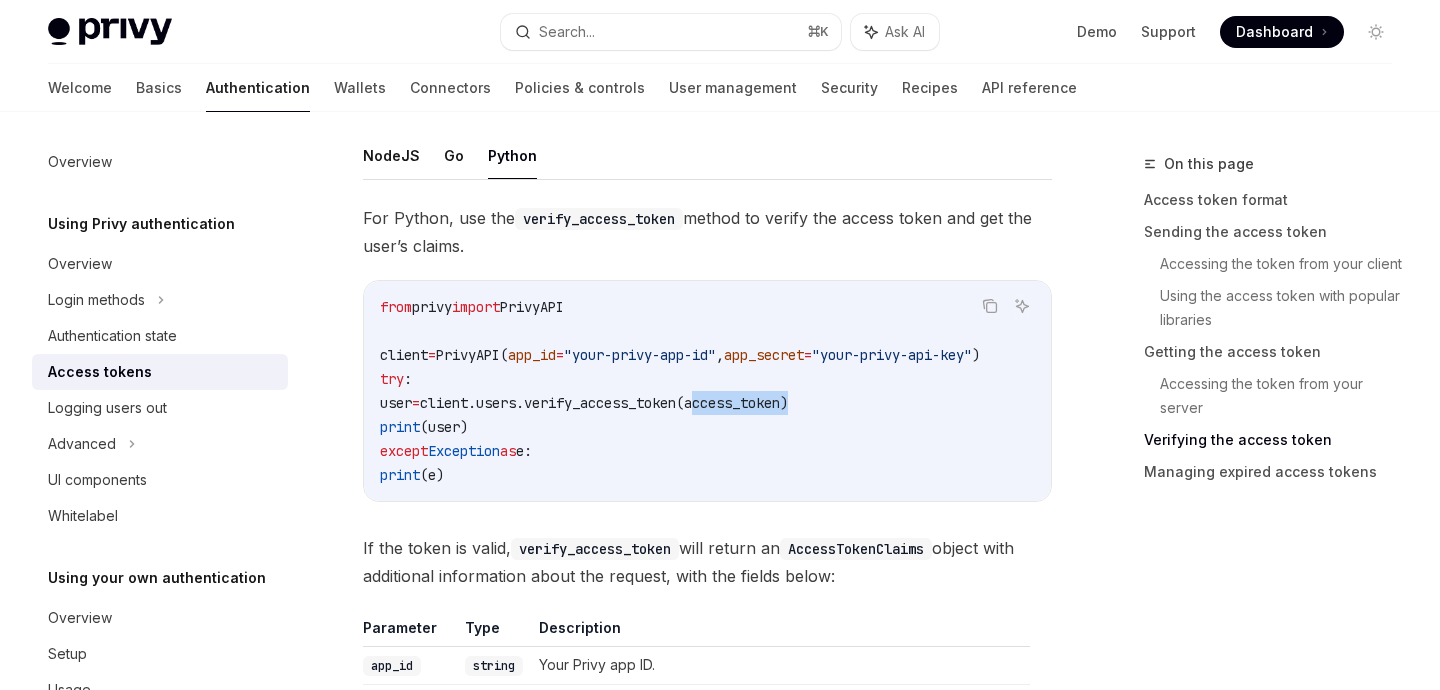 click on "client.users.verify_access_token(access_token)" at bounding box center [604, 403] 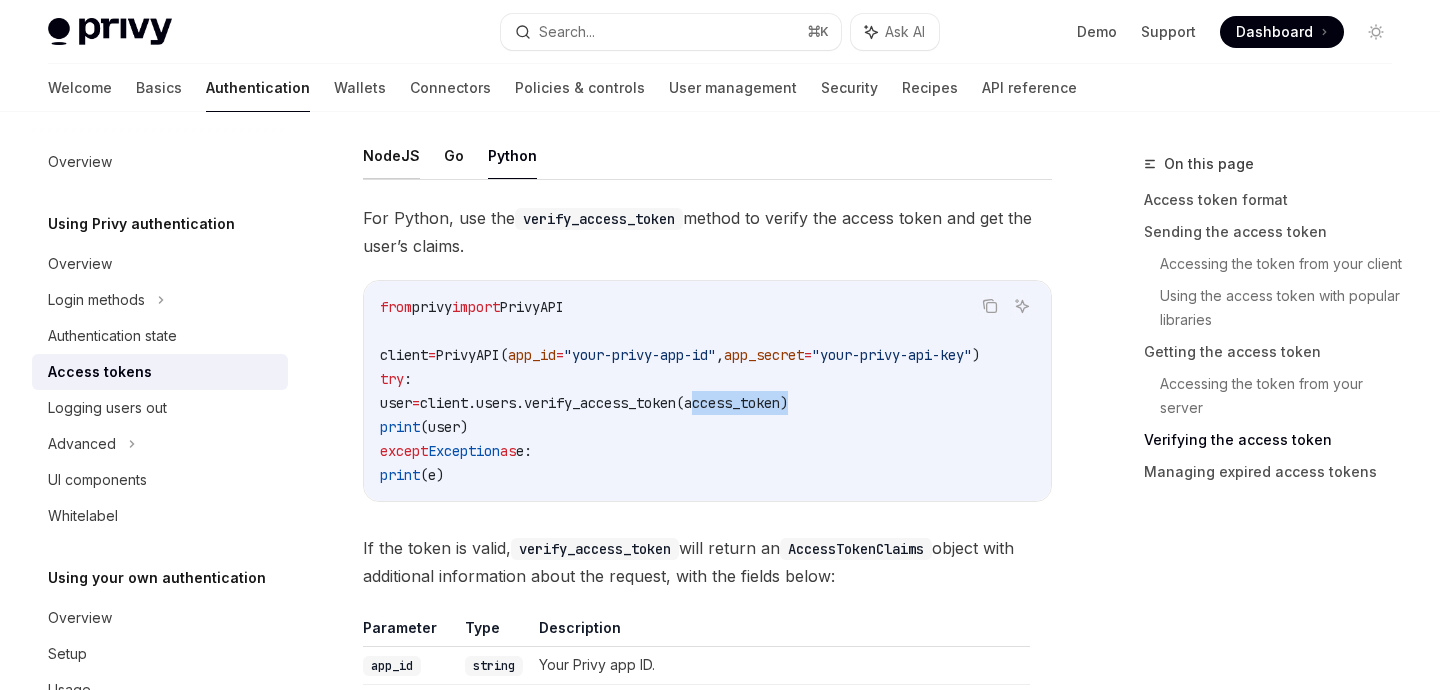 click on "NodeJS" at bounding box center (391, 155) 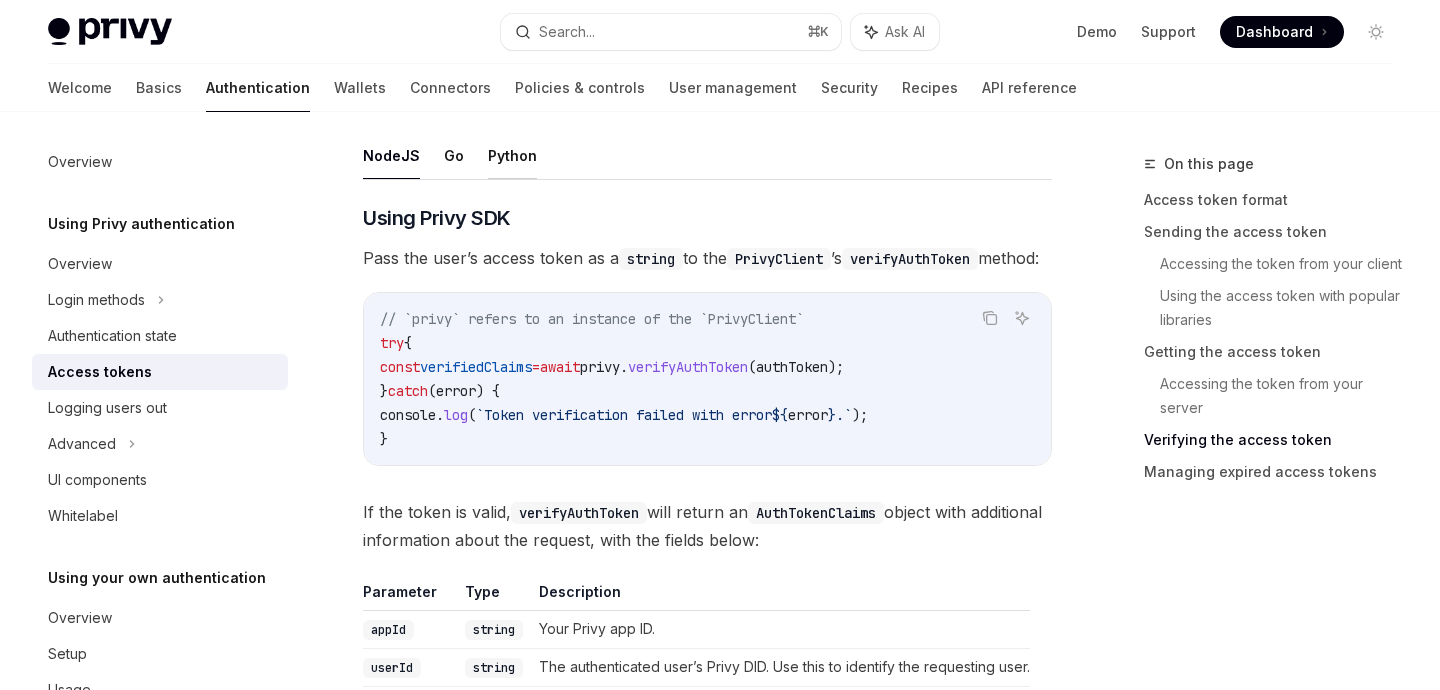 click on "Python" at bounding box center [512, 155] 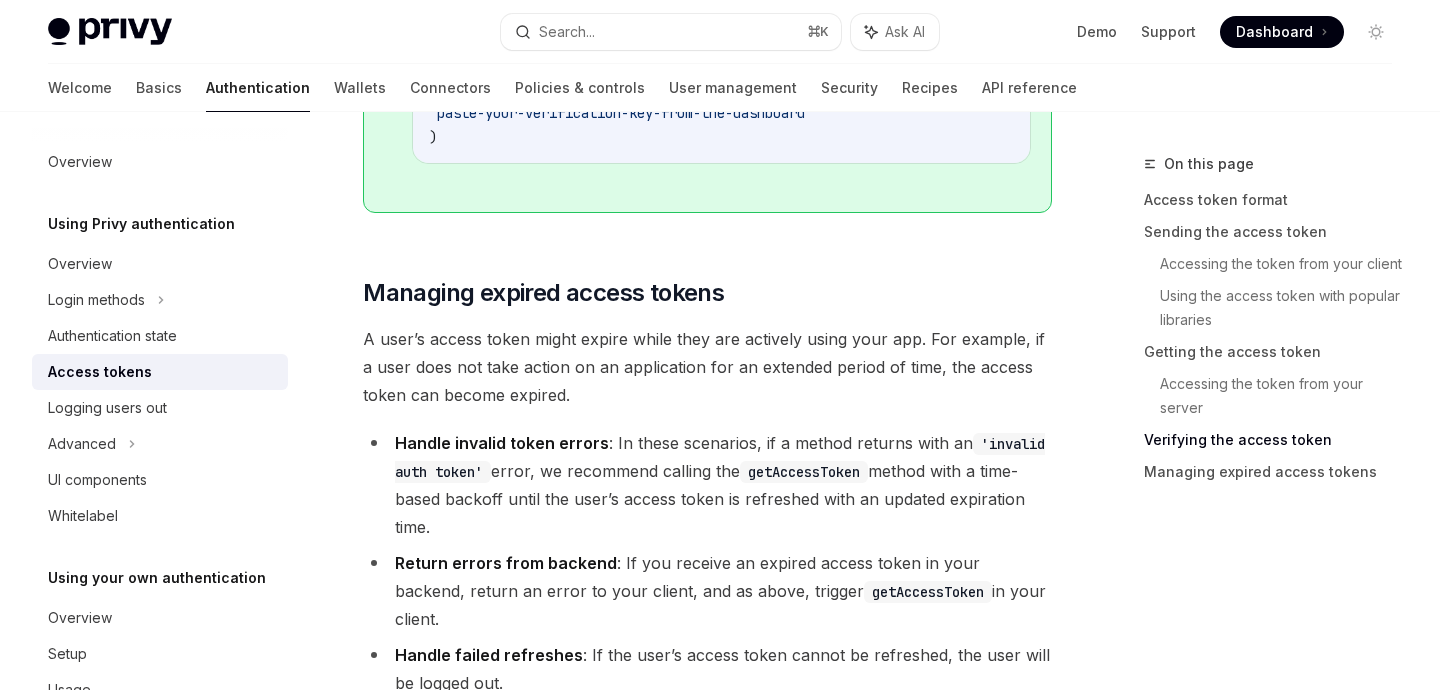 scroll, scrollTop: 4460, scrollLeft: 0, axis: vertical 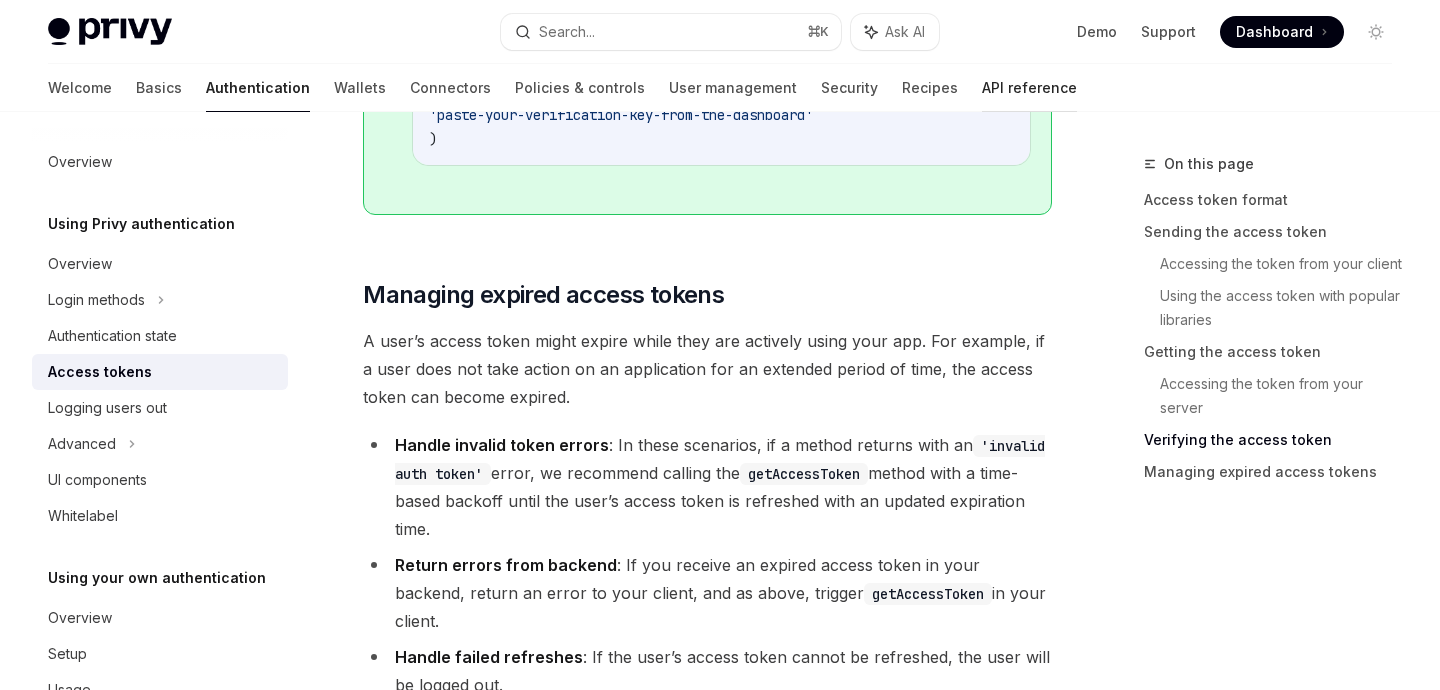click on "API reference" at bounding box center [1029, 88] 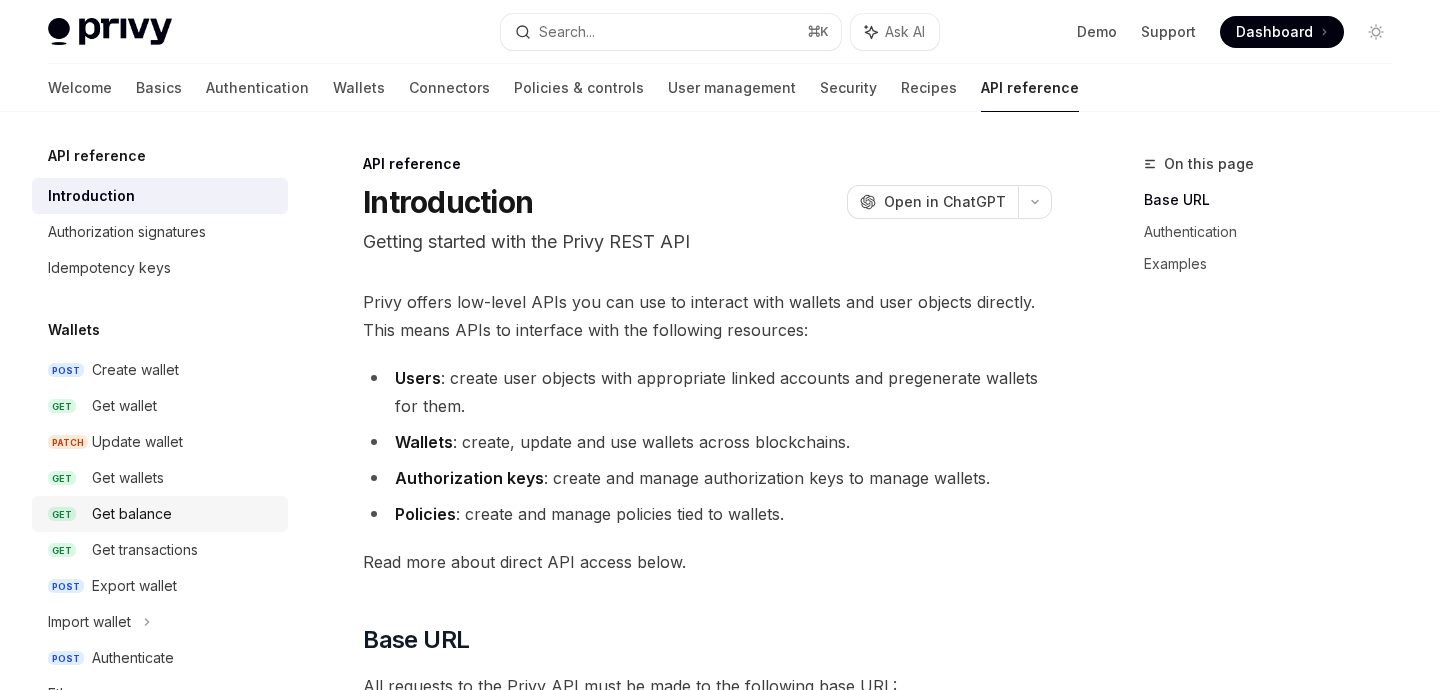 scroll, scrollTop: 149, scrollLeft: 0, axis: vertical 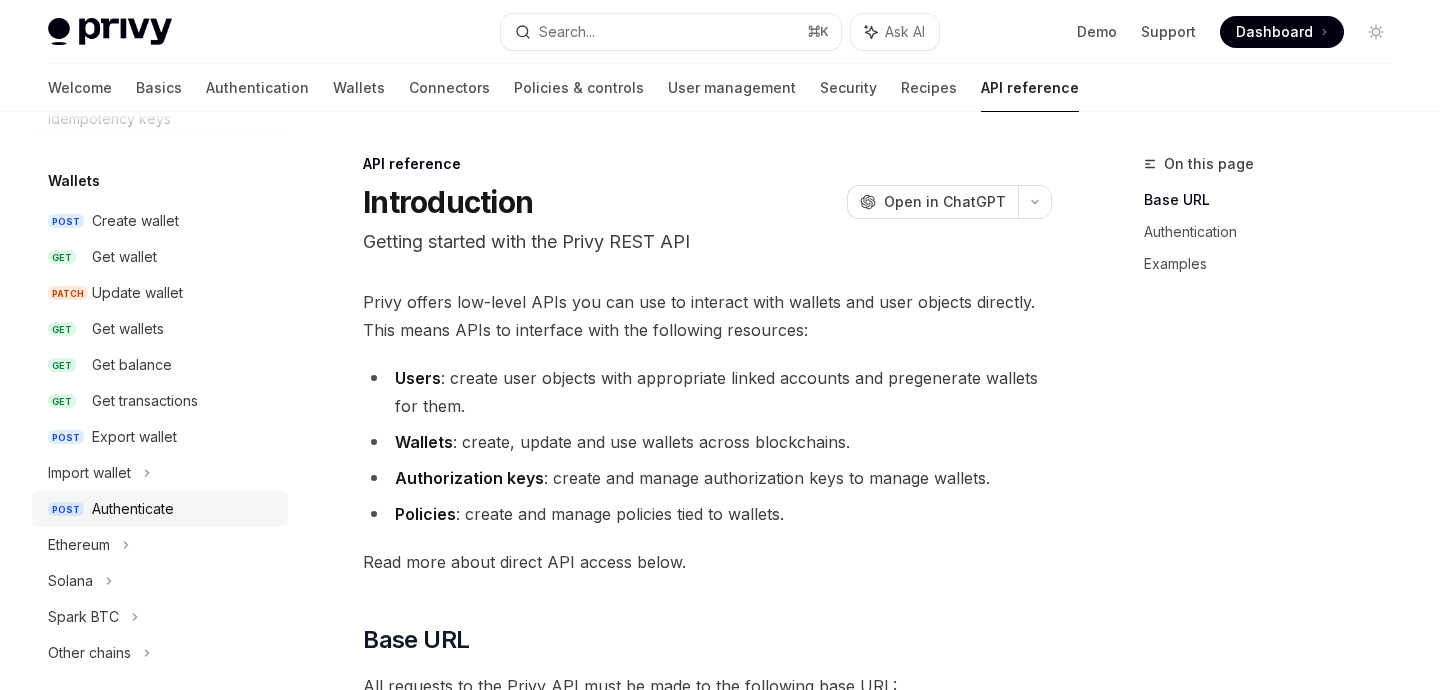 click on "Authenticate" at bounding box center [133, 509] 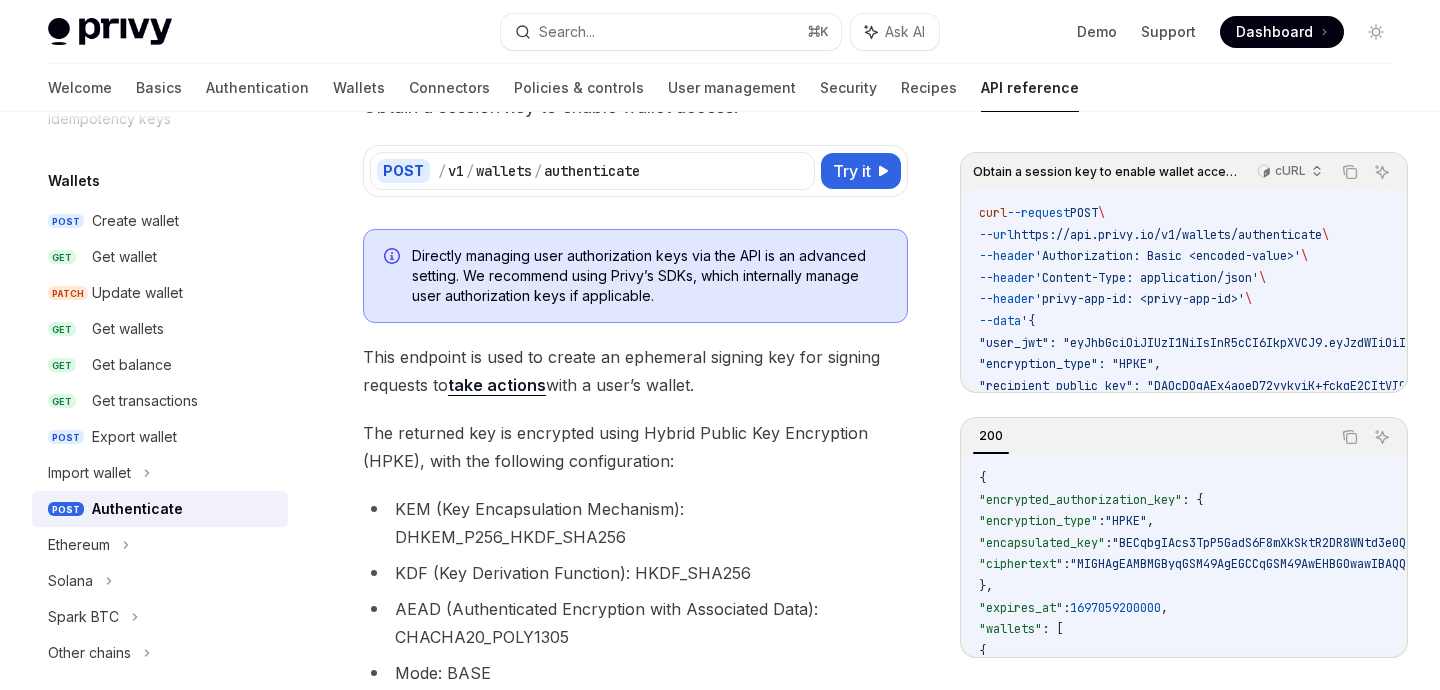 scroll, scrollTop: 376, scrollLeft: 0, axis: vertical 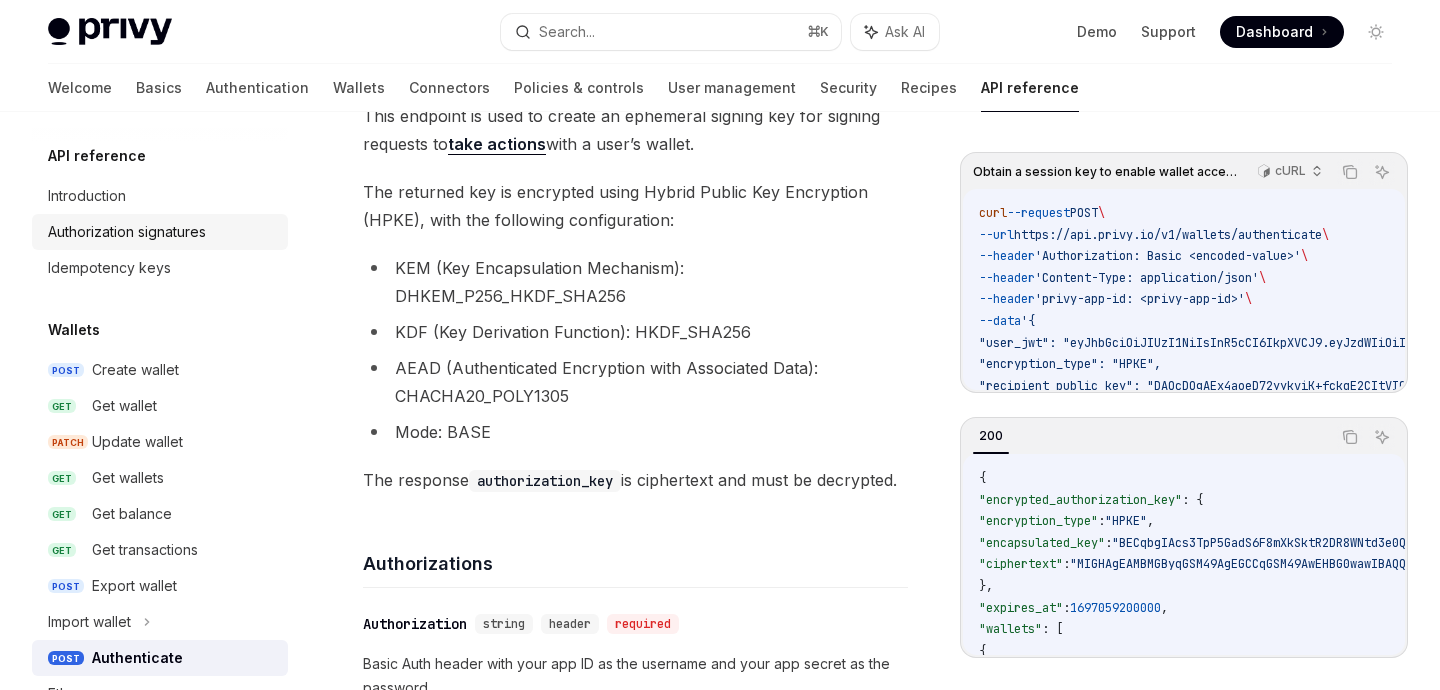 click on "Authorization signatures" at bounding box center (127, 232) 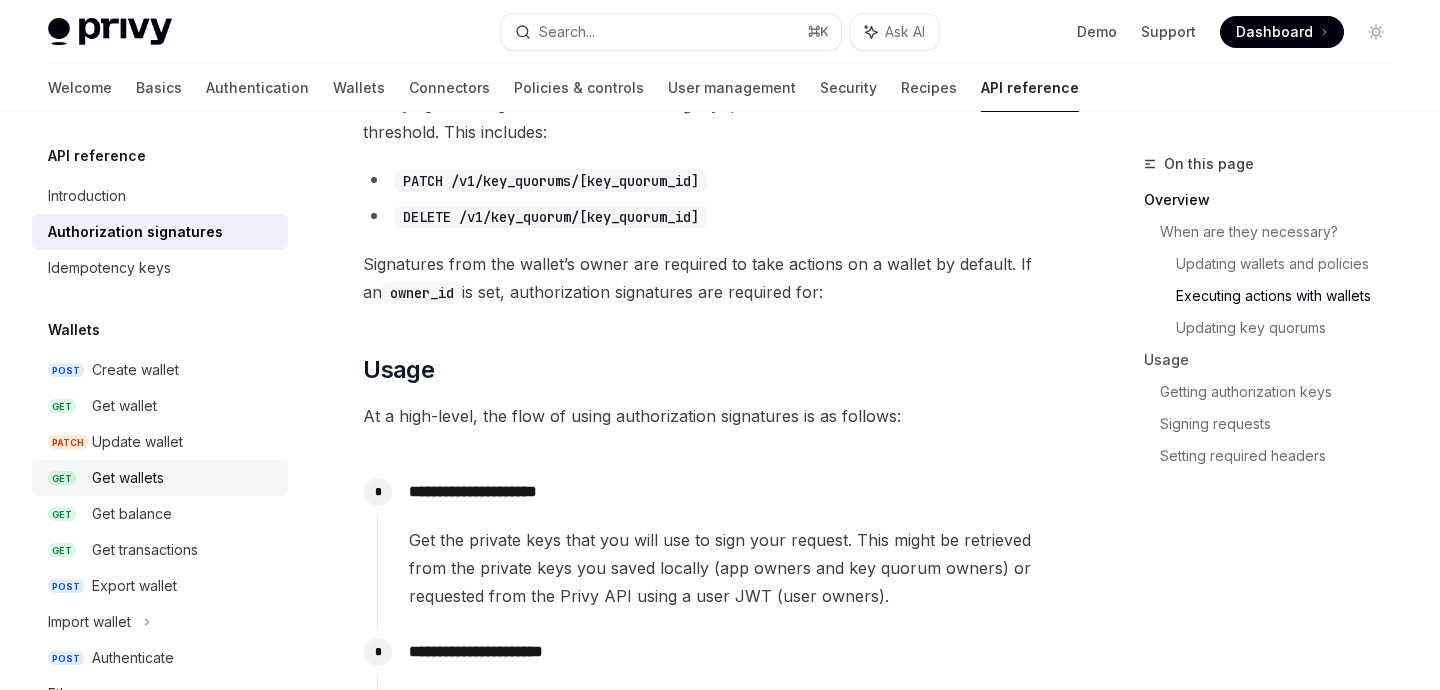 scroll, scrollTop: 1687, scrollLeft: 0, axis: vertical 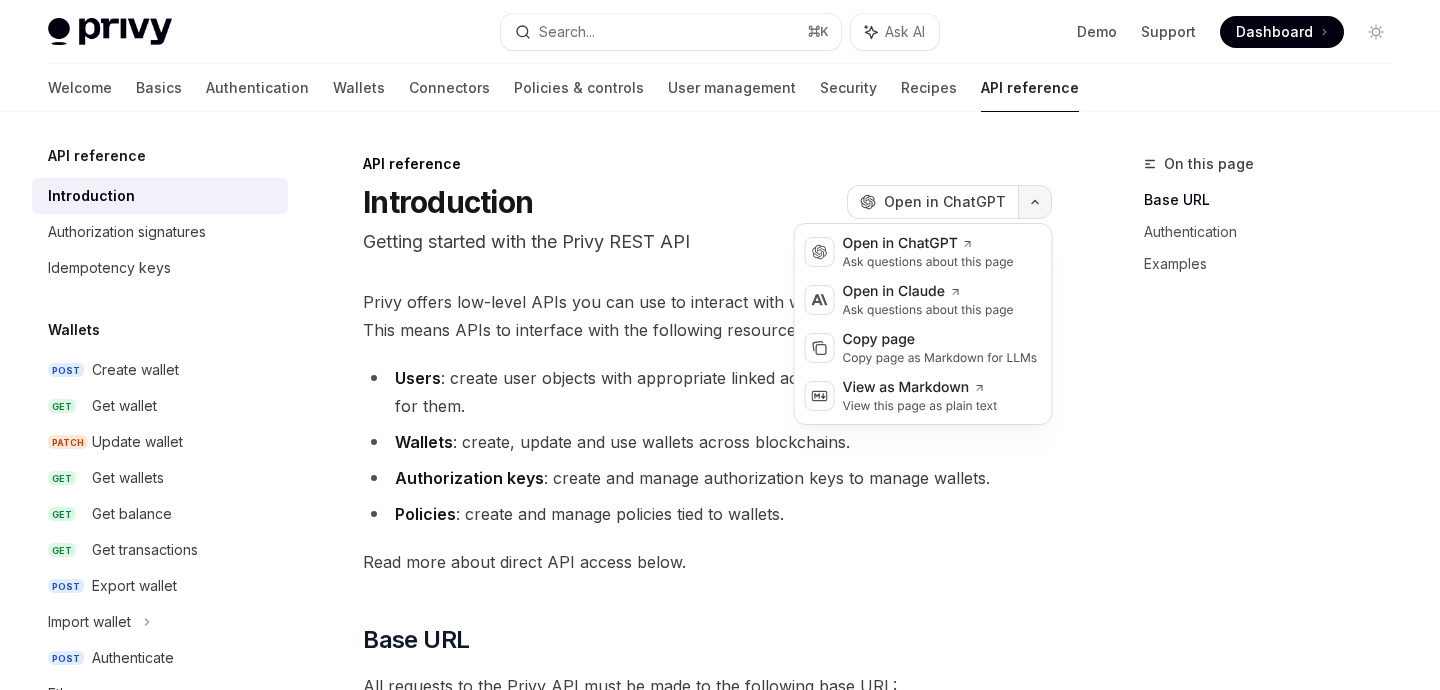 click at bounding box center [1035, 202] 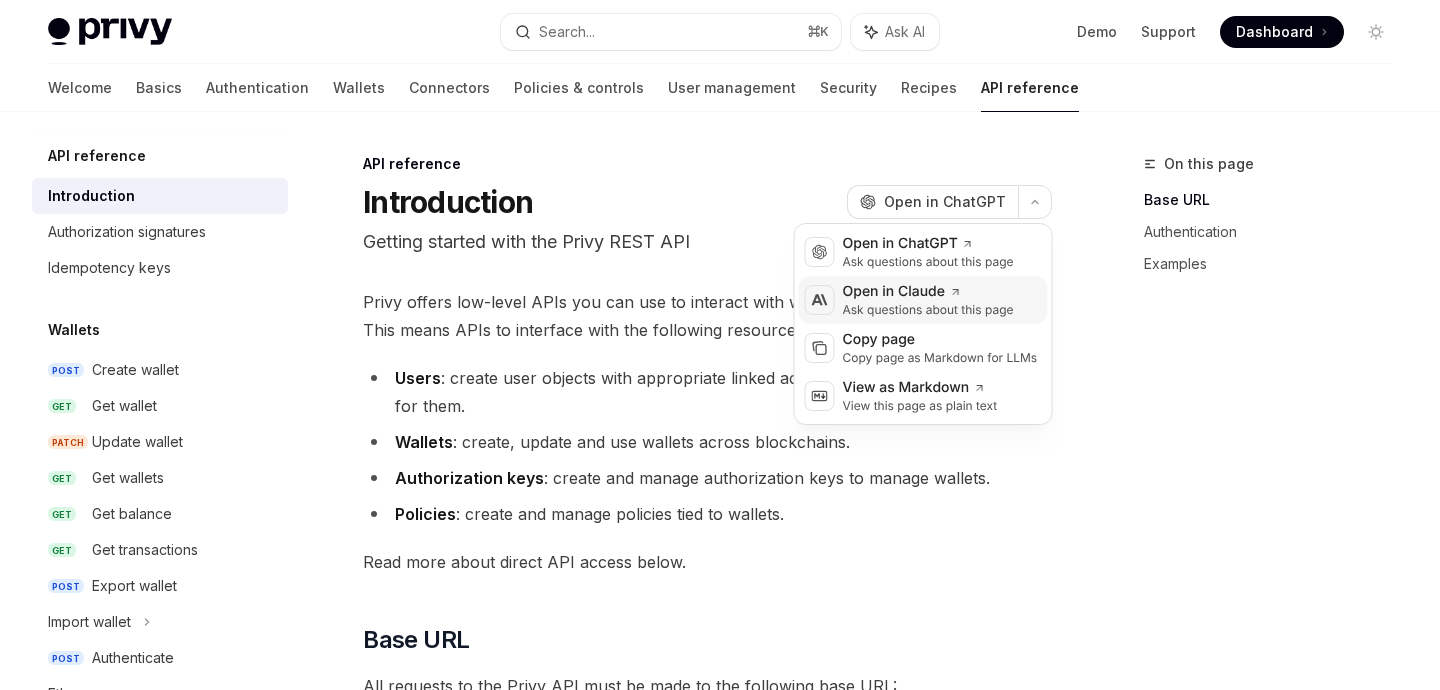 click on "Ask questions about this page" at bounding box center [928, 310] 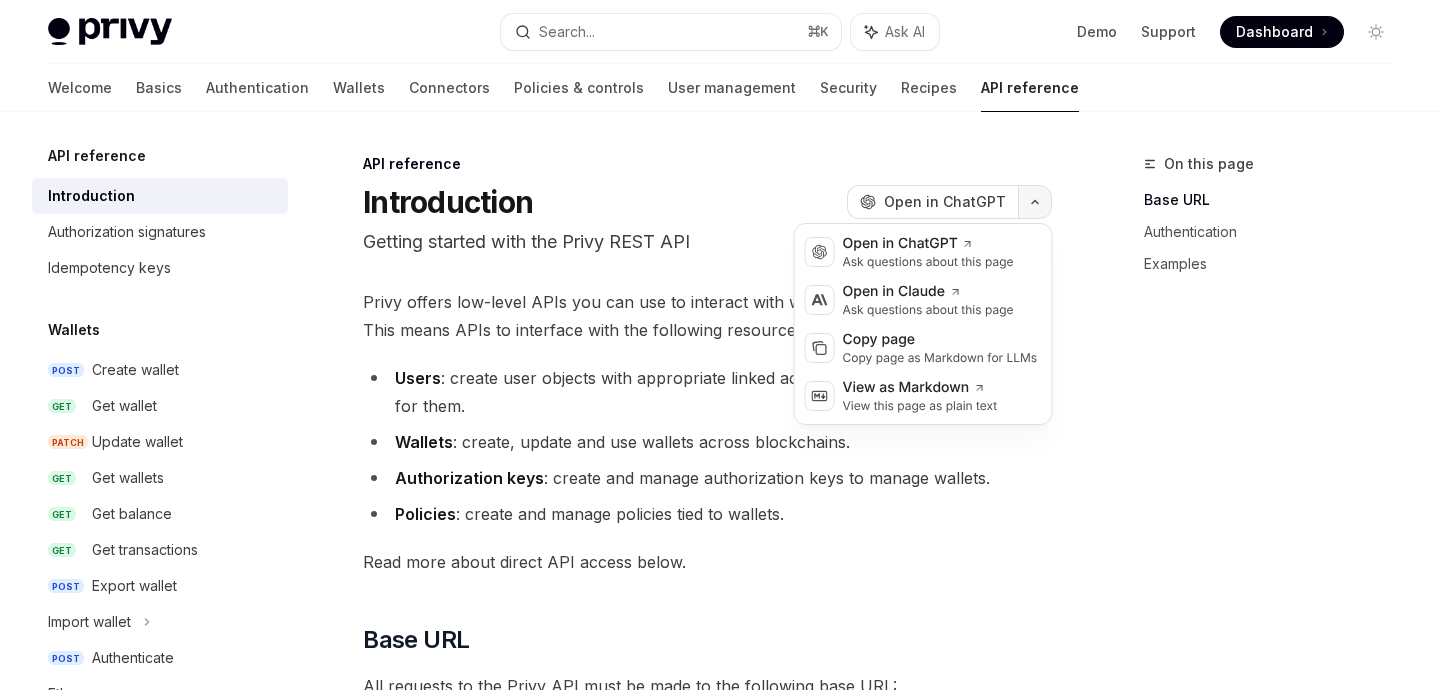 click at bounding box center (1035, 202) 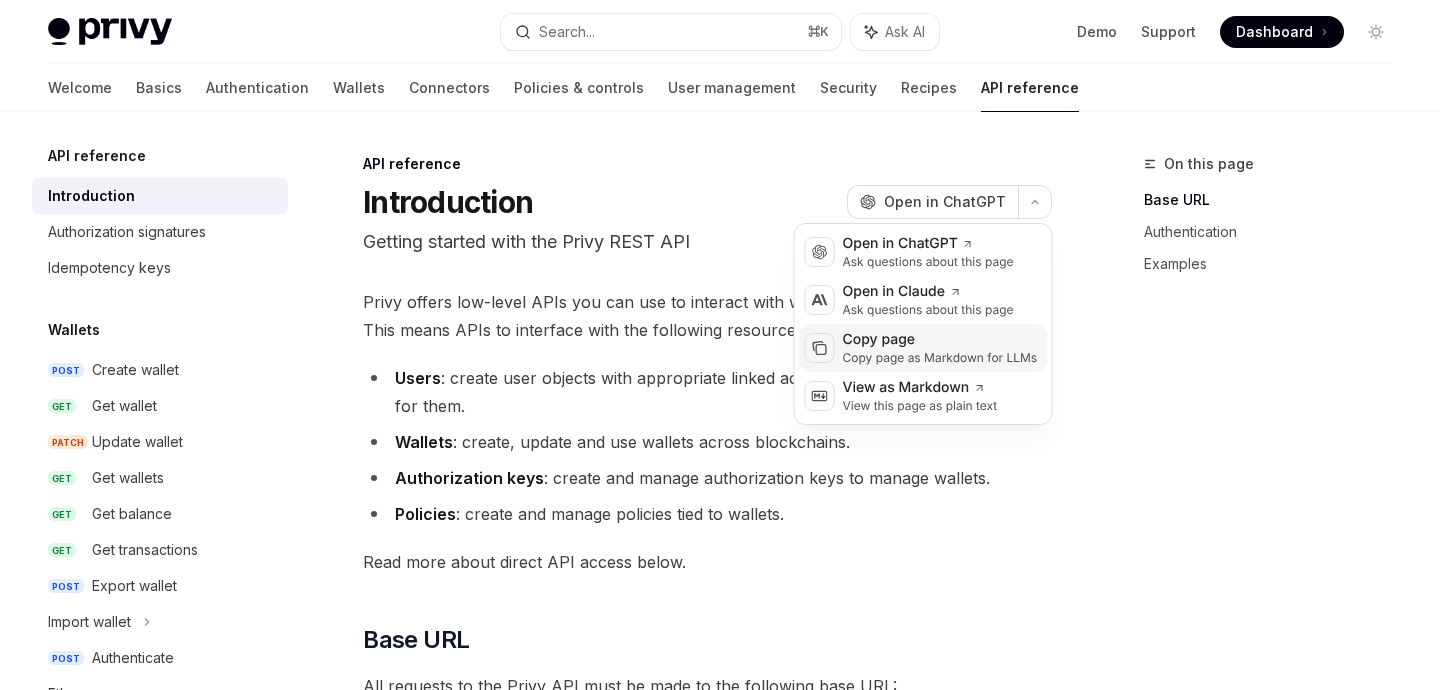 click on "Copy page as Markdown for LLMs" at bounding box center (940, 358) 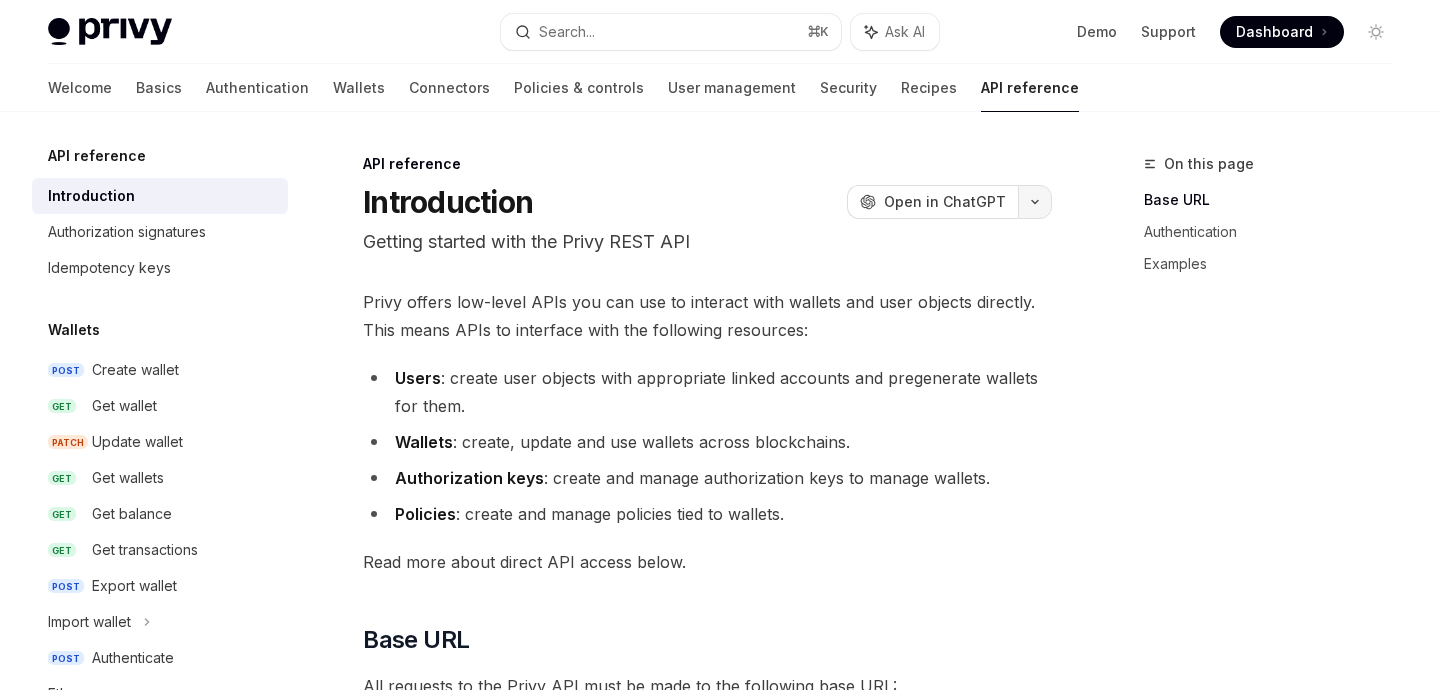 click at bounding box center (1035, 202) 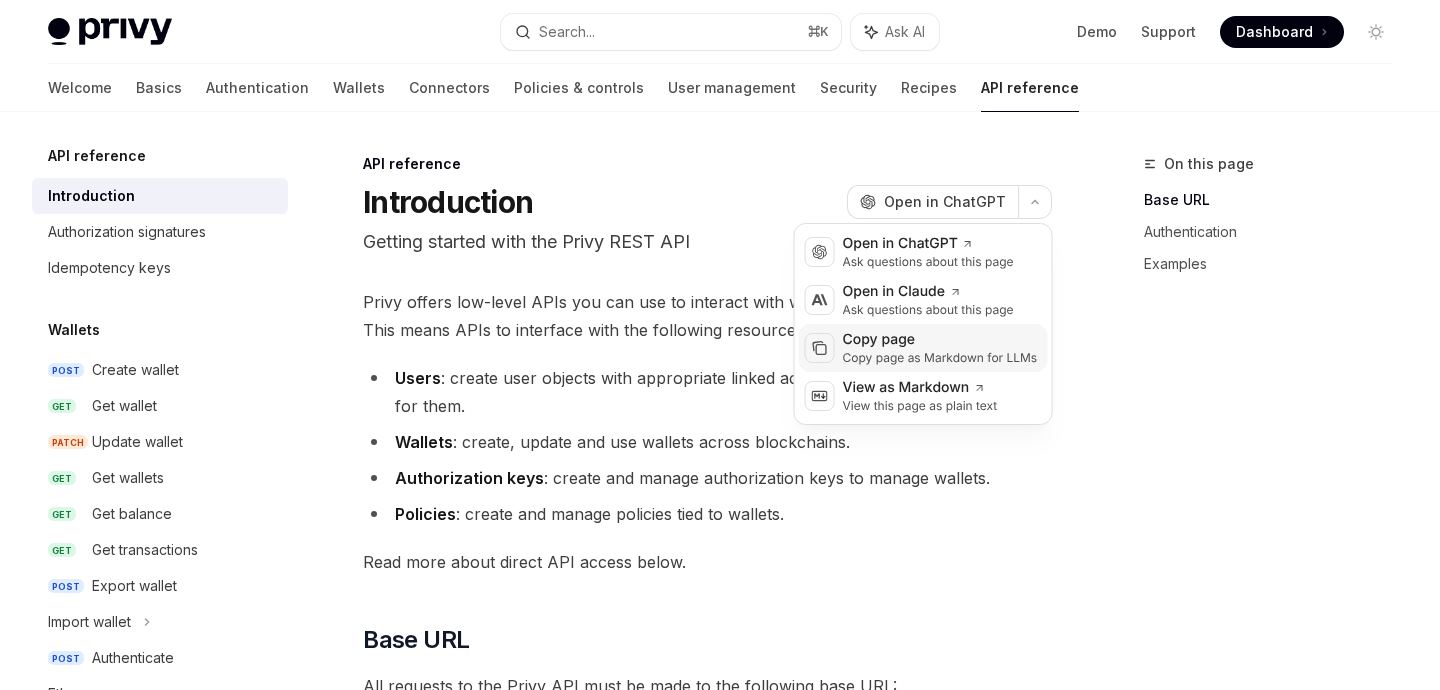 click on "Copy page as Markdown for LLMs" at bounding box center (940, 358) 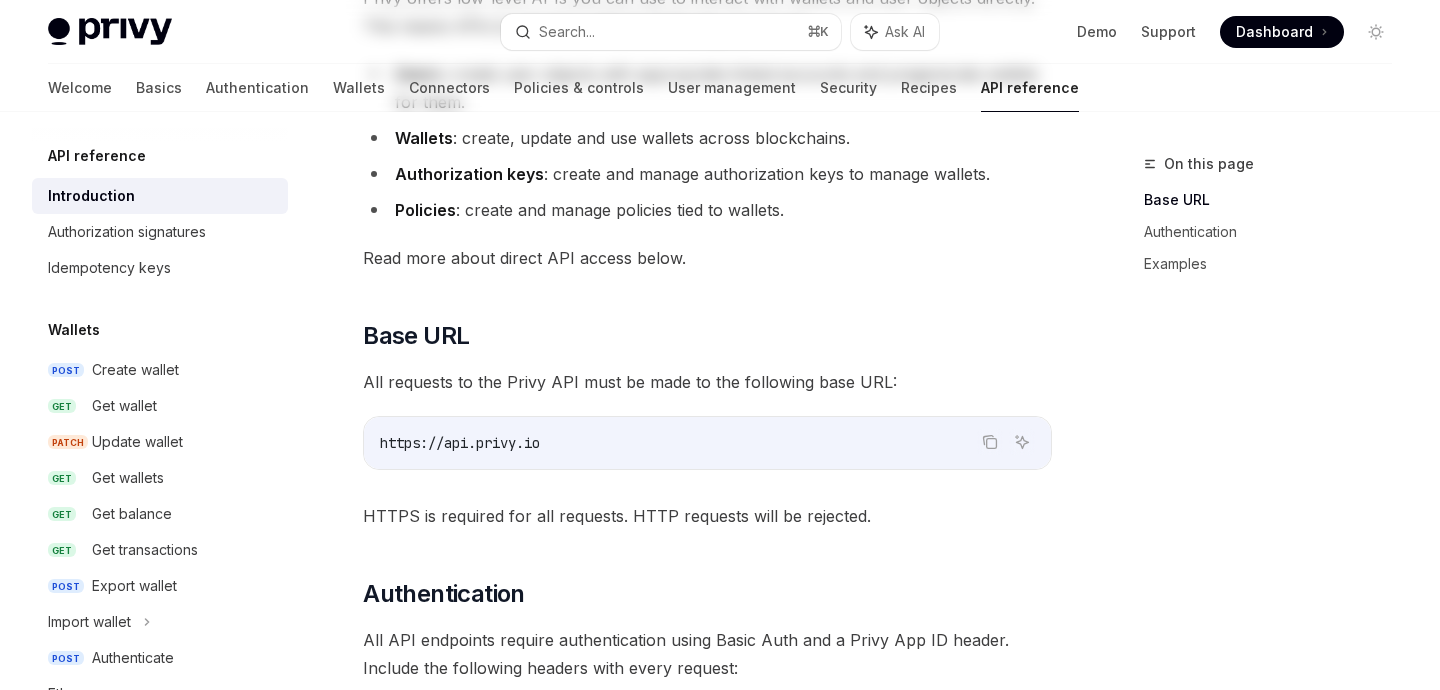 scroll, scrollTop: 411, scrollLeft: 0, axis: vertical 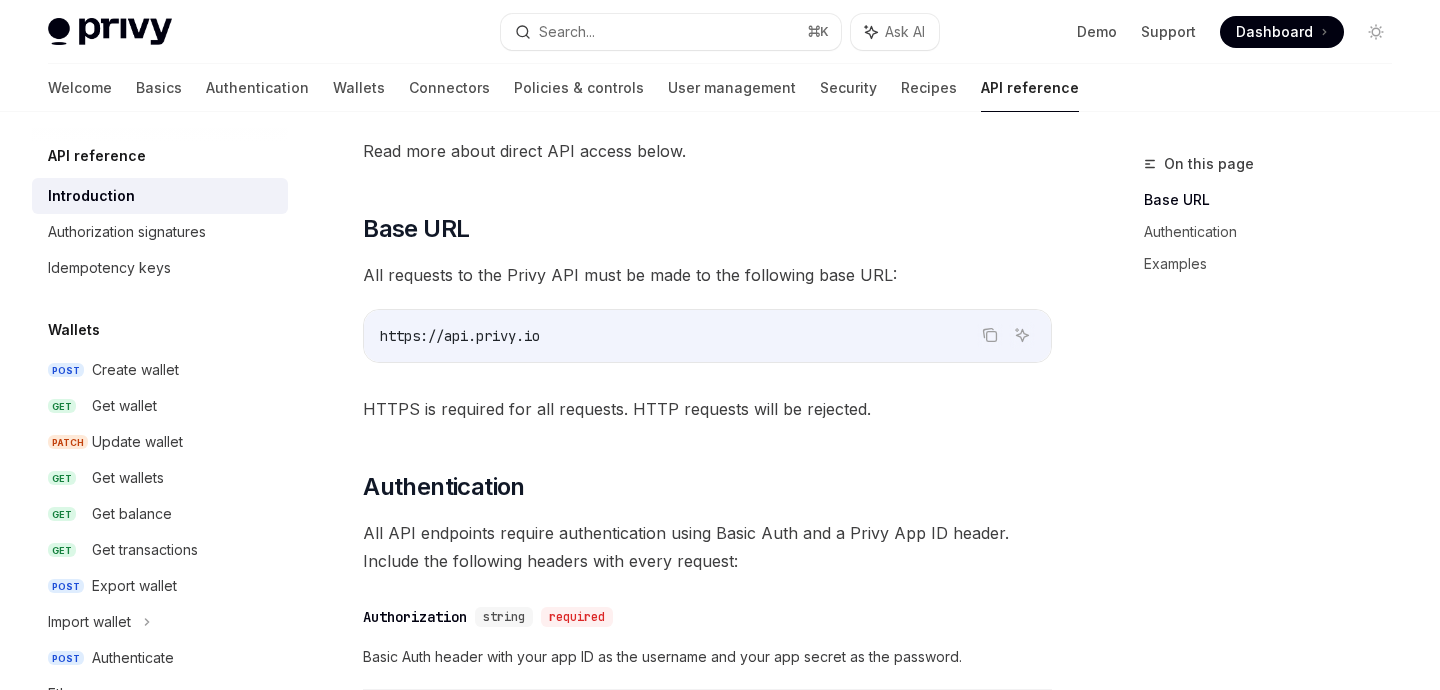 type on "*" 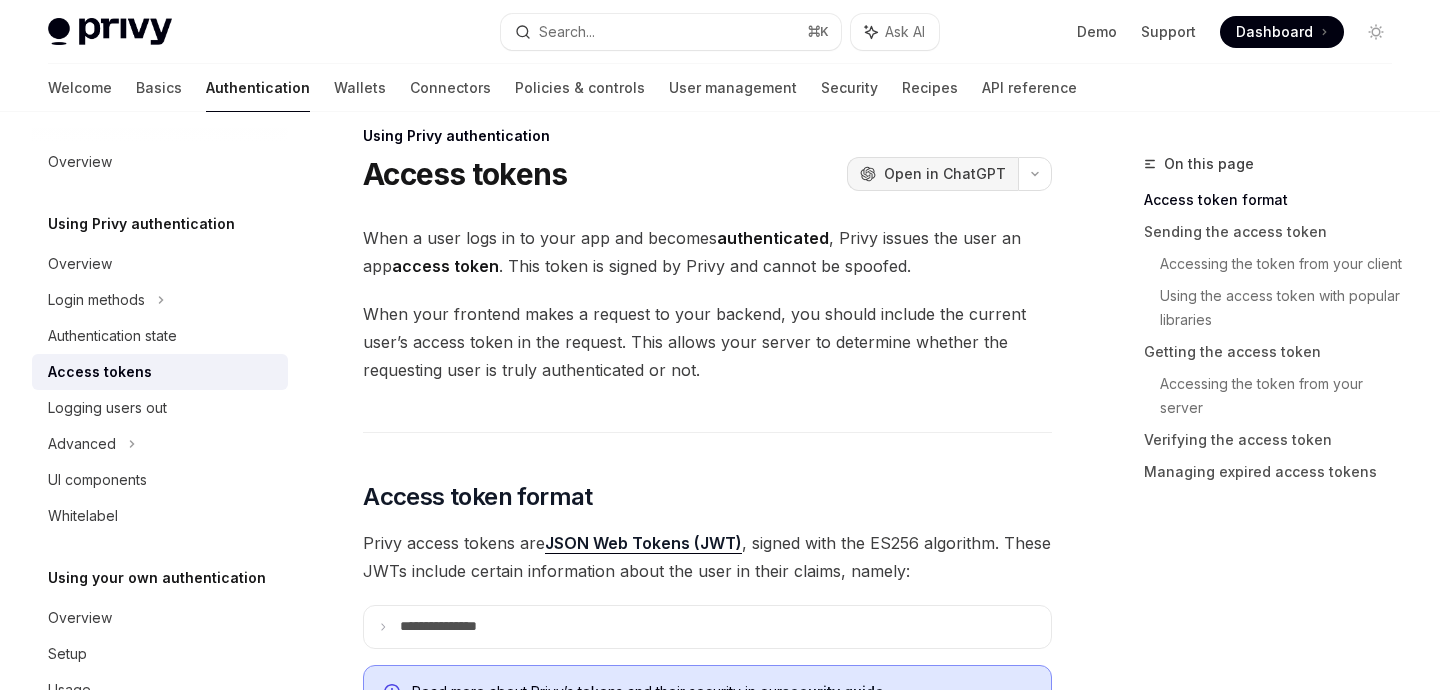 scroll, scrollTop: 27, scrollLeft: 0, axis: vertical 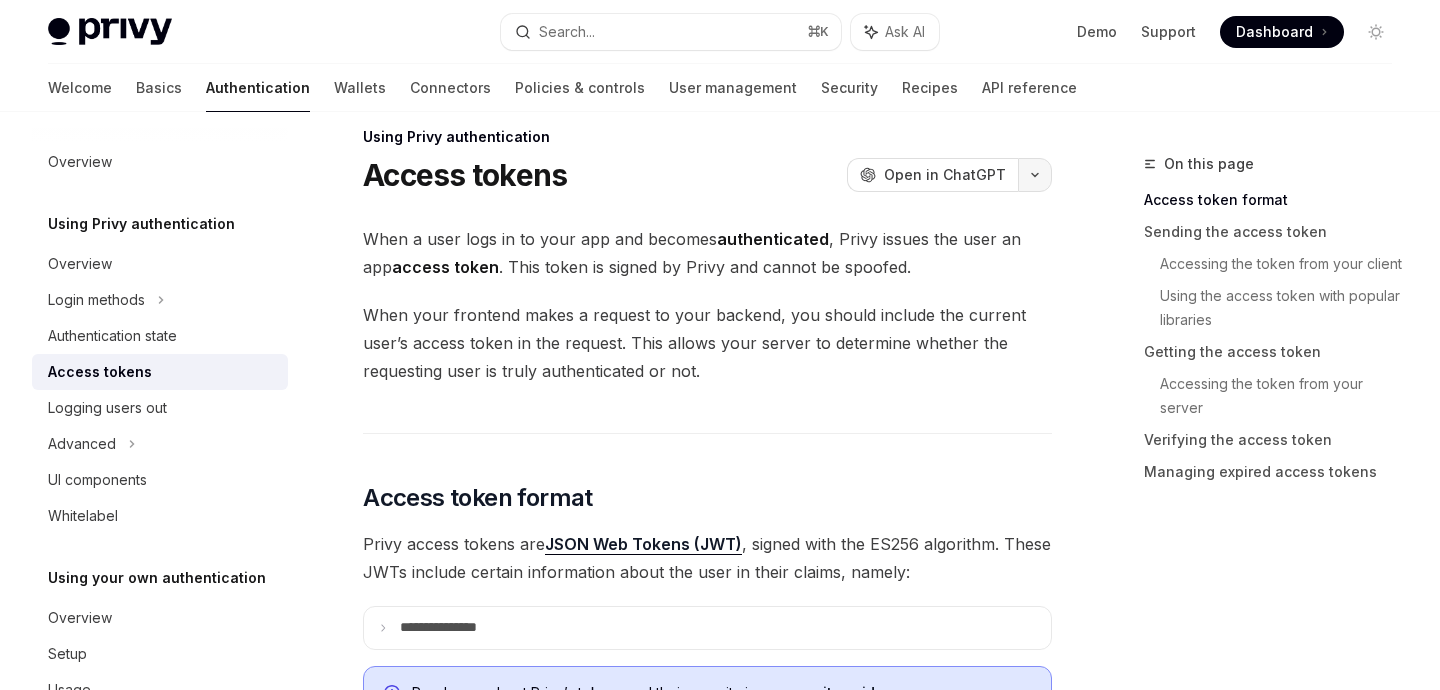 click at bounding box center [1035, 175] 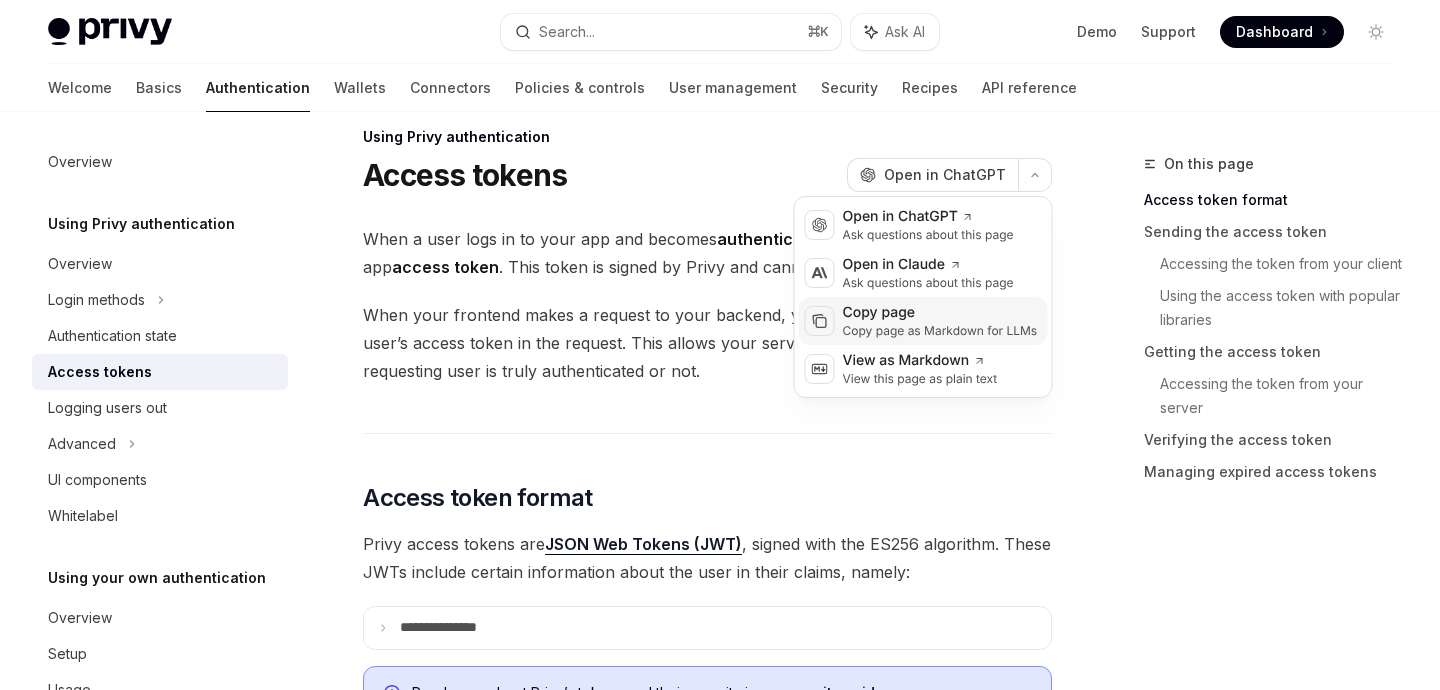 click on "Copy page as Markdown for LLMs" at bounding box center (940, 331) 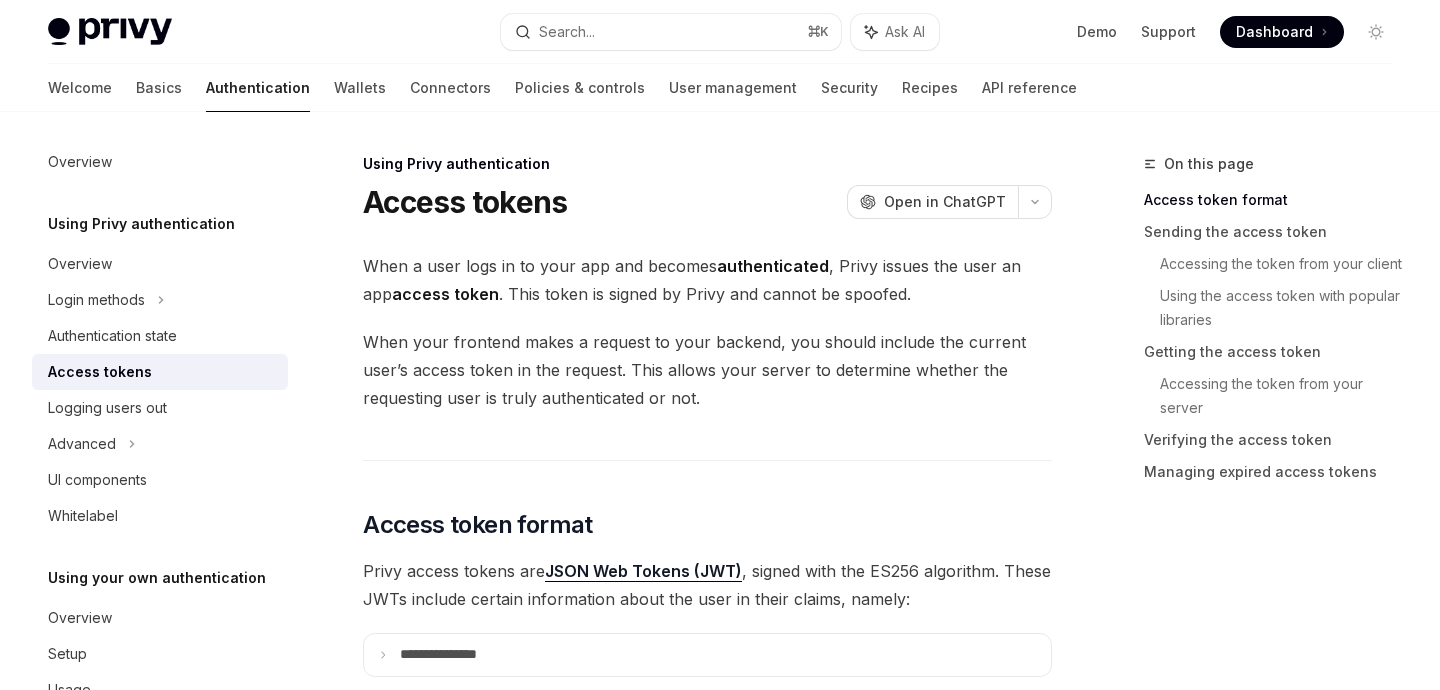 scroll, scrollTop: 0, scrollLeft: 0, axis: both 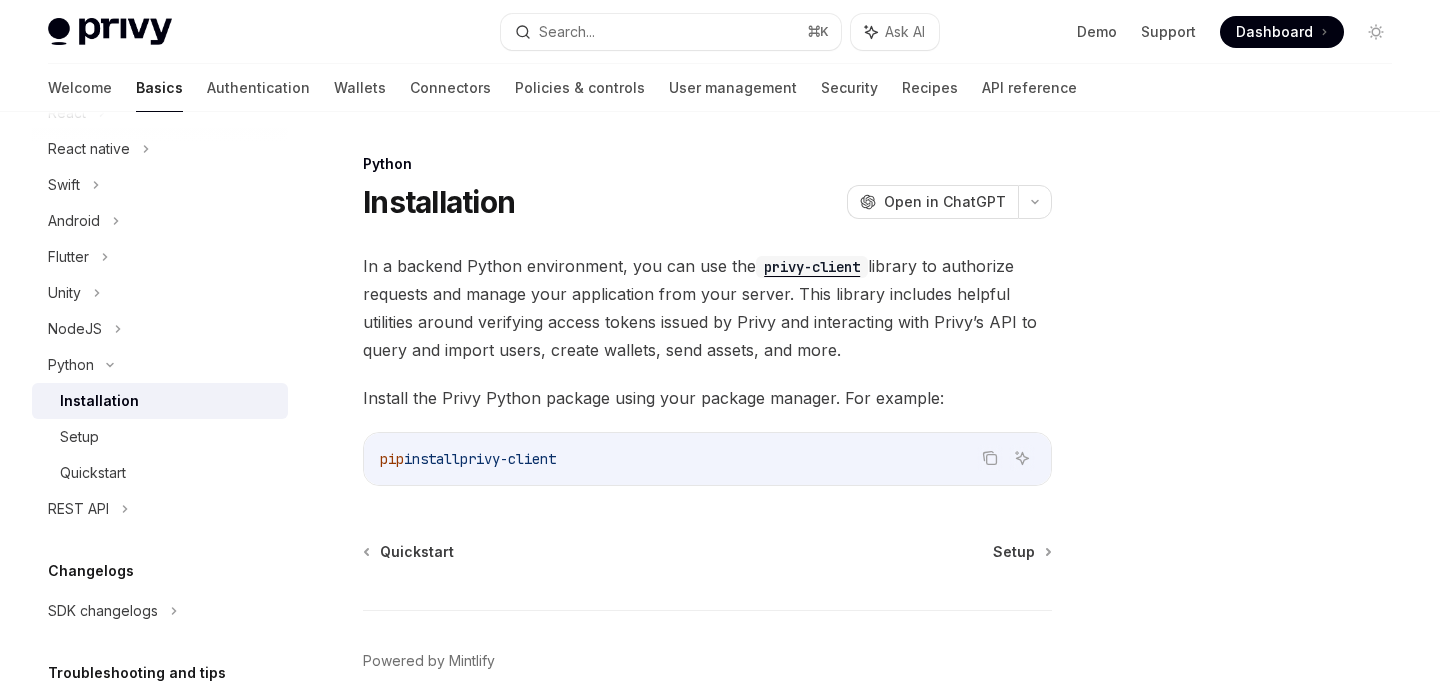 drag, startPoint x: 521, startPoint y: 454, endPoint x: 373, endPoint y: 451, distance: 148.0304 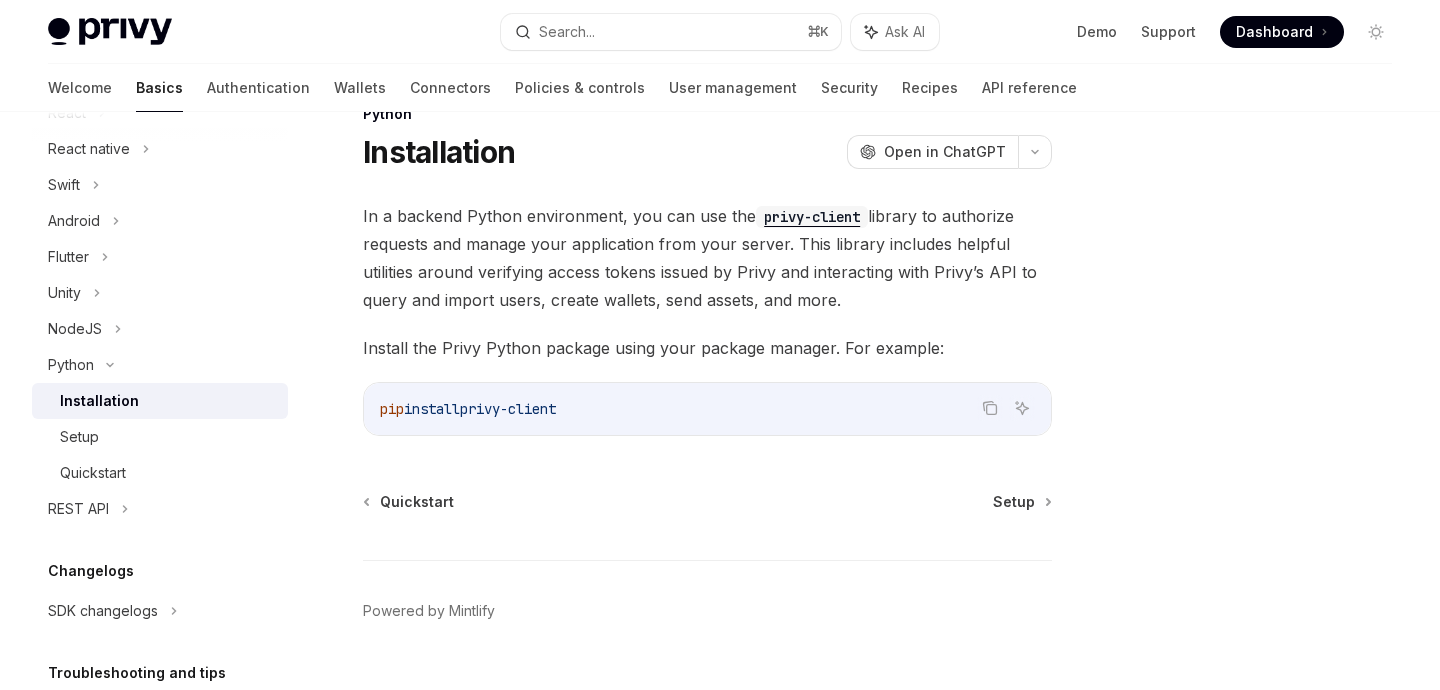 scroll, scrollTop: 0, scrollLeft: 0, axis: both 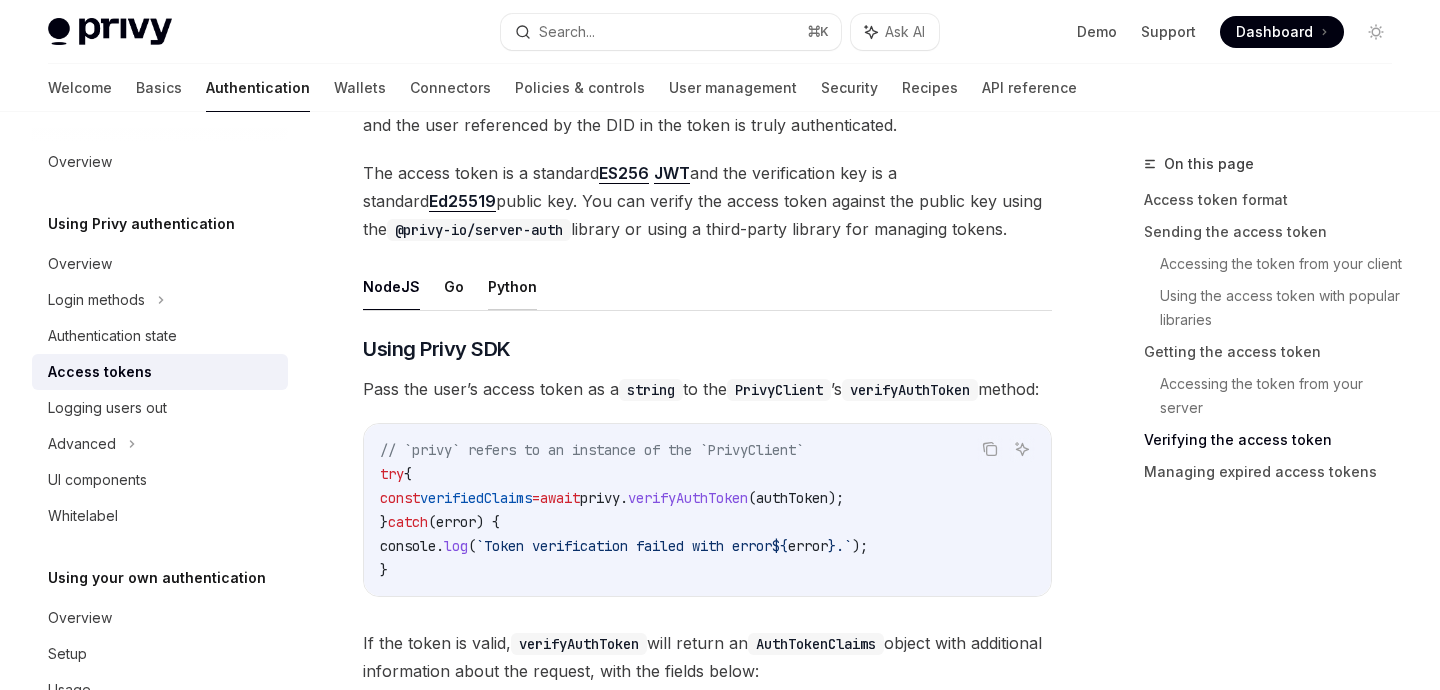 click on "Python" at bounding box center (512, 286) 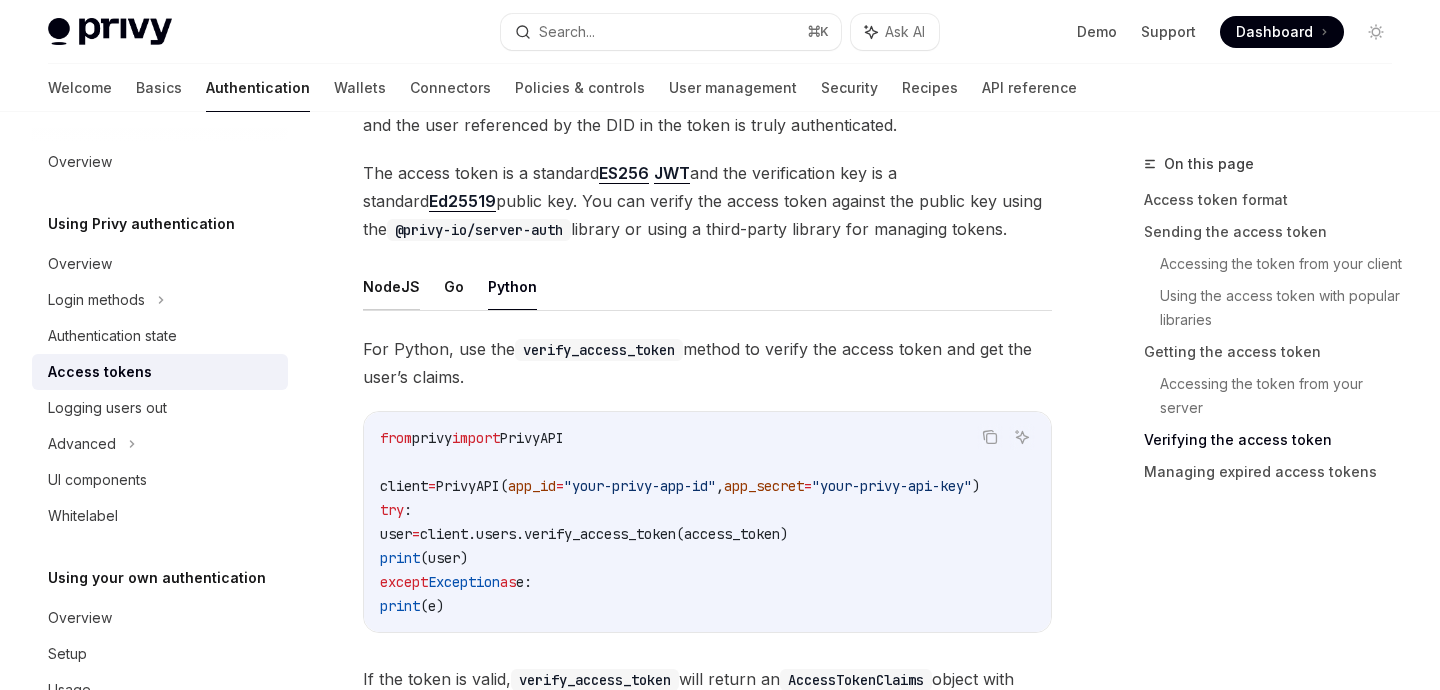 click on "NodeJS" at bounding box center (391, 286) 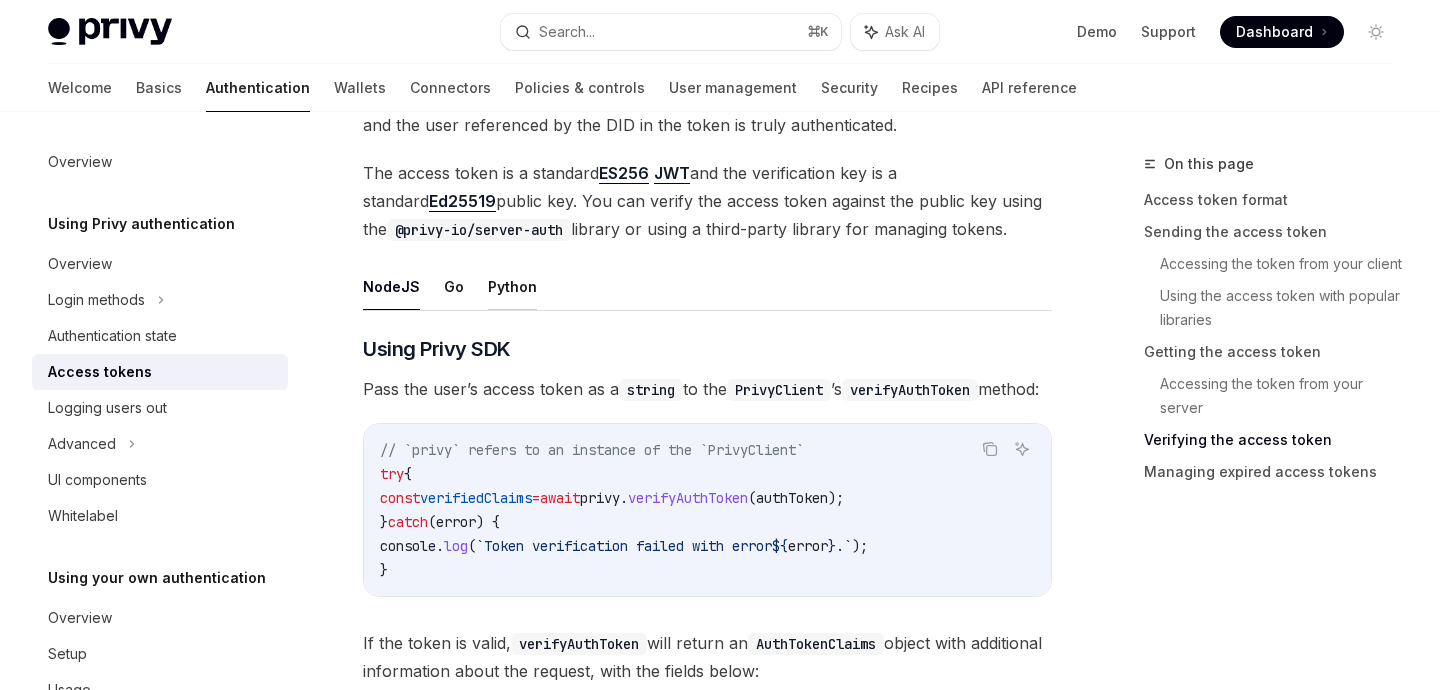 click on "Python" at bounding box center (512, 286) 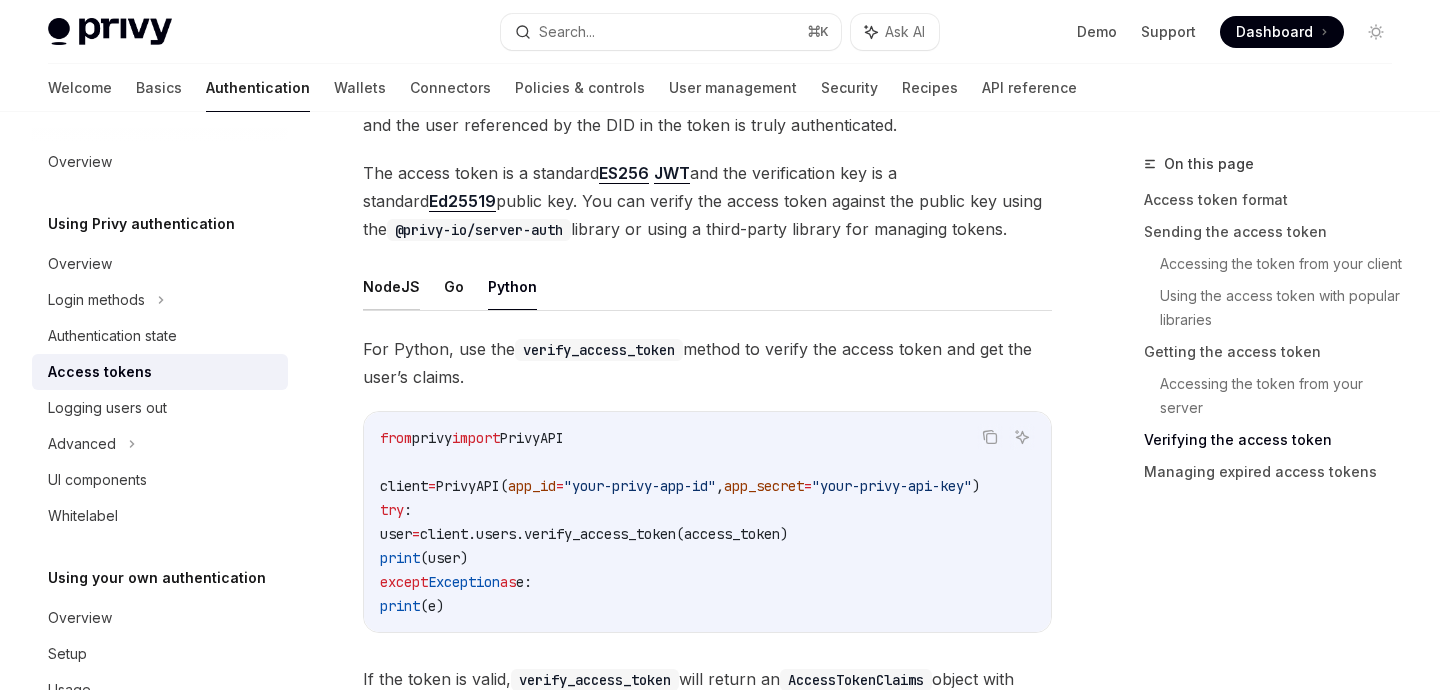 click on "NodeJS" at bounding box center [391, 286] 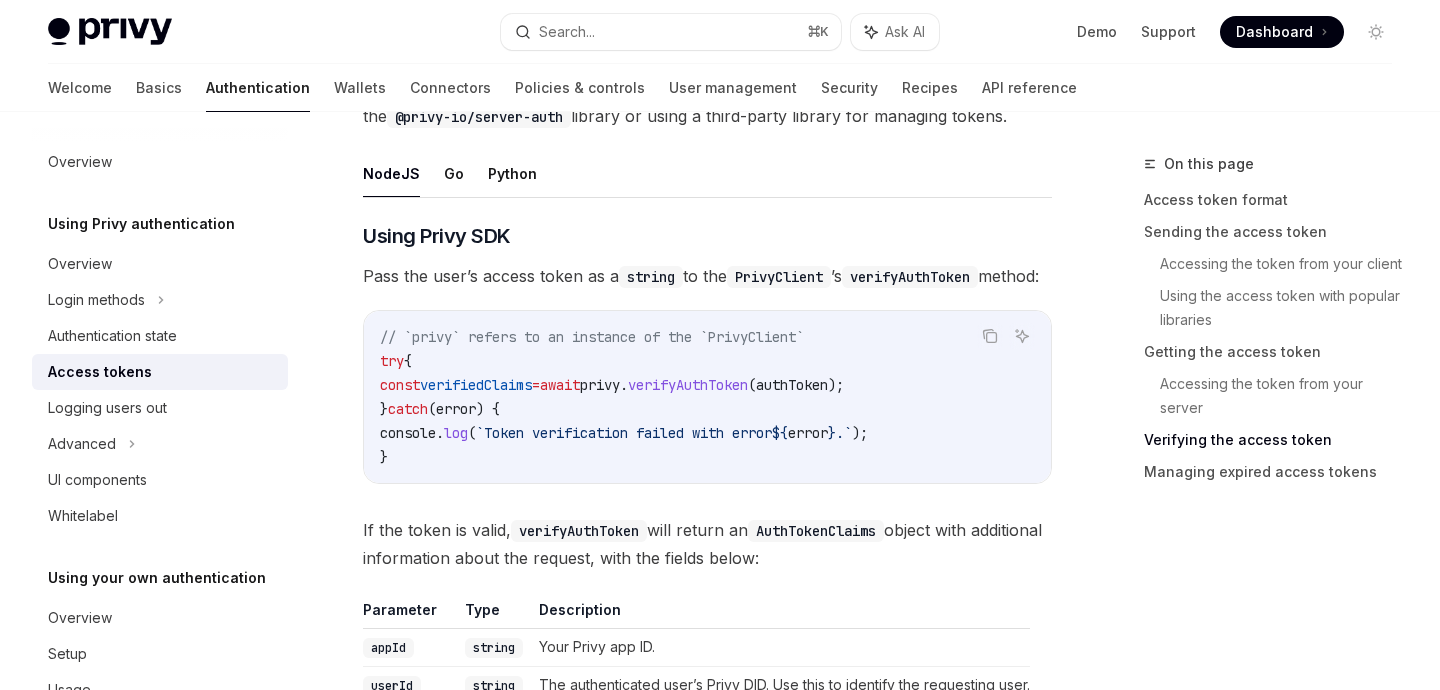 scroll, scrollTop: 3098, scrollLeft: 0, axis: vertical 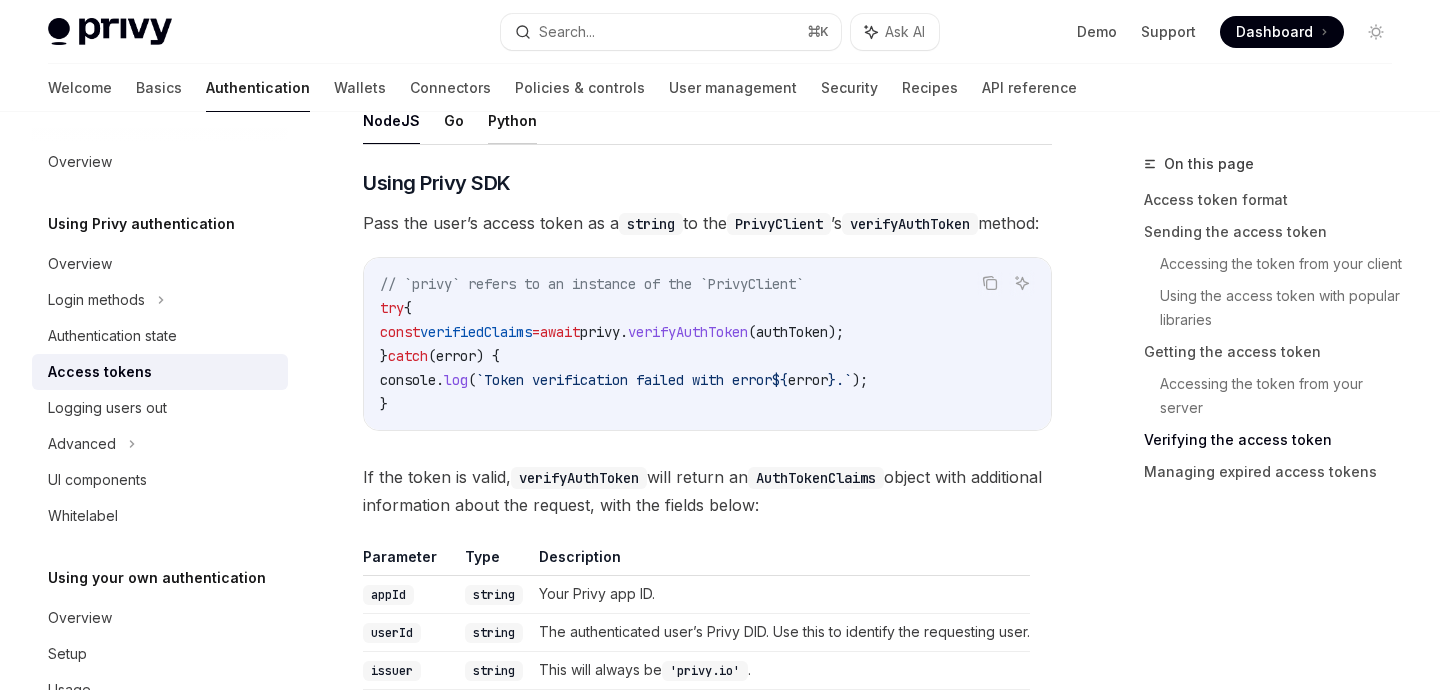 click on "Python" at bounding box center [512, 120] 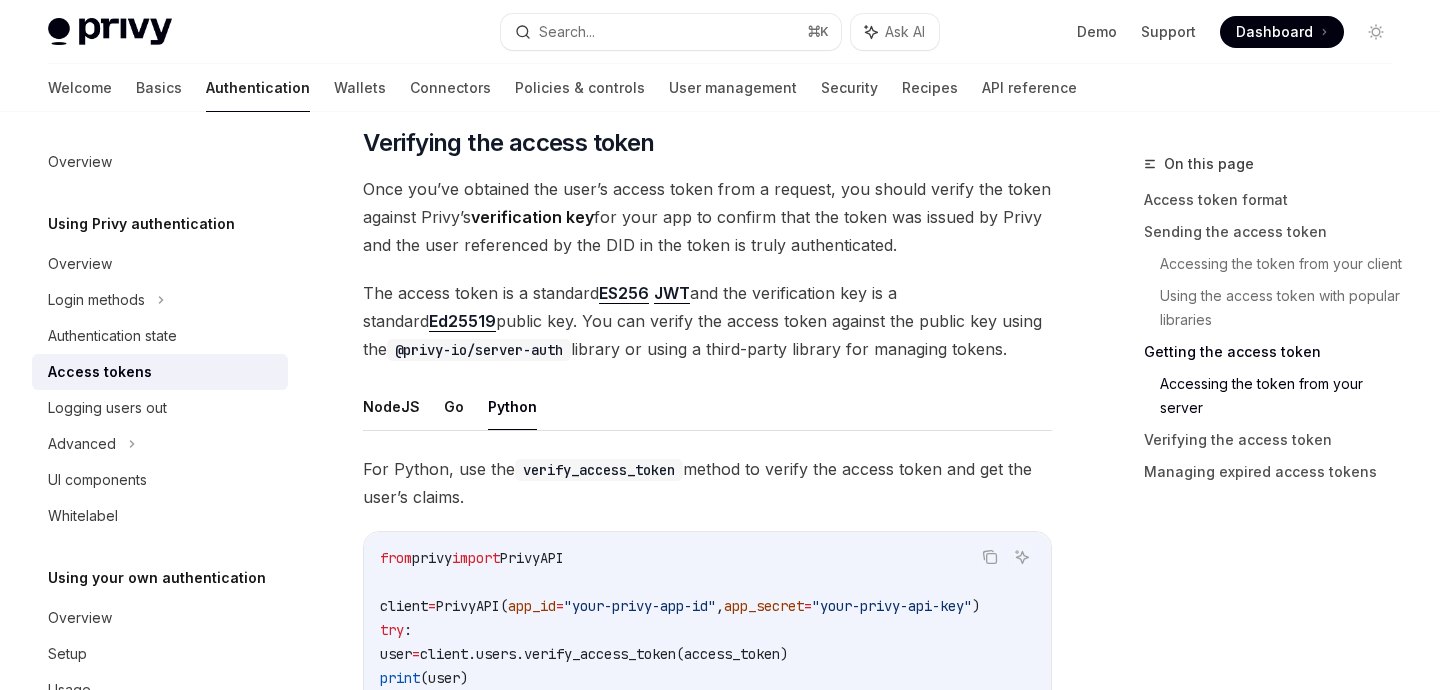 scroll, scrollTop: 2735, scrollLeft: 0, axis: vertical 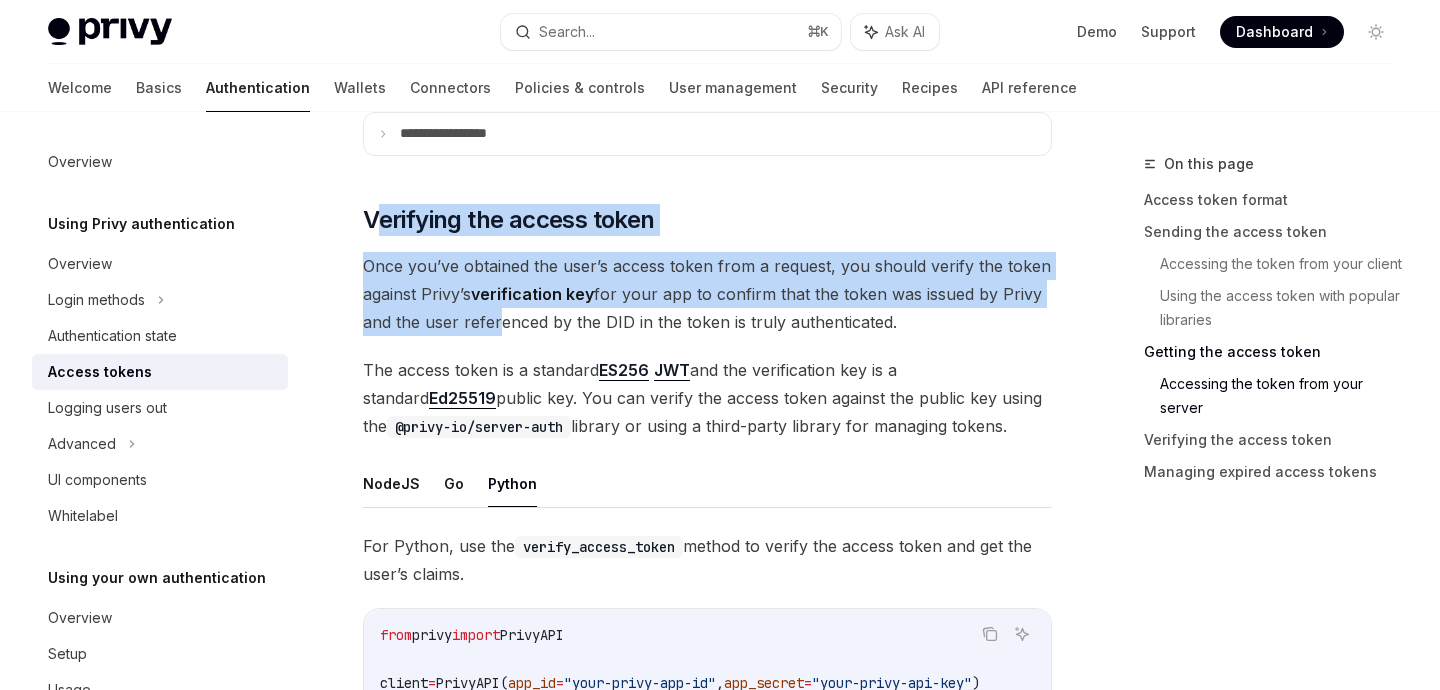 drag, startPoint x: 371, startPoint y: 215, endPoint x: 478, endPoint y: 310, distance: 143.08739 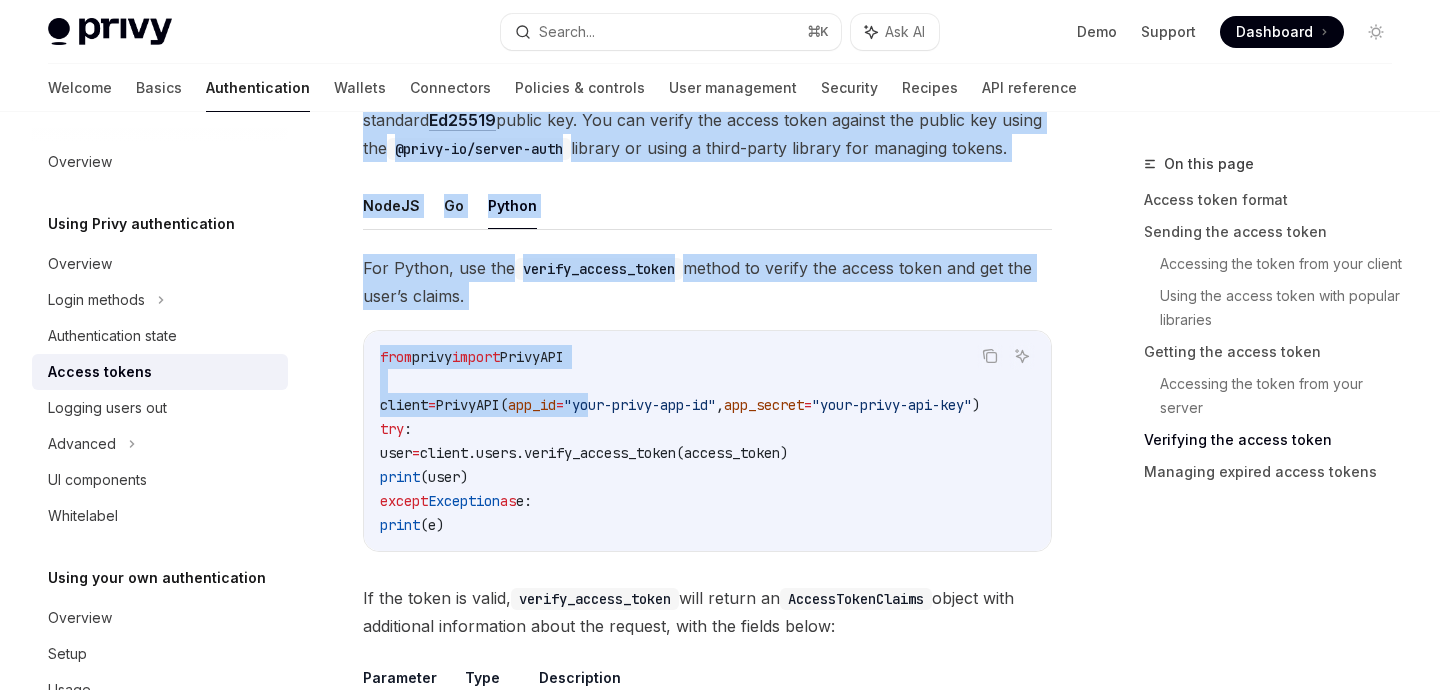 drag, startPoint x: 374, startPoint y: 215, endPoint x: 614, endPoint y: 394, distance: 299.40106 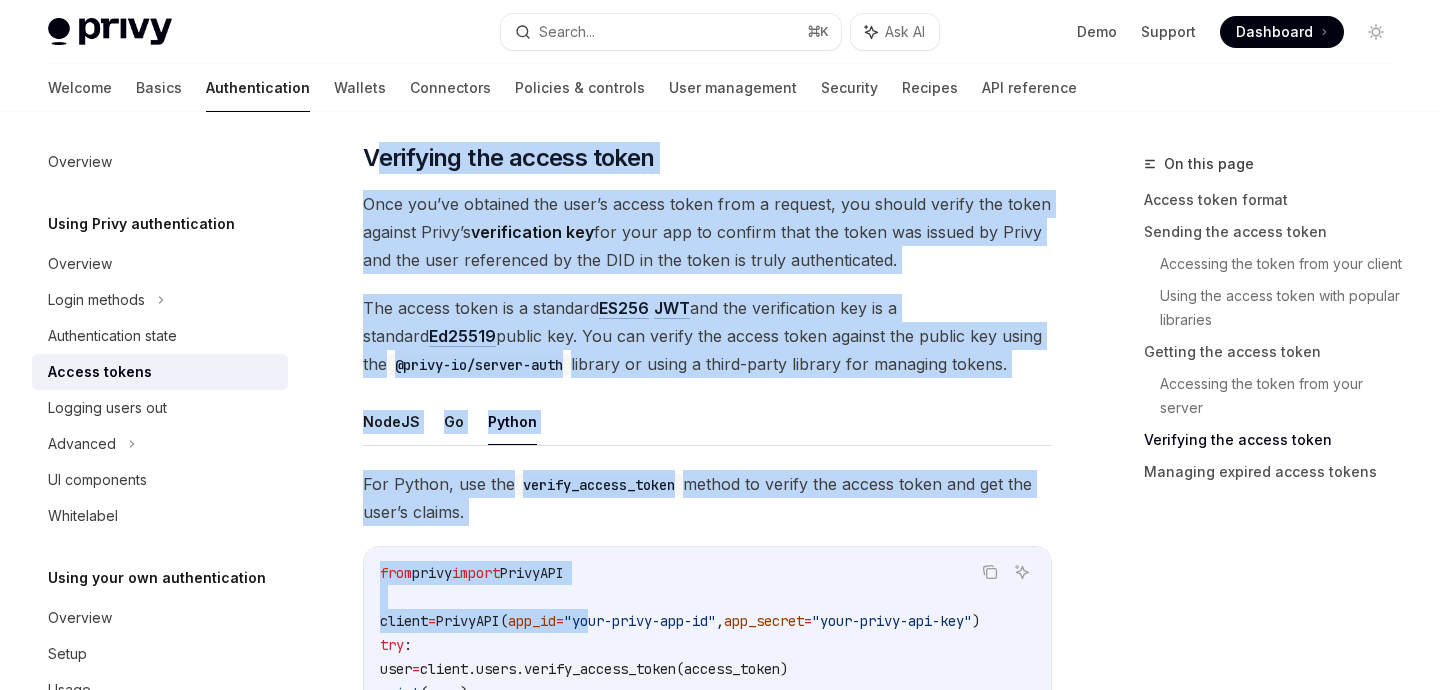 scroll, scrollTop: 2596, scrollLeft: 0, axis: vertical 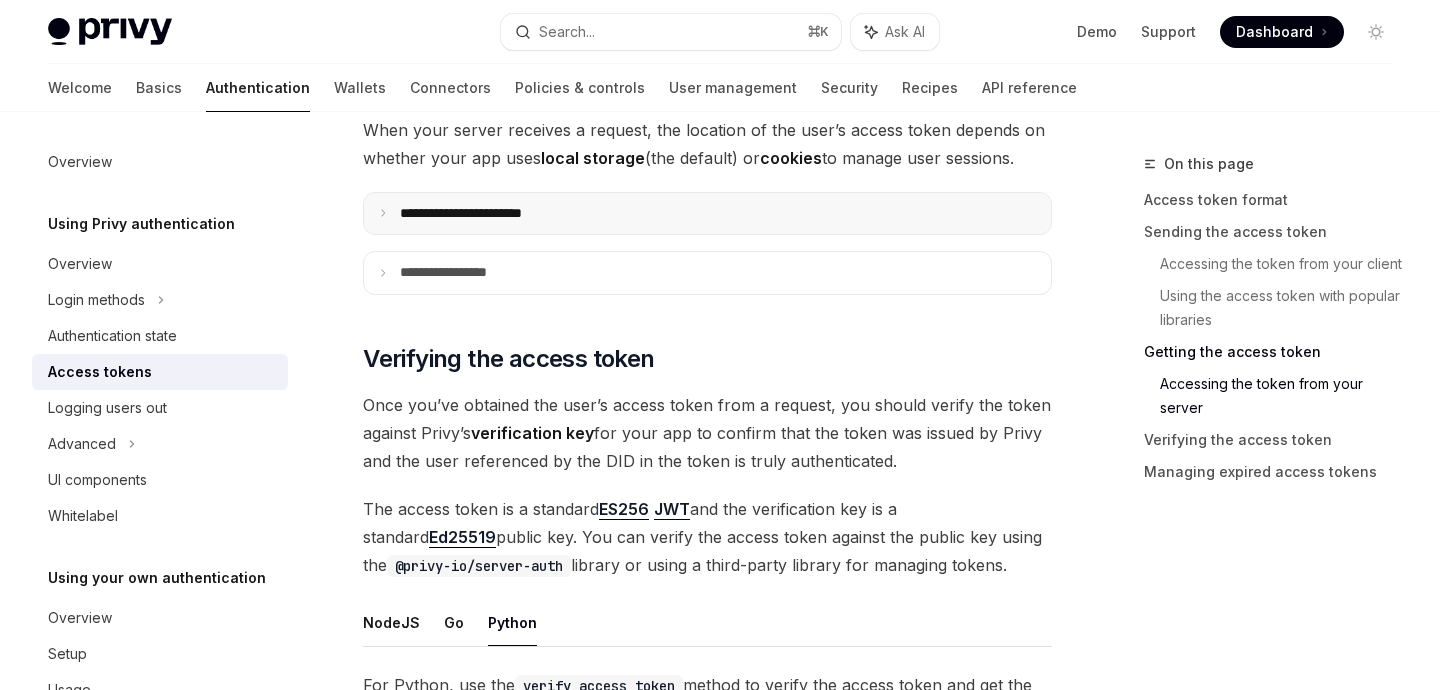 click on "**********" at bounding box center [707, 214] 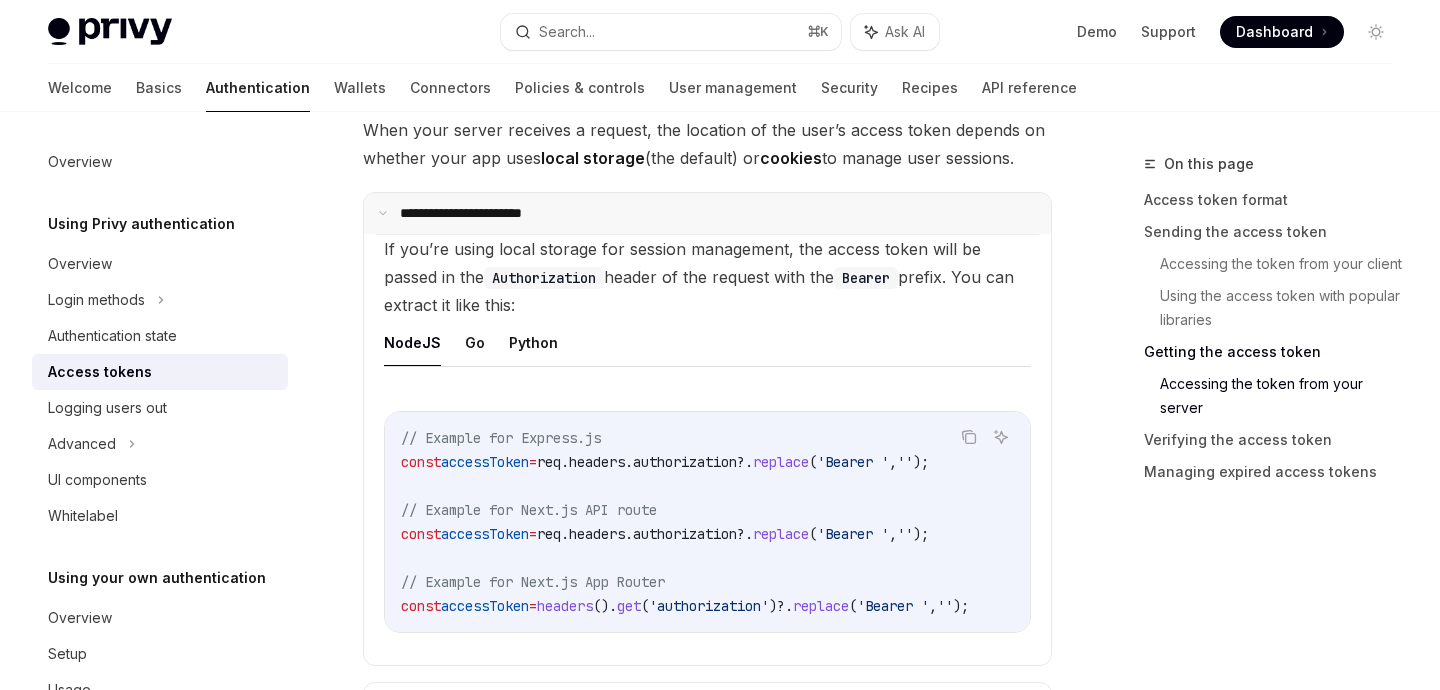 click on "**********" at bounding box center [707, 214] 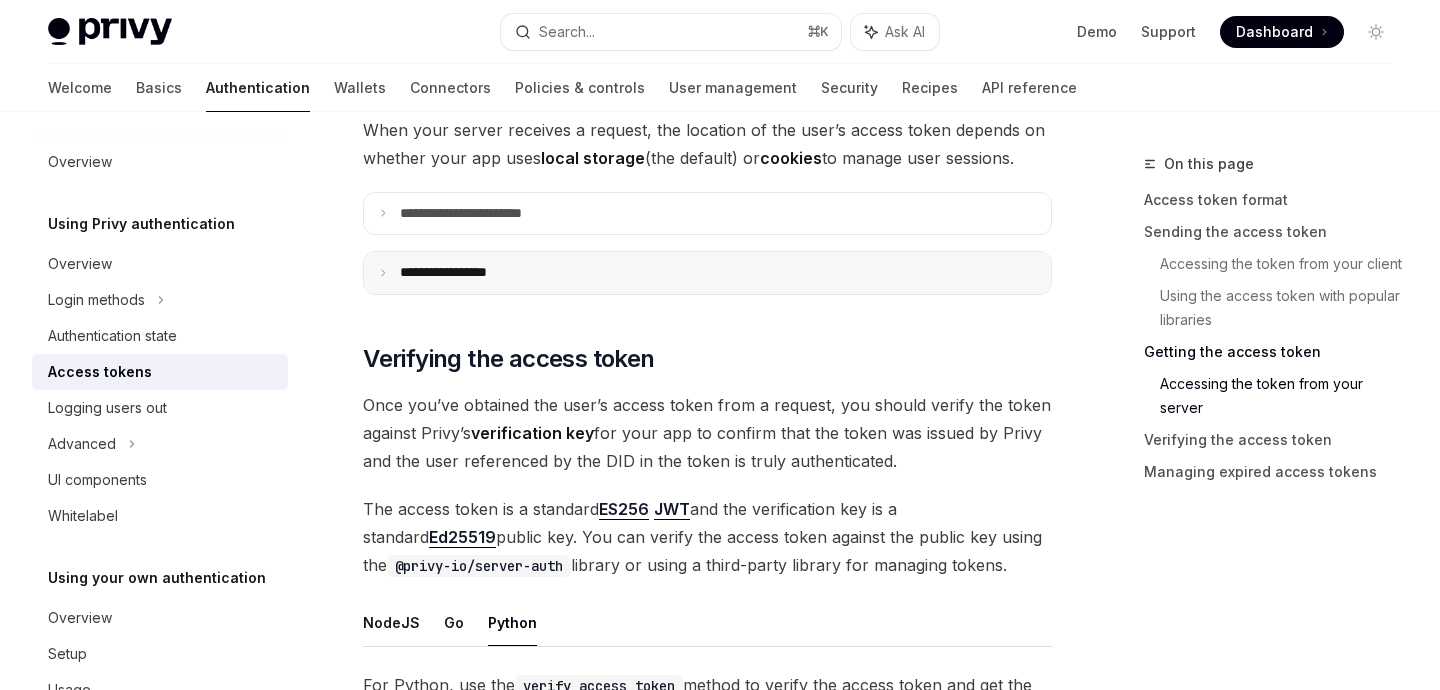 click on "**********" at bounding box center [707, 273] 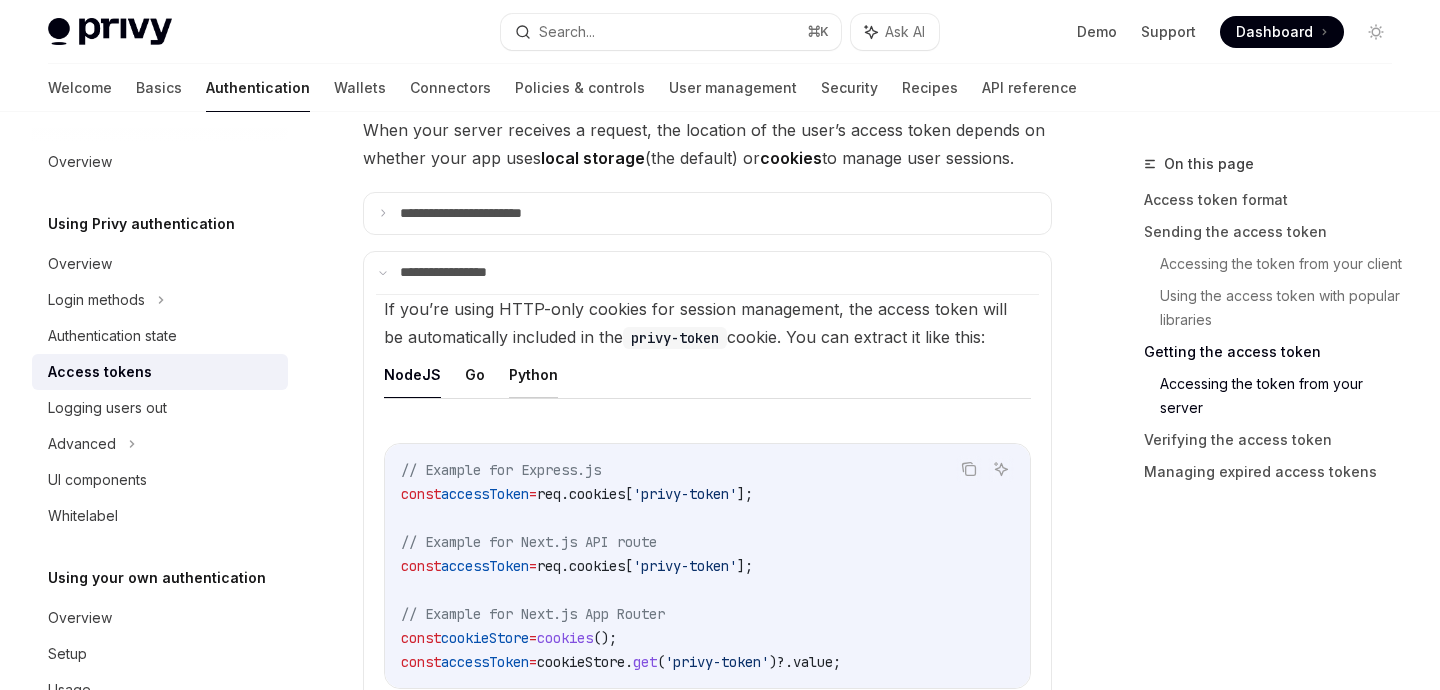 click on "Python" at bounding box center [533, 374] 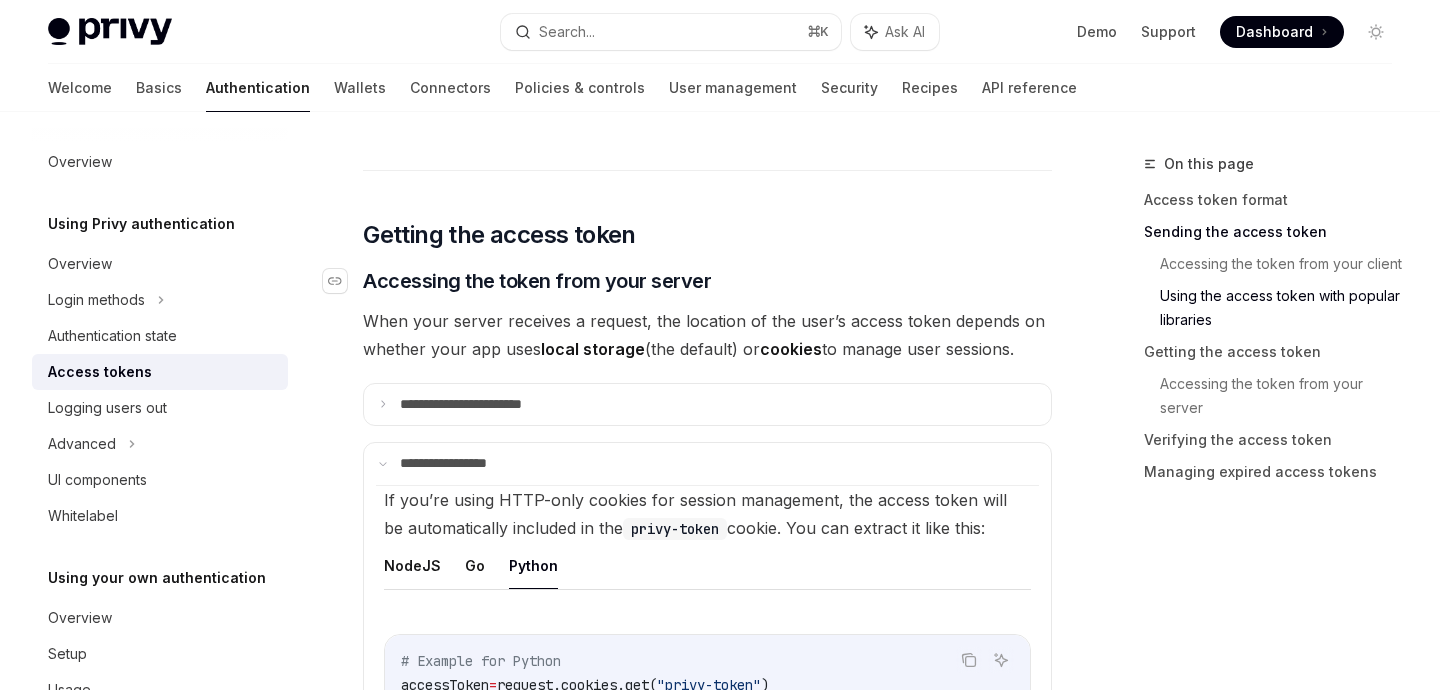 scroll, scrollTop: 2469, scrollLeft: 0, axis: vertical 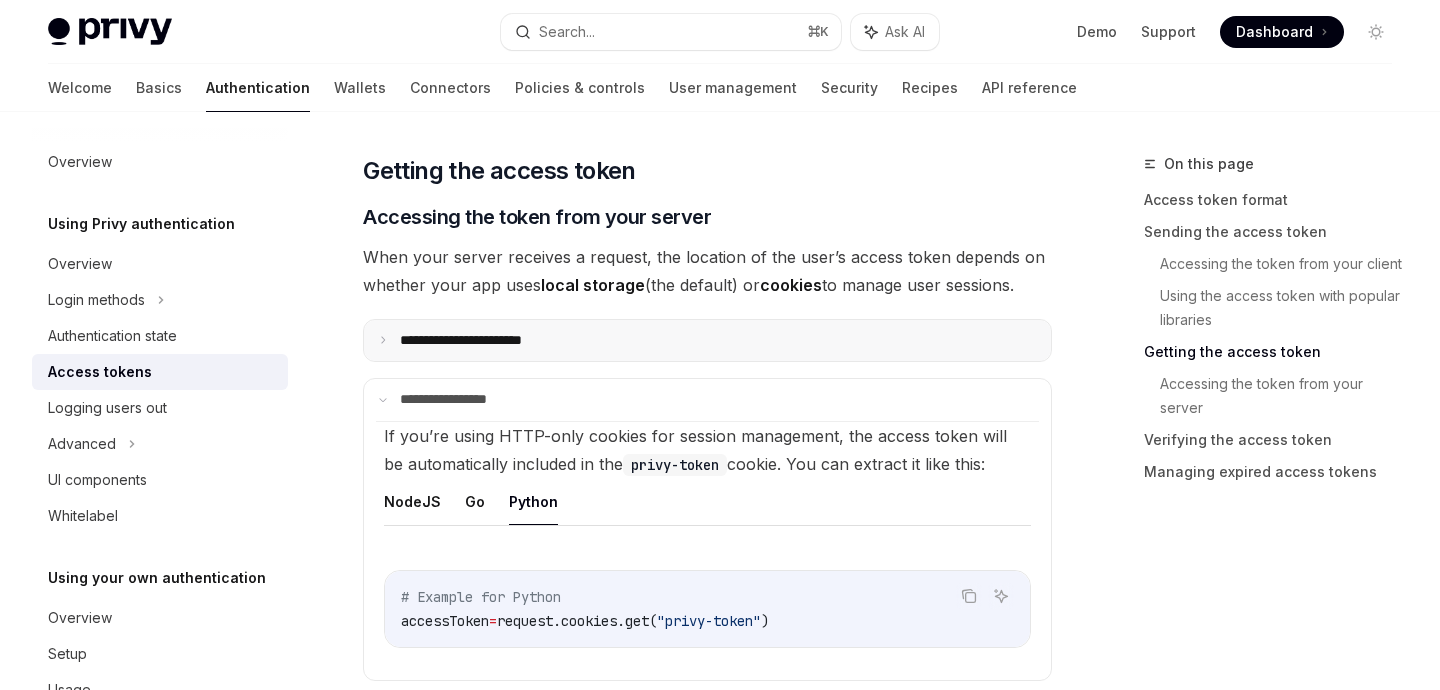 click on "**********" at bounding box center [483, 341] 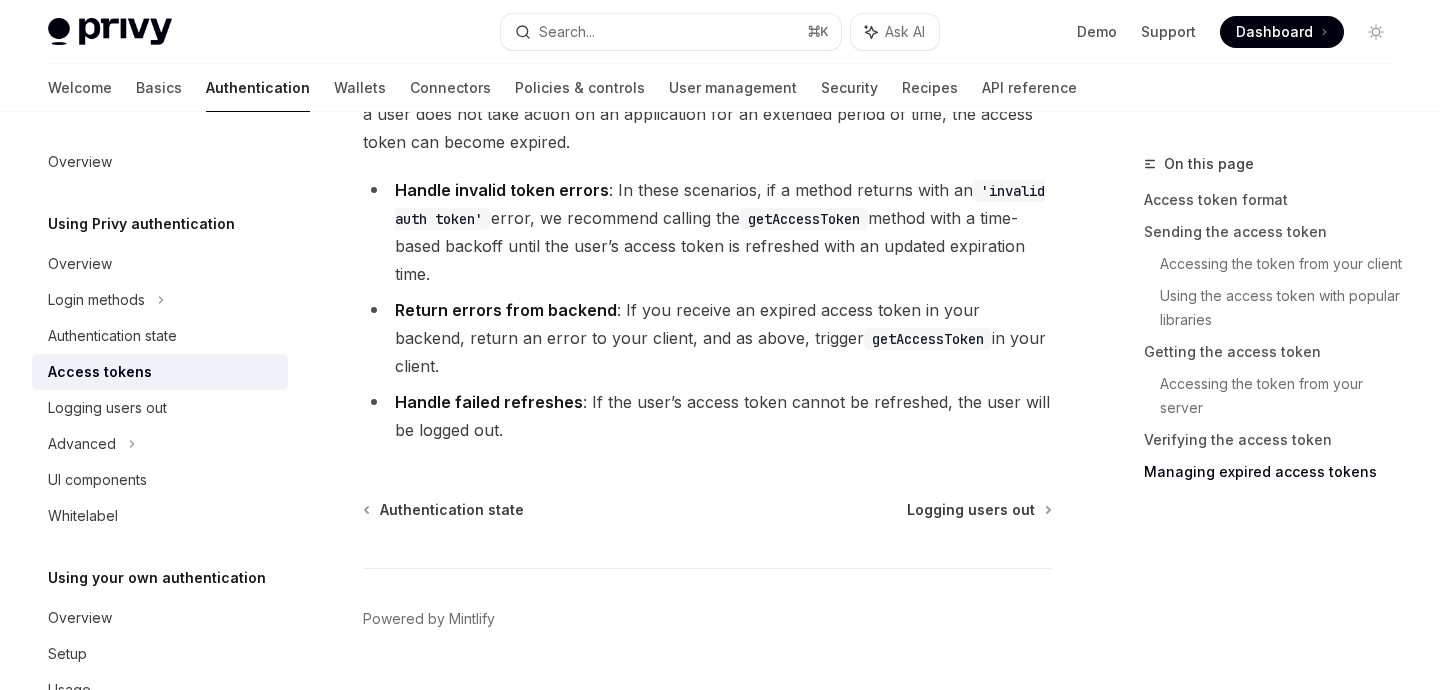 scroll, scrollTop: 5129, scrollLeft: 0, axis: vertical 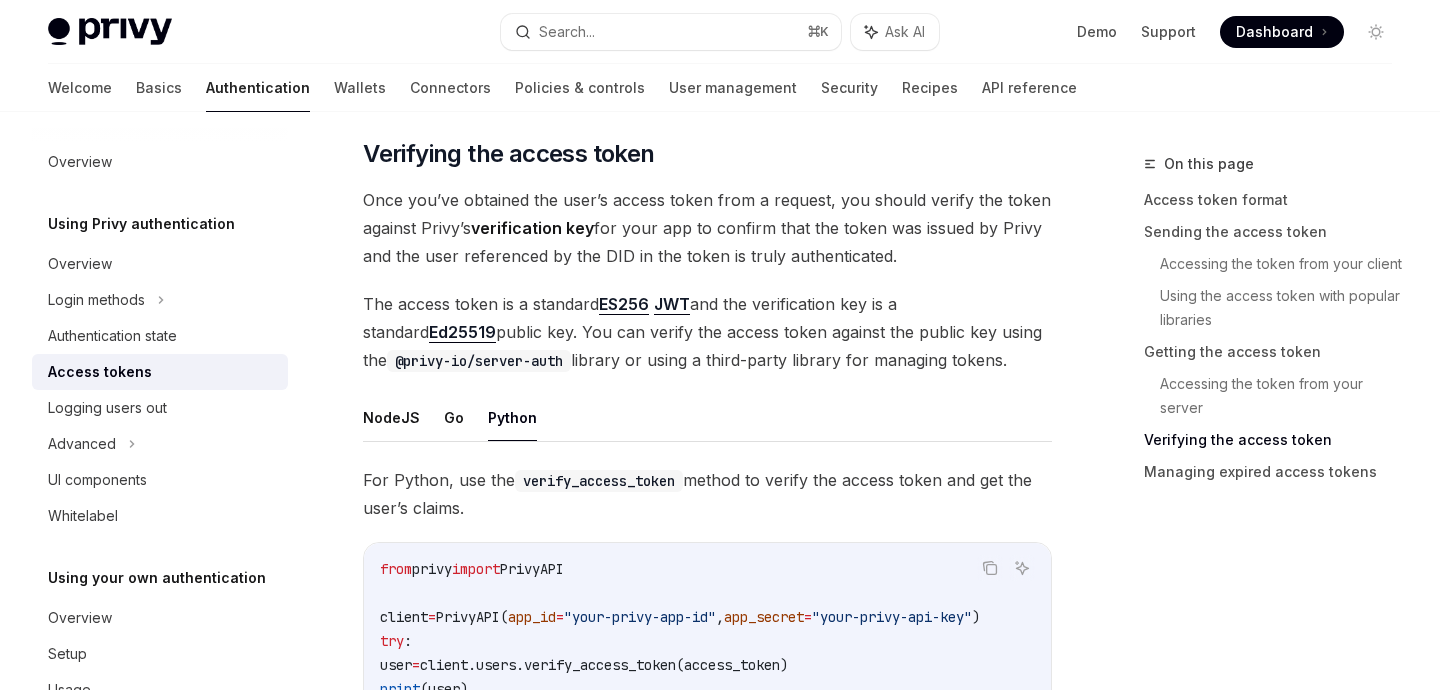 click on "Once you’ve obtained the user’s access token from a request, you should verify the token against Privy’s  verification key  for your app to confirm that the token was issued by Privy and the user referenced by the DID in the token is truly authenticated." at bounding box center (707, 228) 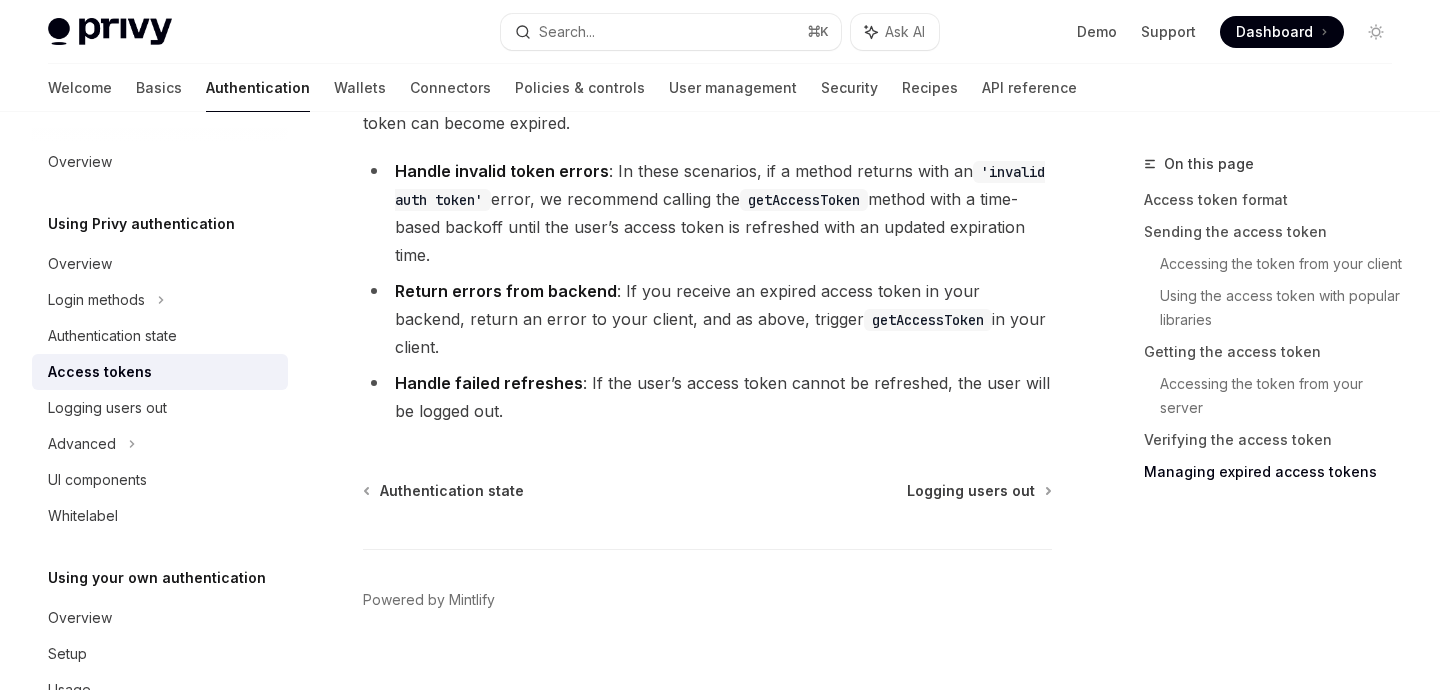 scroll, scrollTop: 5124, scrollLeft: 0, axis: vertical 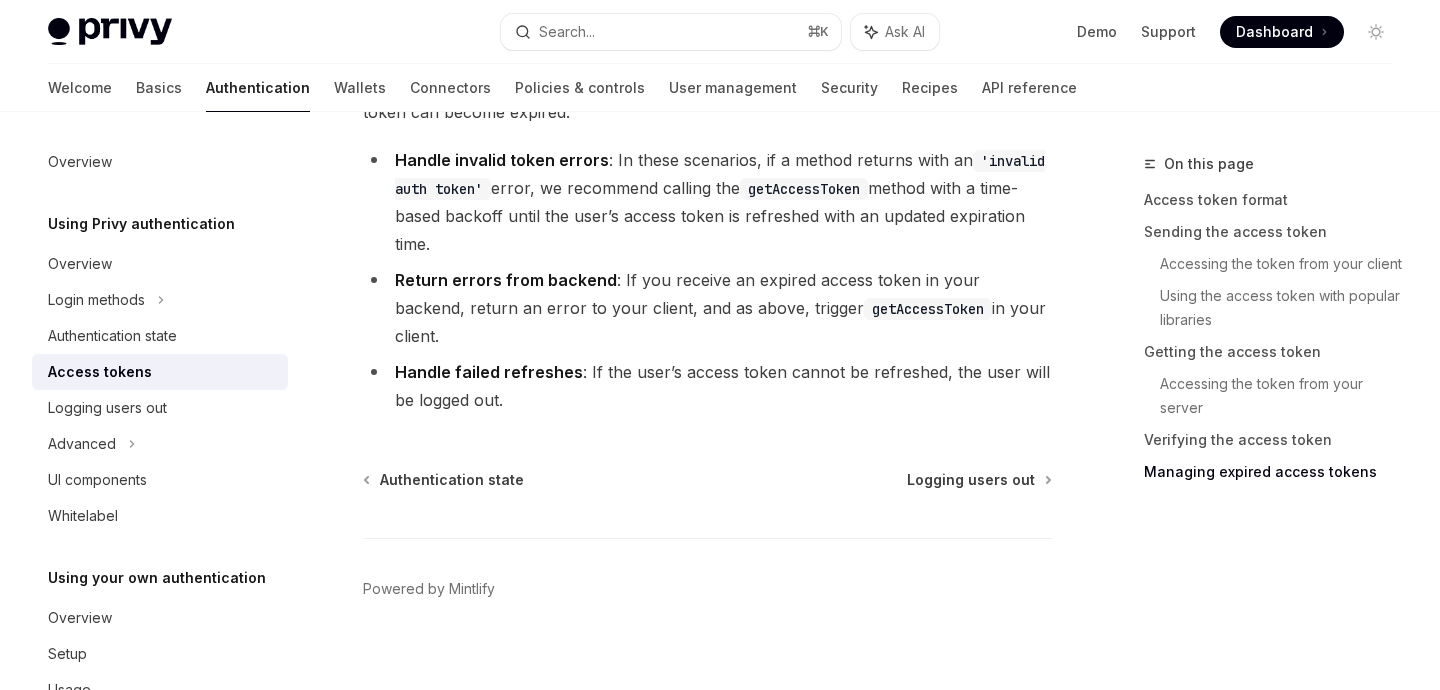 click on "Using Privy authentication" at bounding box center [141, 224] 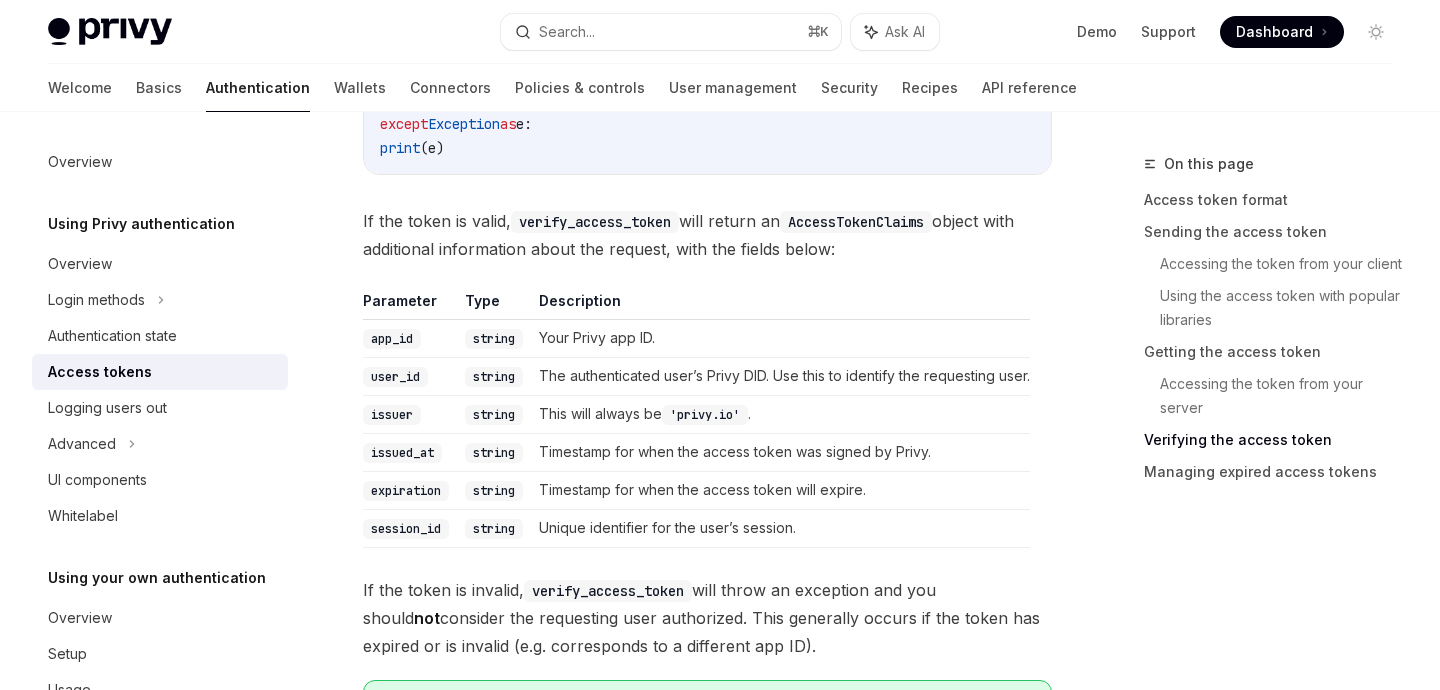 scroll, scrollTop: 3393, scrollLeft: 0, axis: vertical 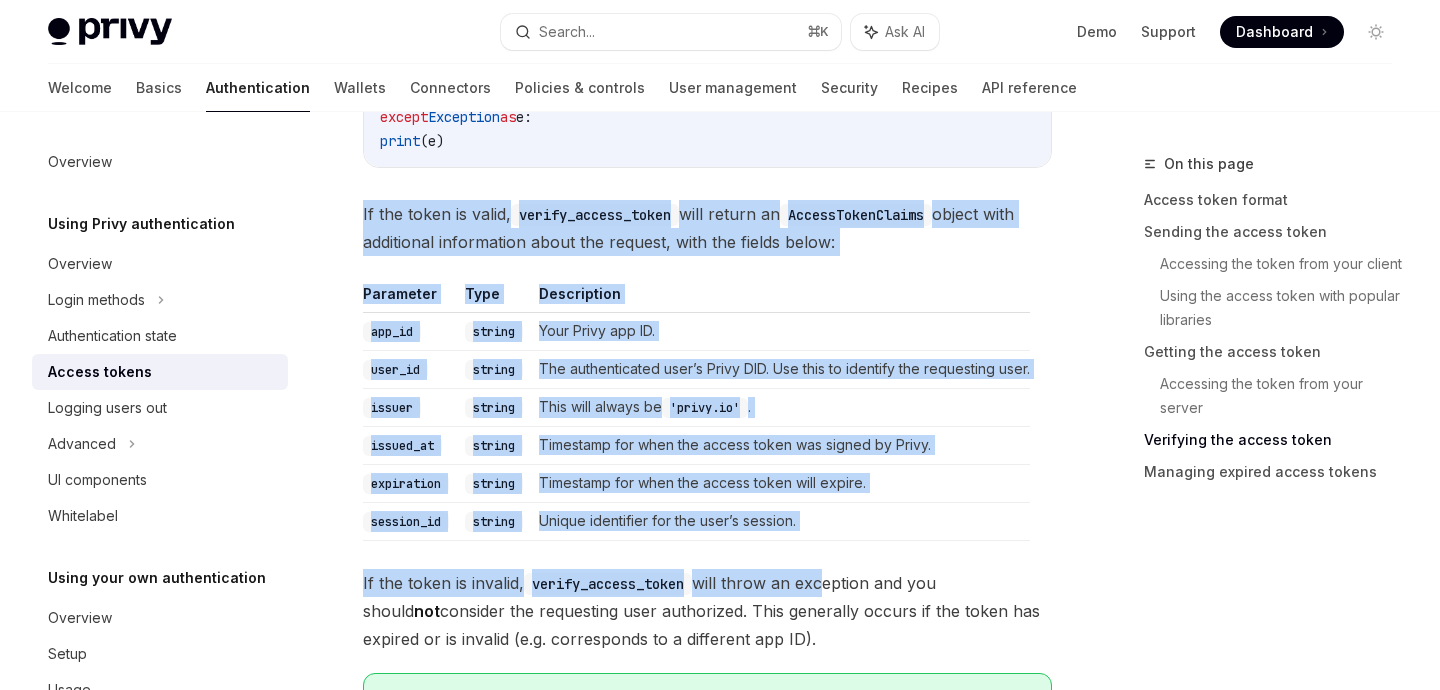 drag, startPoint x: 604, startPoint y: 336, endPoint x: 804, endPoint y: 643, distance: 366.40005 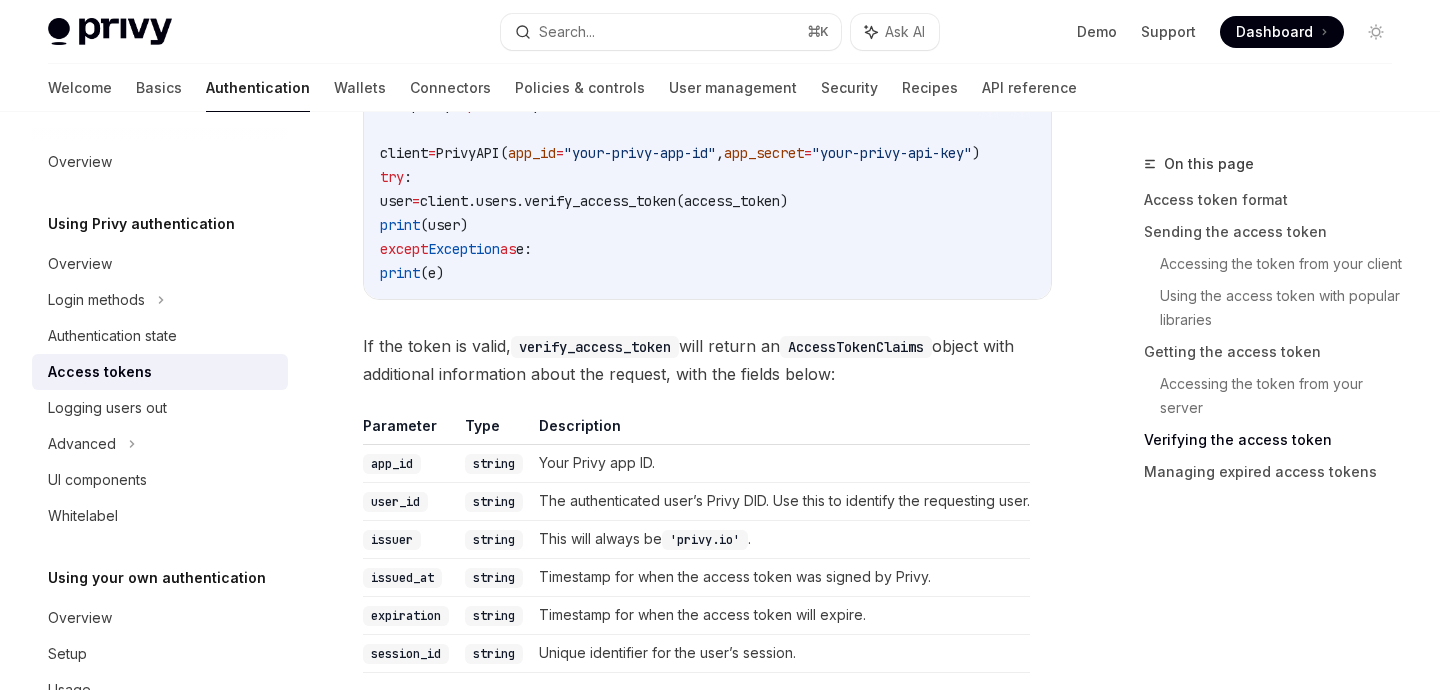 scroll, scrollTop: 3215, scrollLeft: 0, axis: vertical 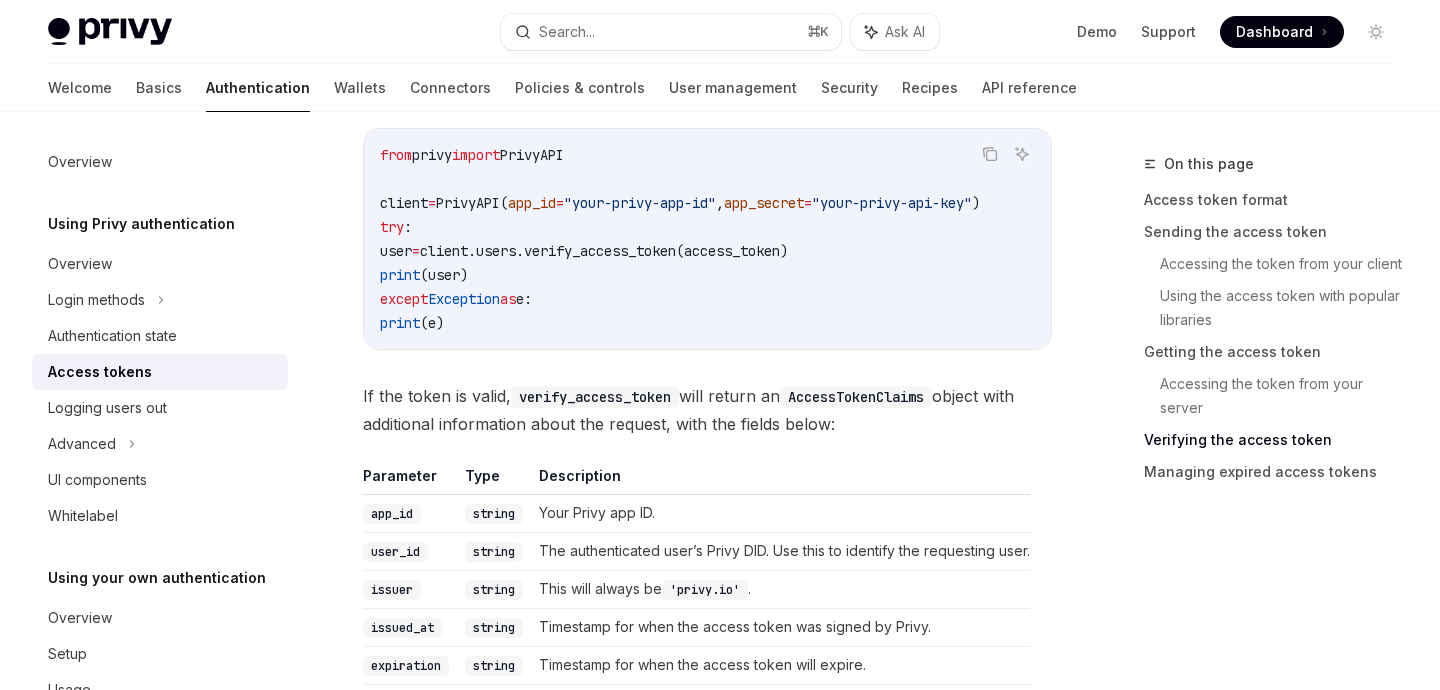 click on "AccessTokenClaims" at bounding box center [856, 397] 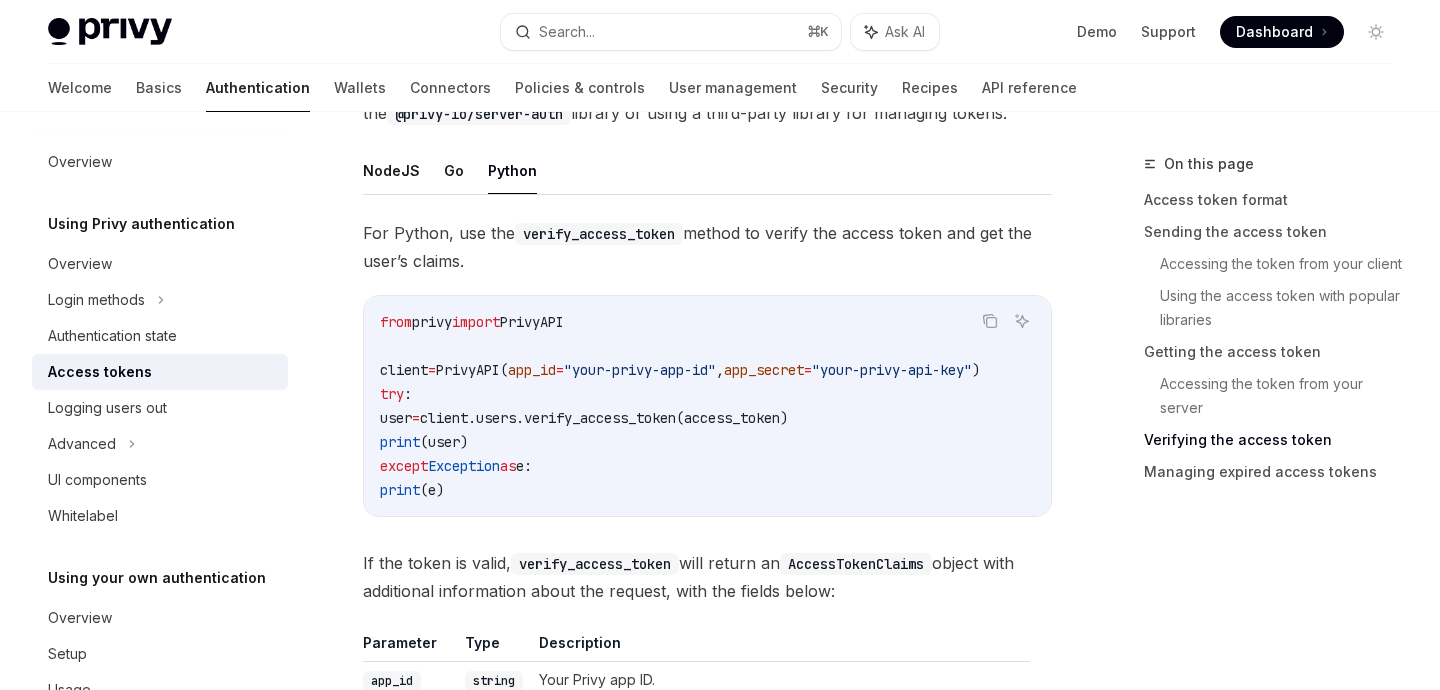 scroll, scrollTop: 3026, scrollLeft: 0, axis: vertical 